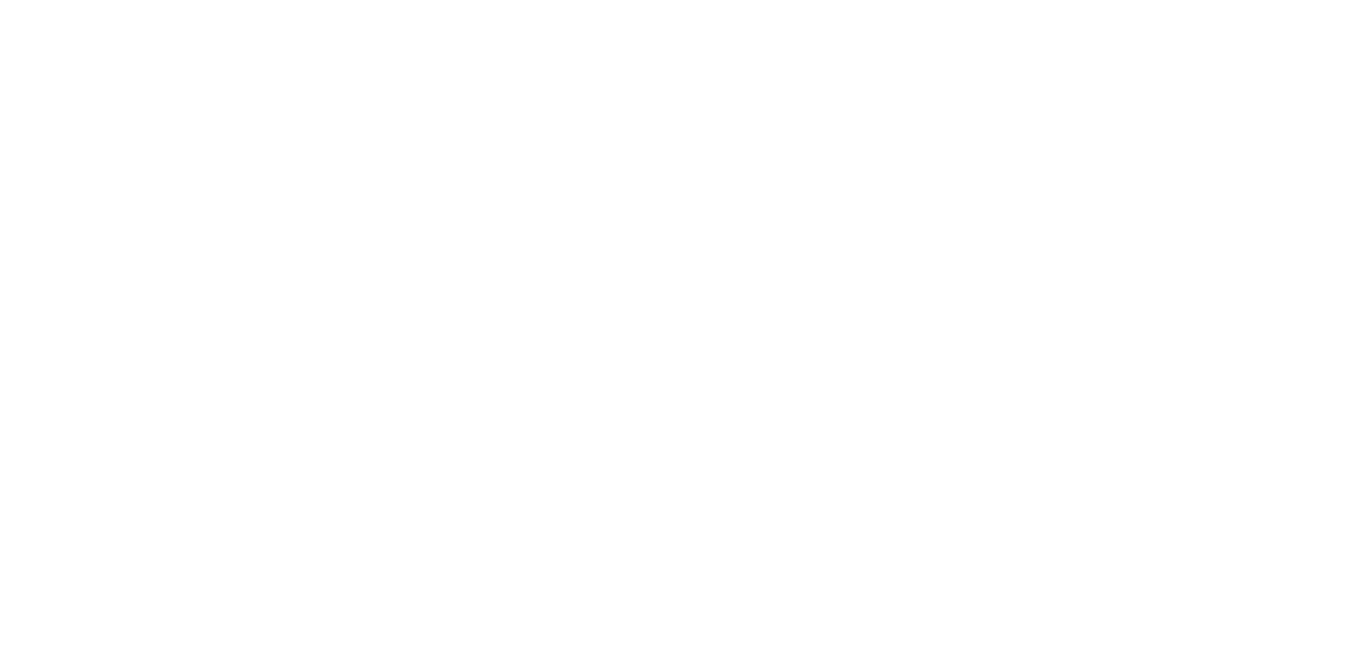 scroll, scrollTop: 0, scrollLeft: 0, axis: both 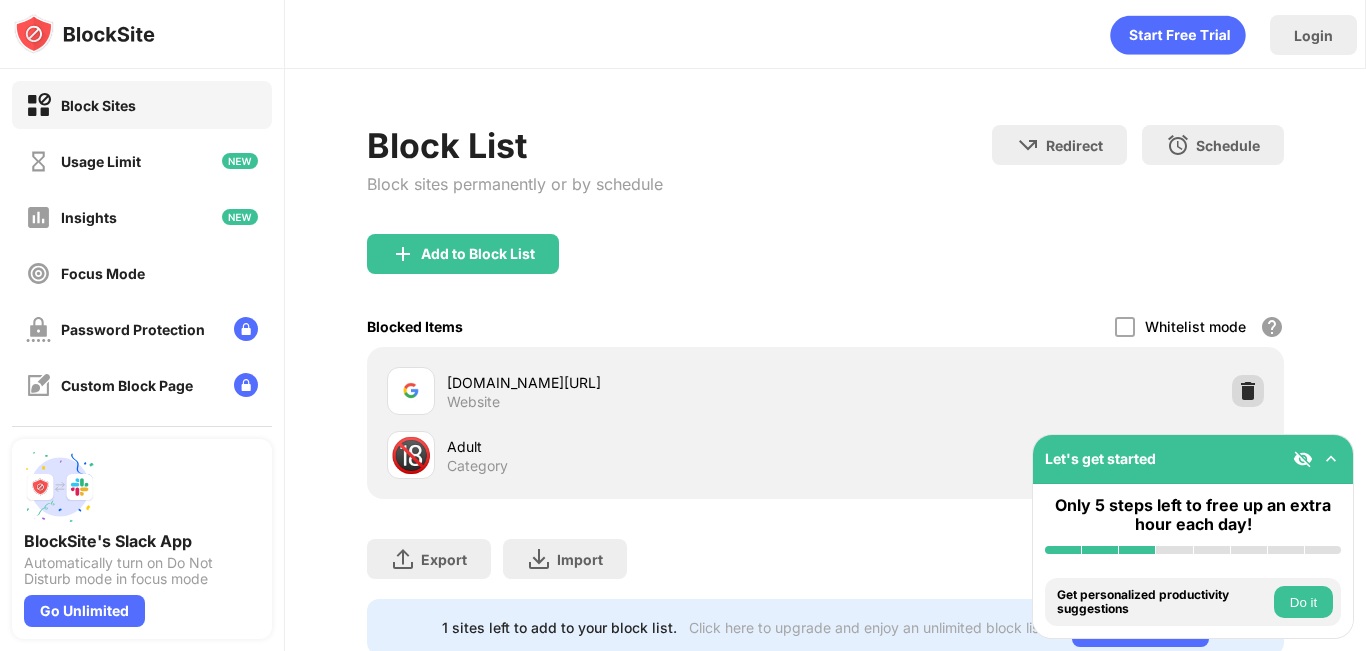 click at bounding box center (1248, 391) 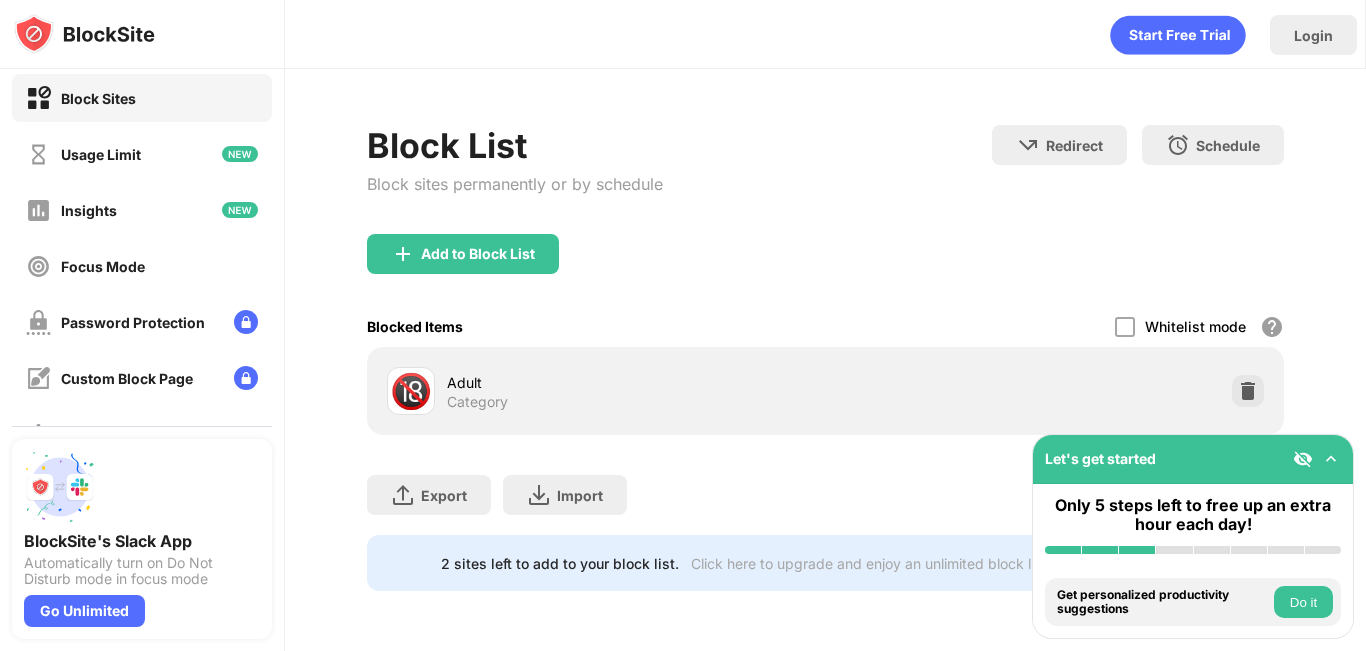 scroll, scrollTop: 0, scrollLeft: 0, axis: both 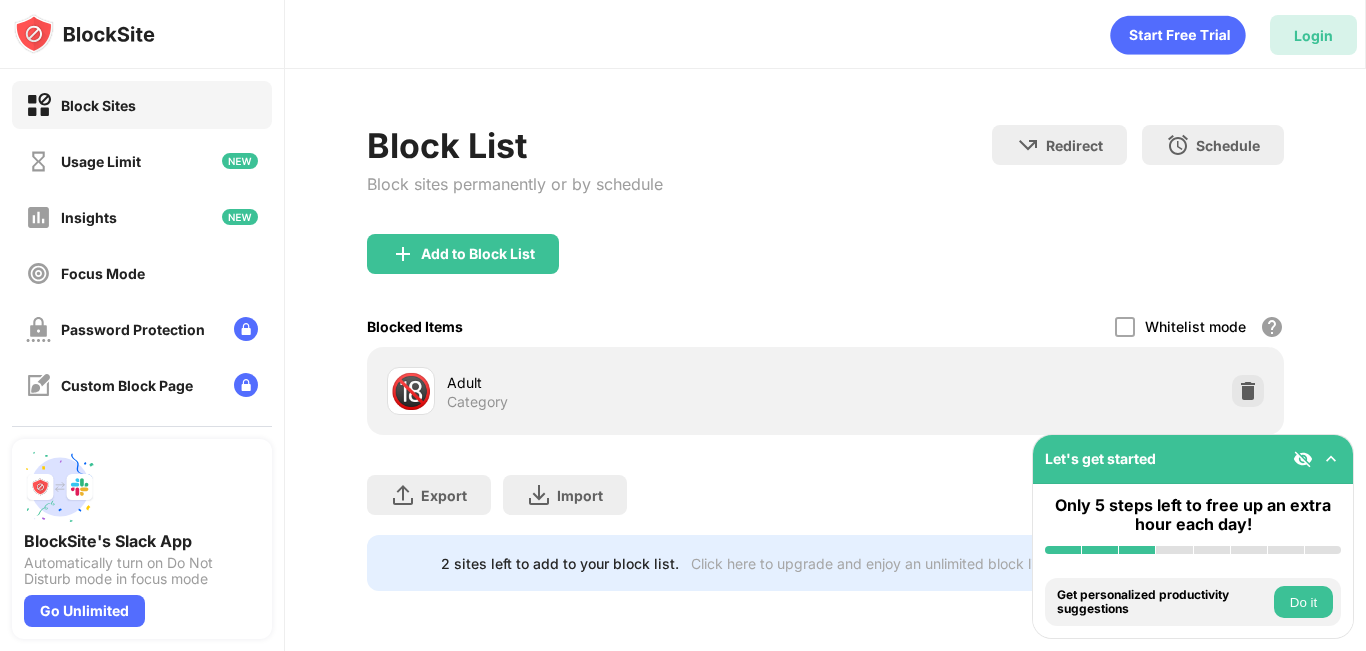 click on "Login" at bounding box center (1313, 35) 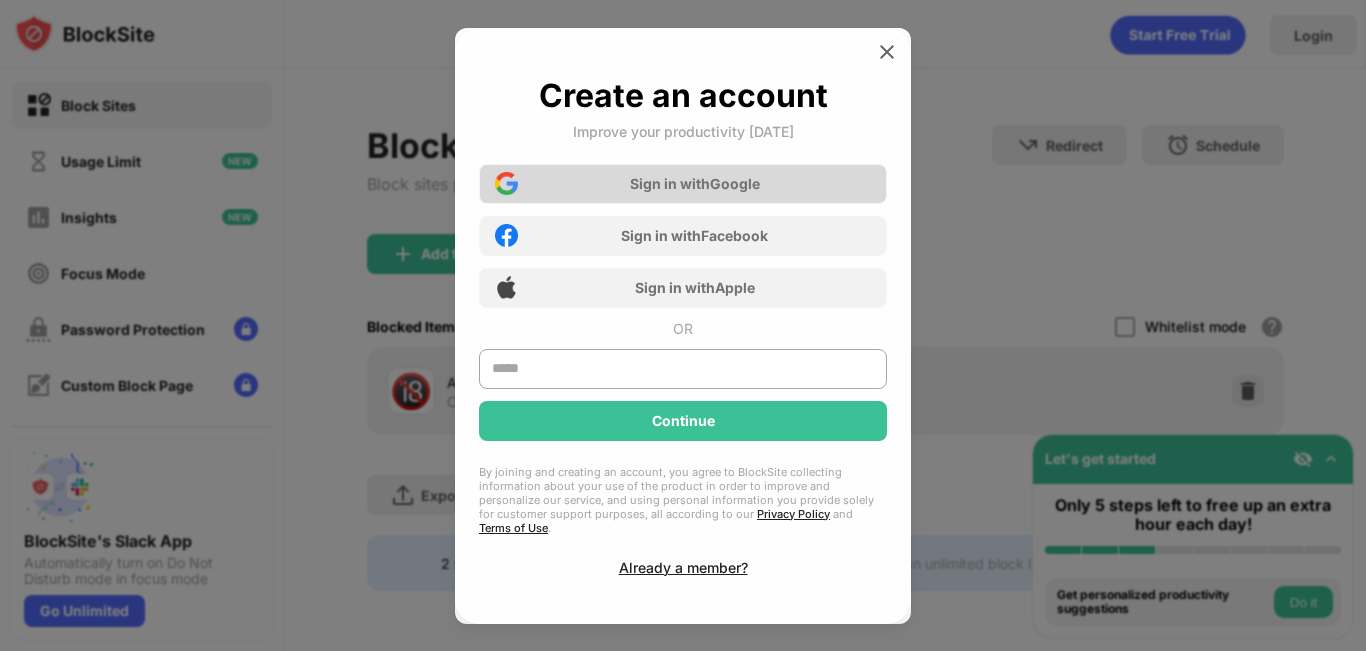 click on "Sign in with  Google" at bounding box center [683, 184] 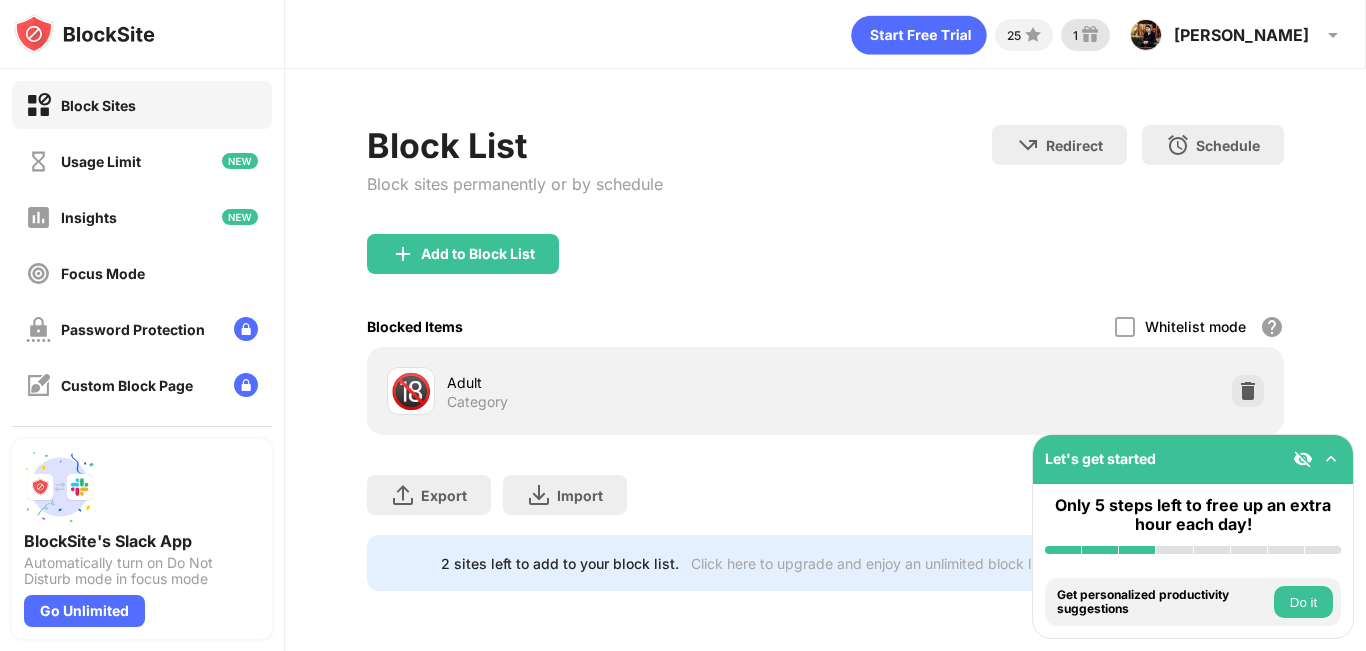 click on "1" at bounding box center [1075, 35] 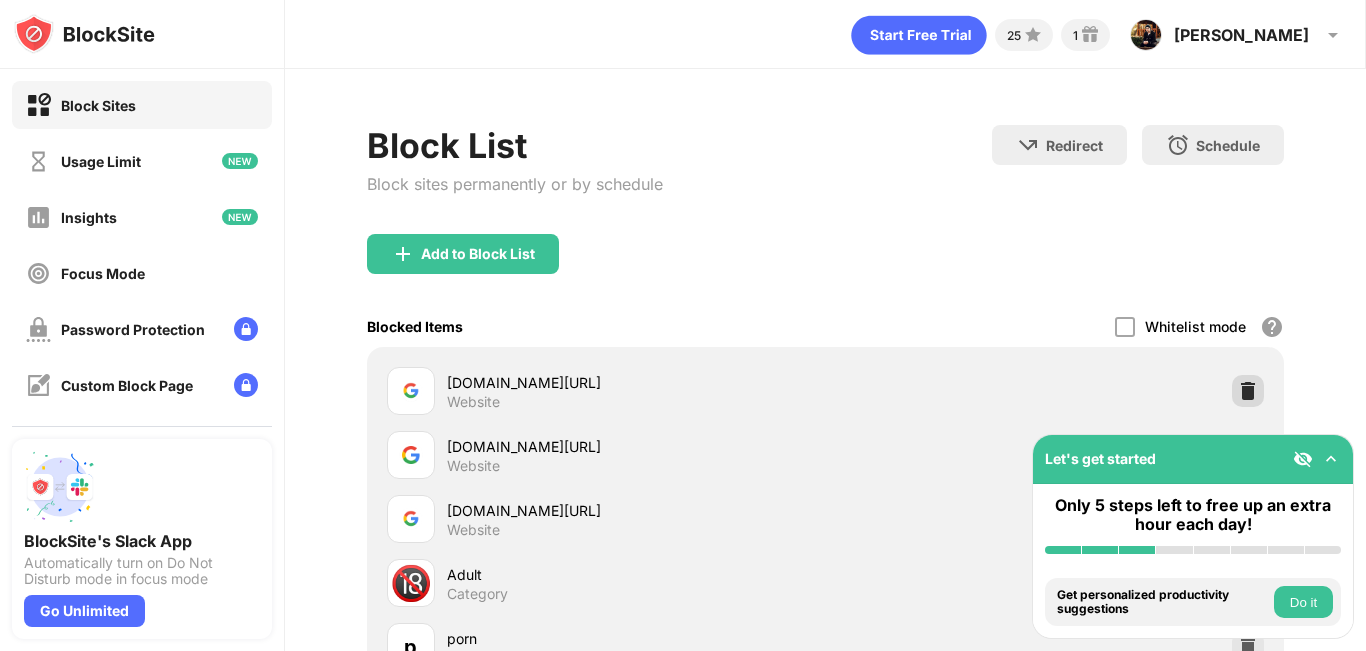 click at bounding box center (1248, 391) 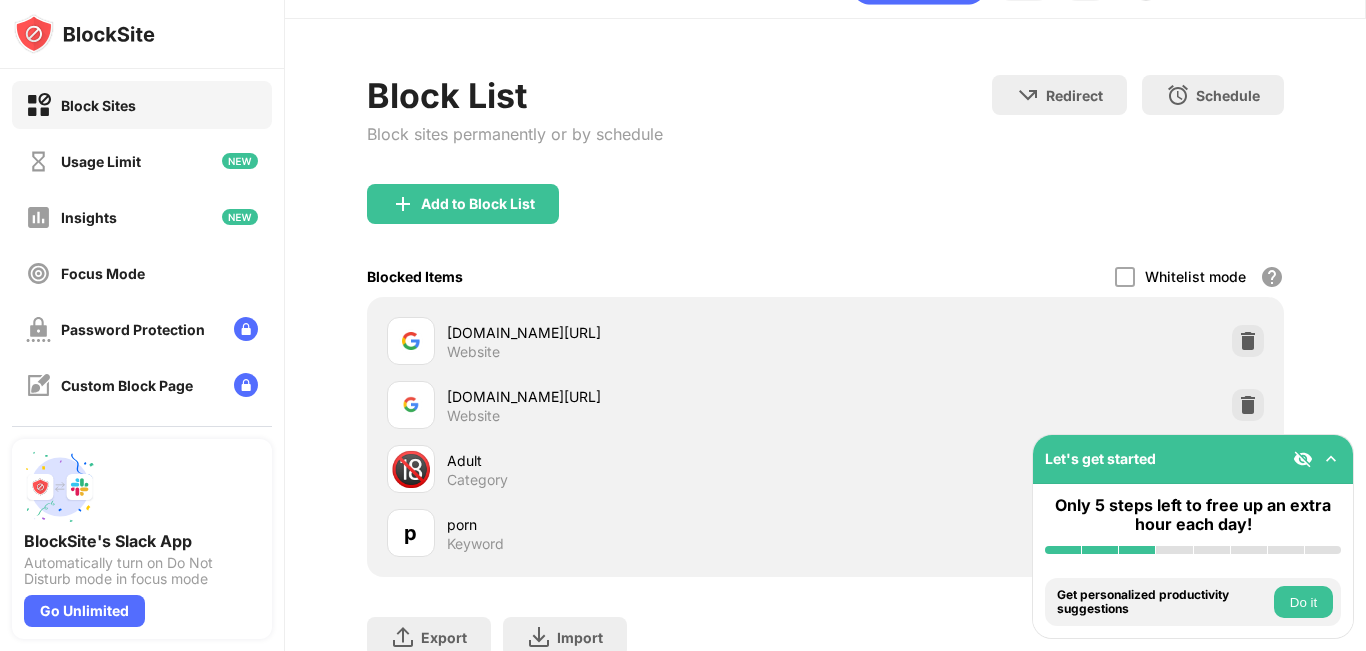 scroll, scrollTop: 100, scrollLeft: 0, axis: vertical 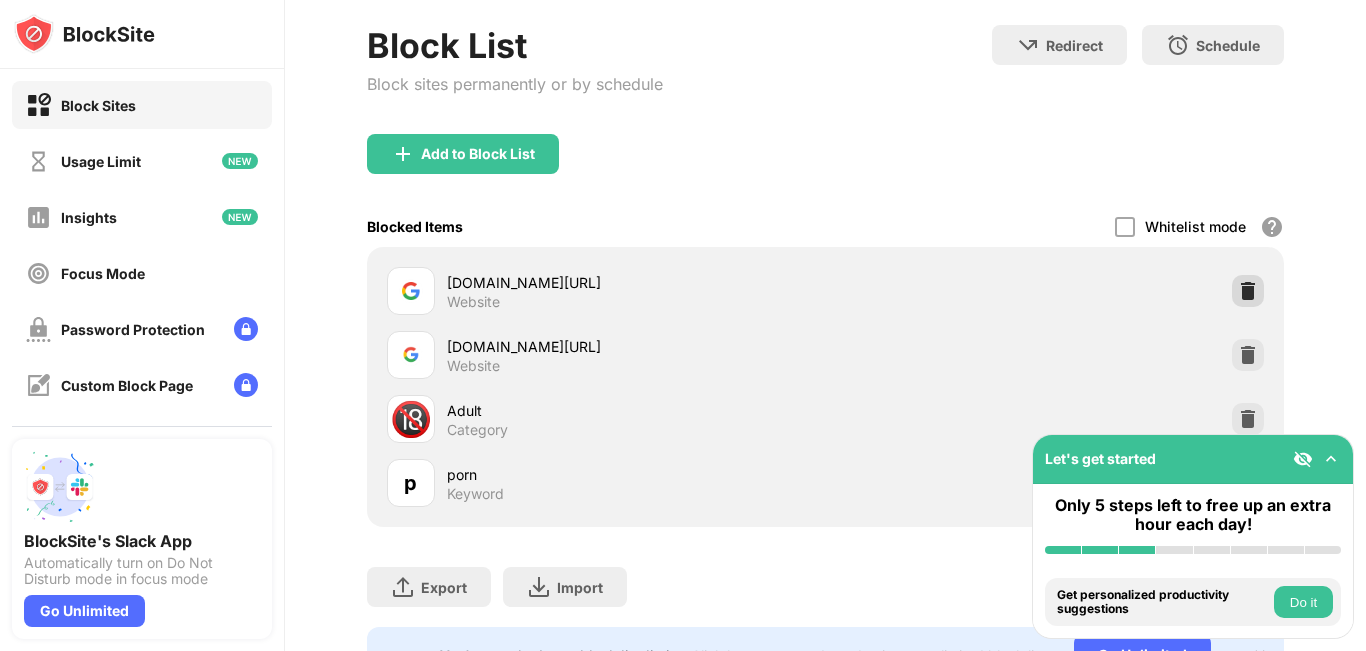 click at bounding box center [1248, 291] 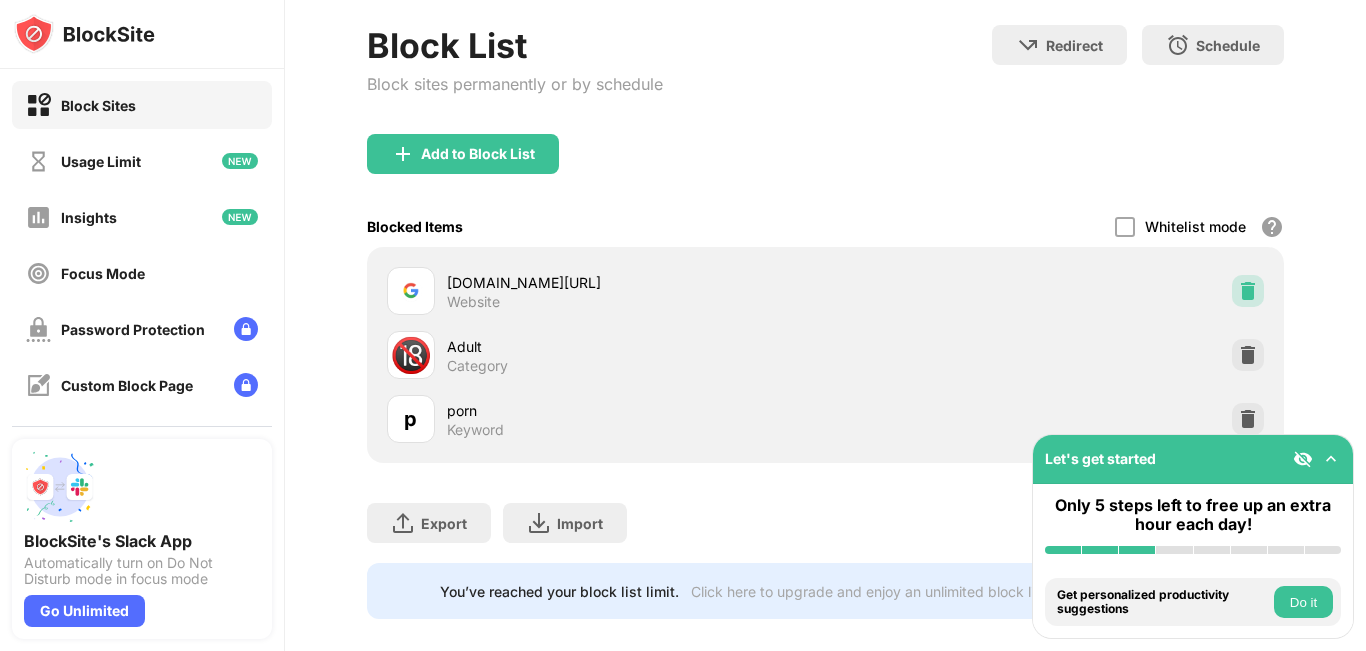 click at bounding box center [1248, 291] 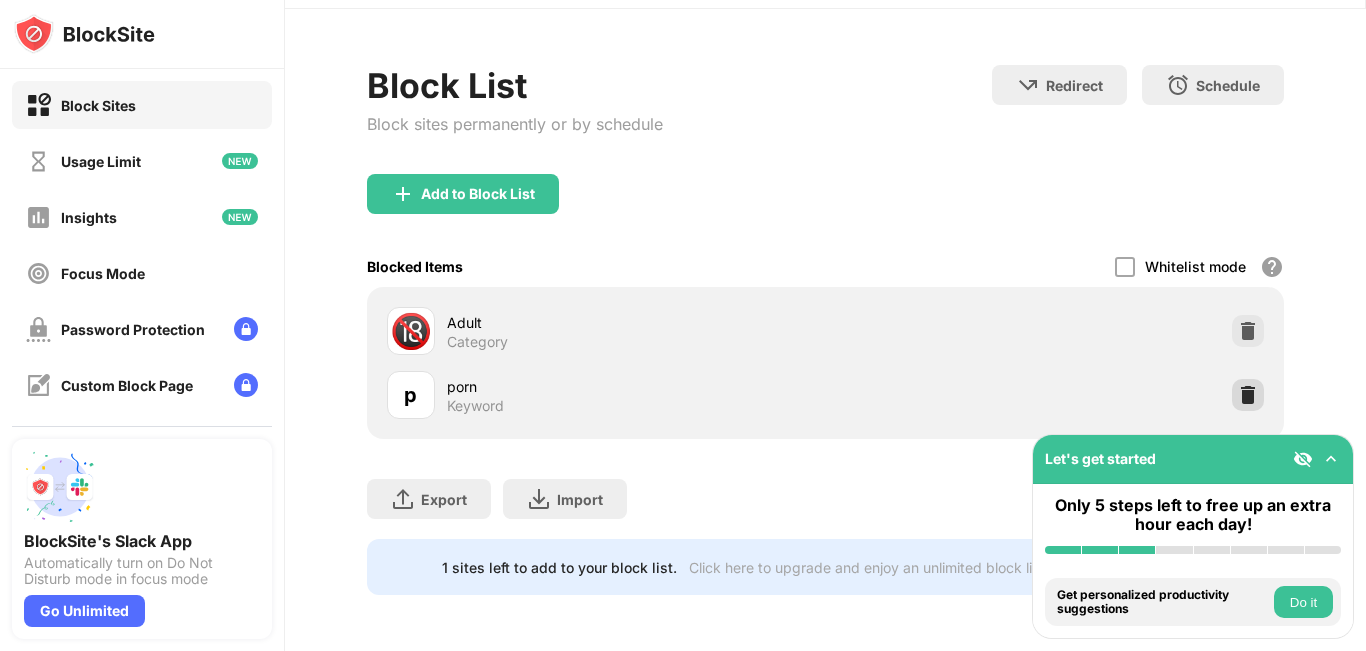 click at bounding box center [1248, 395] 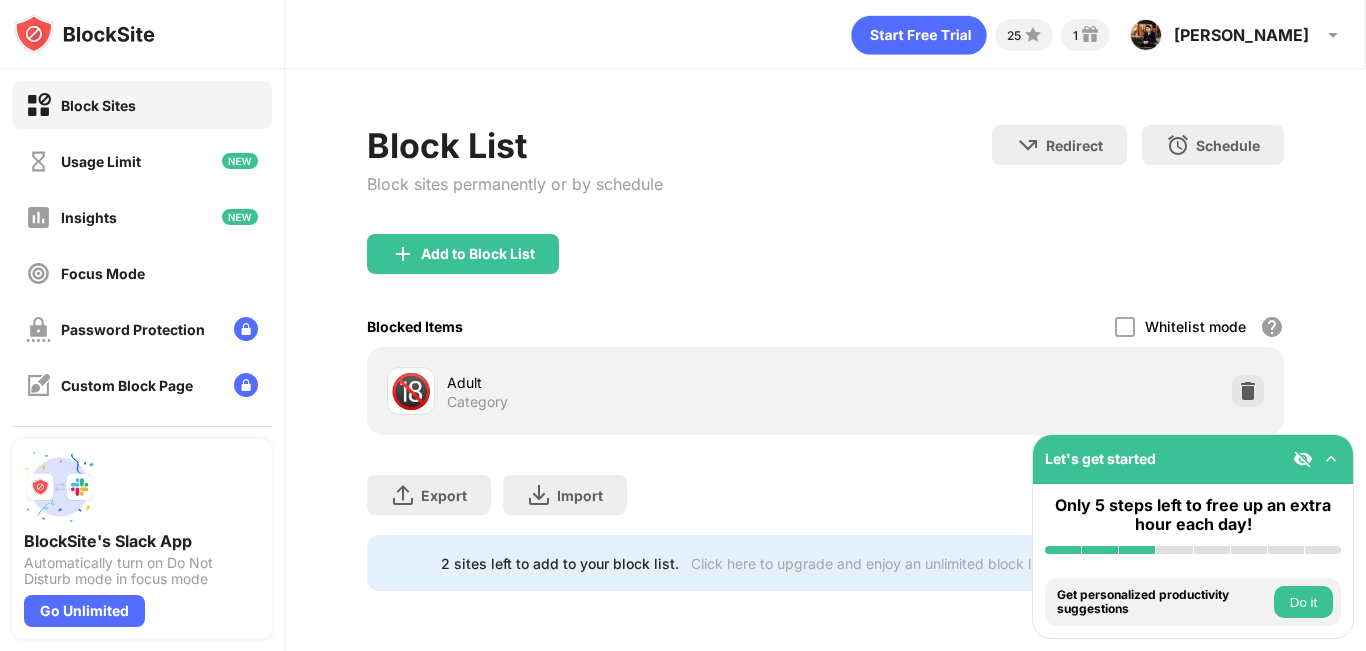 scroll, scrollTop: 0, scrollLeft: 0, axis: both 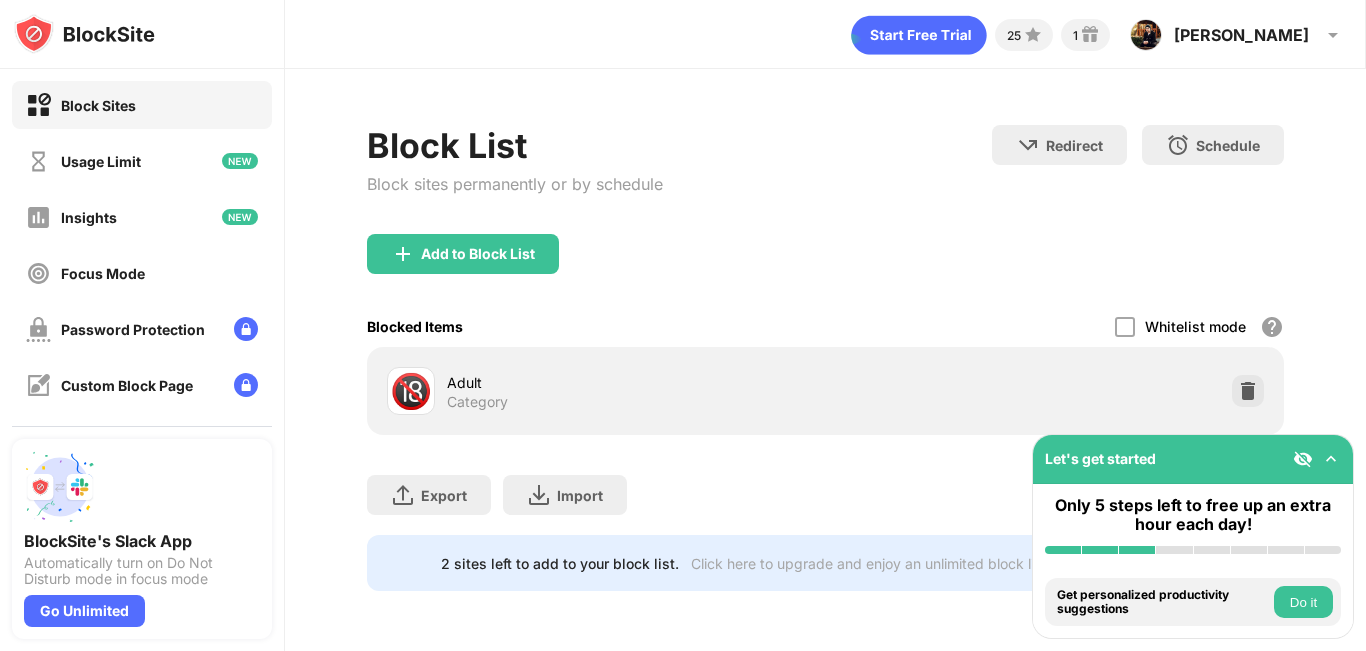 click at bounding box center (1303, 459) 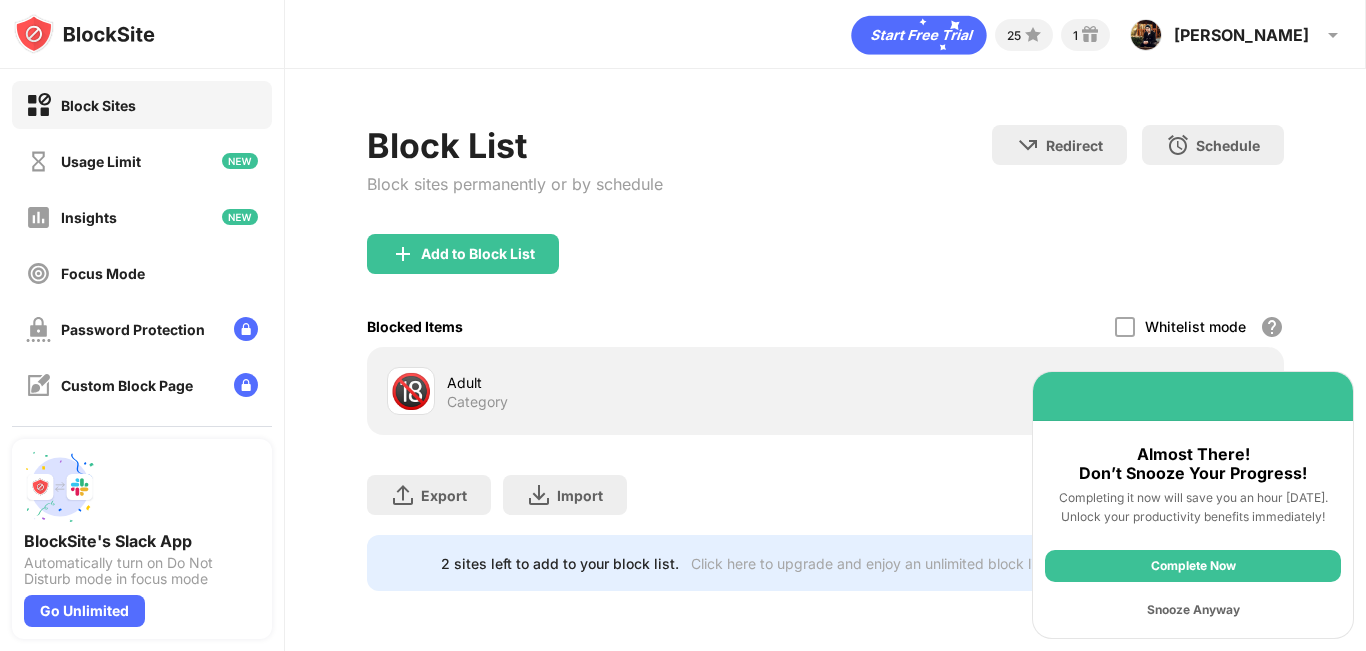 click on "Snooze Anyway" at bounding box center (1193, 610) 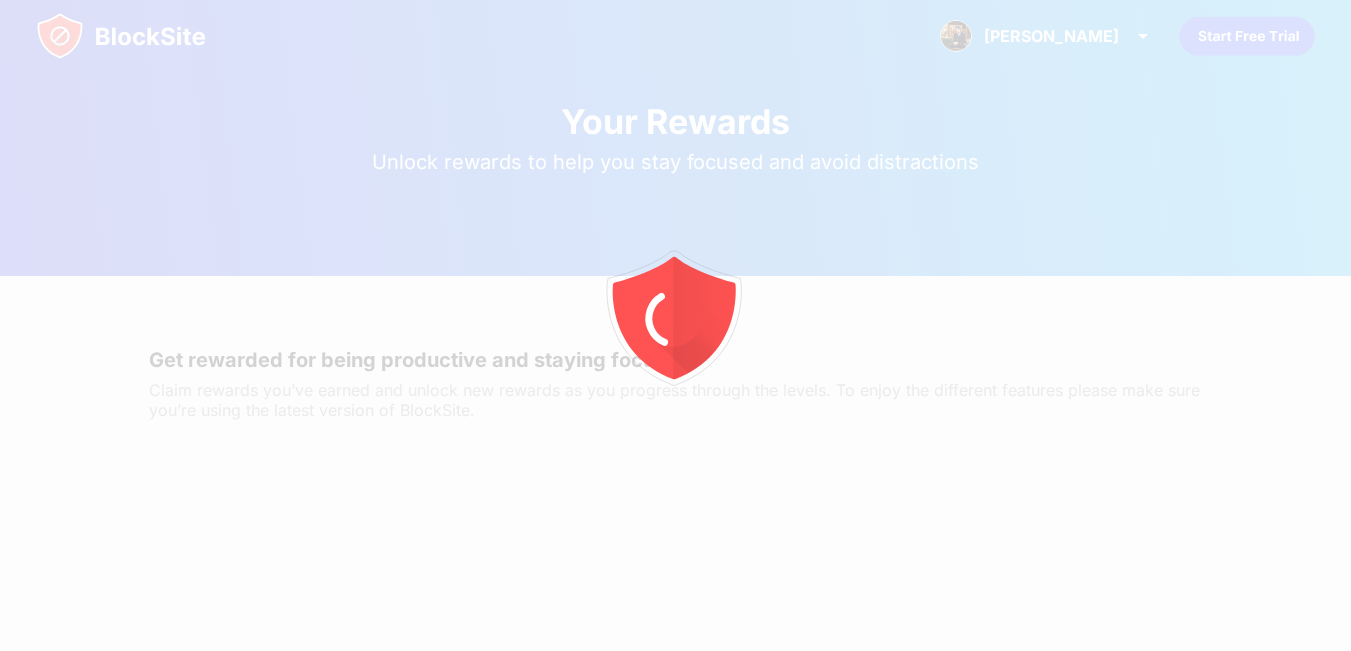 scroll, scrollTop: 0, scrollLeft: 0, axis: both 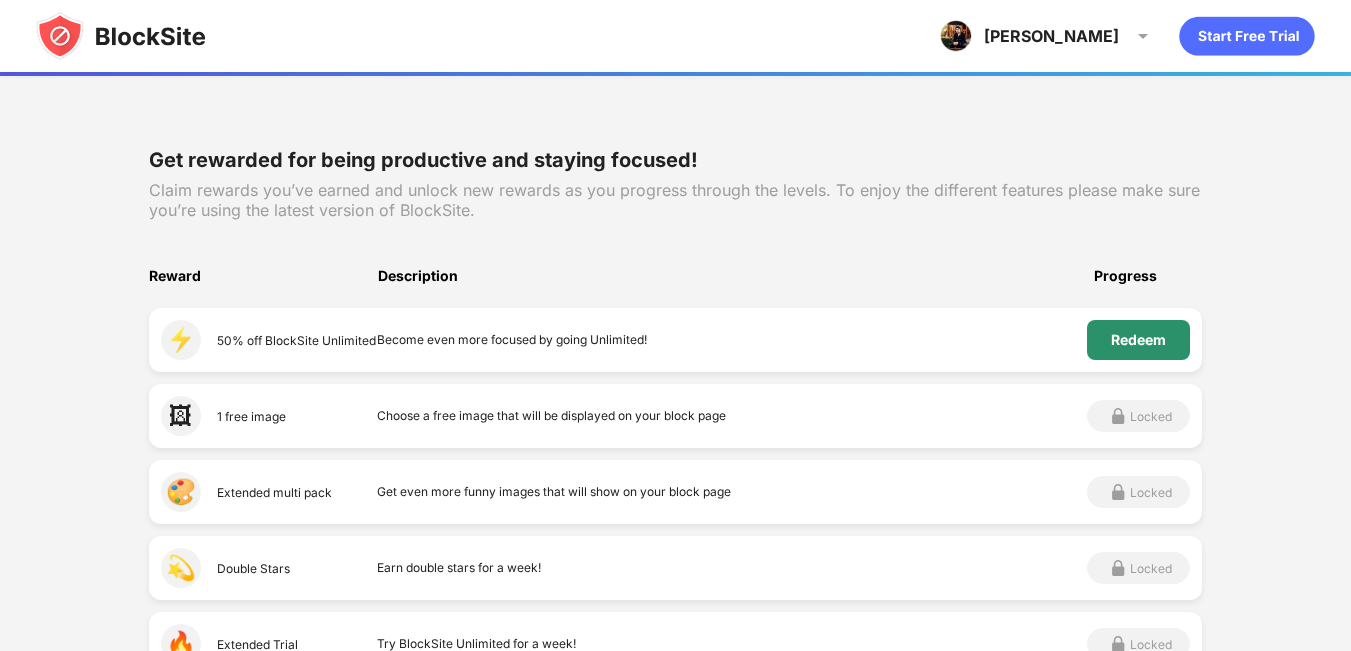 click on "Redeem" at bounding box center [1138, 340] 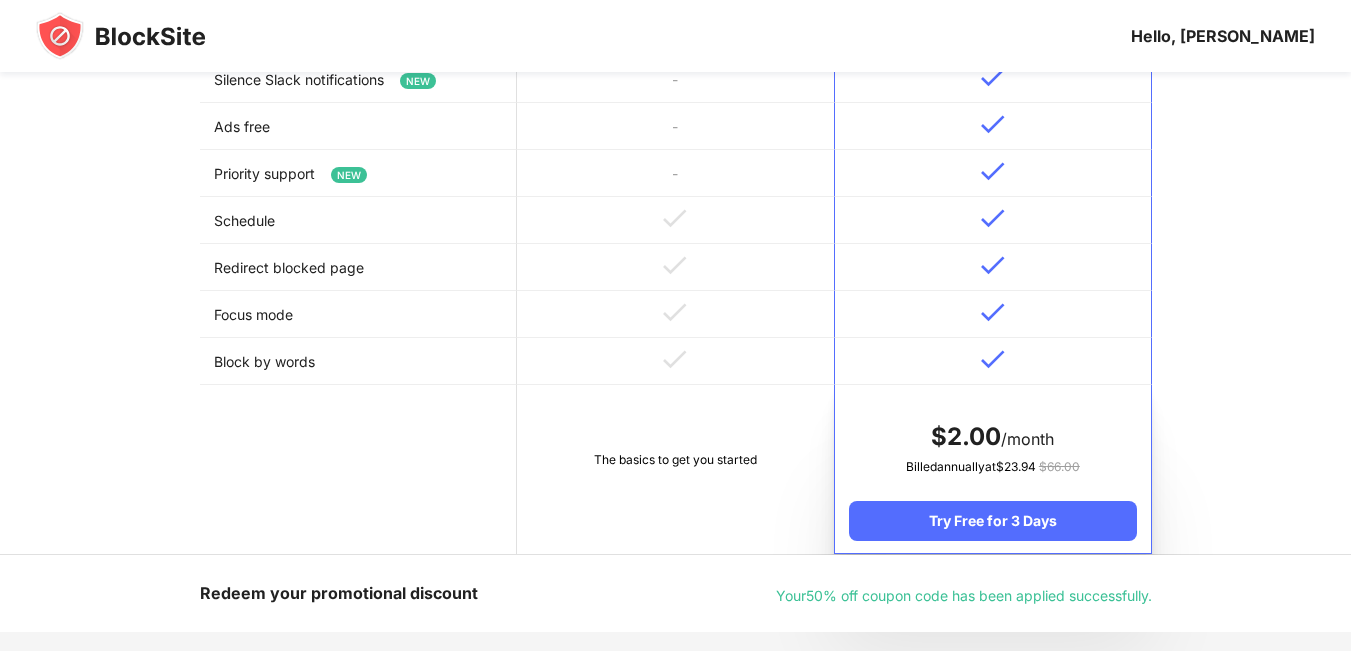 scroll, scrollTop: 1000, scrollLeft: 0, axis: vertical 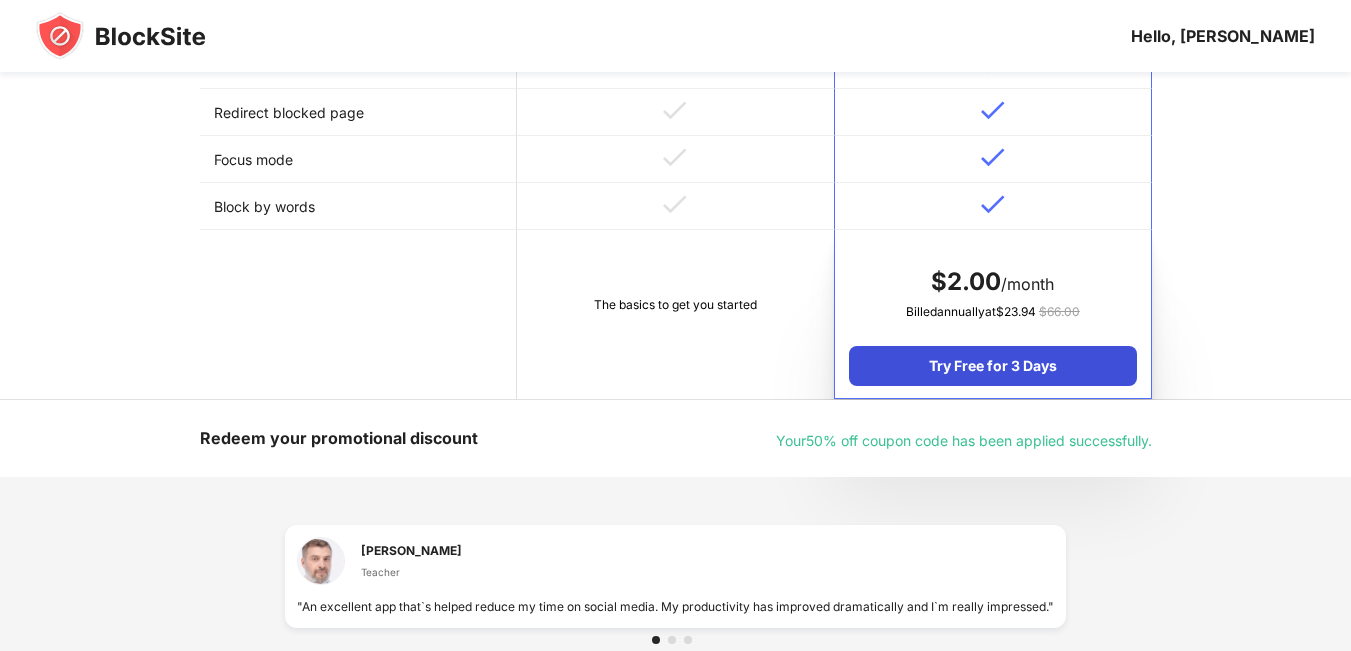 click on "Try Free for 3 Days" at bounding box center [992, 366] 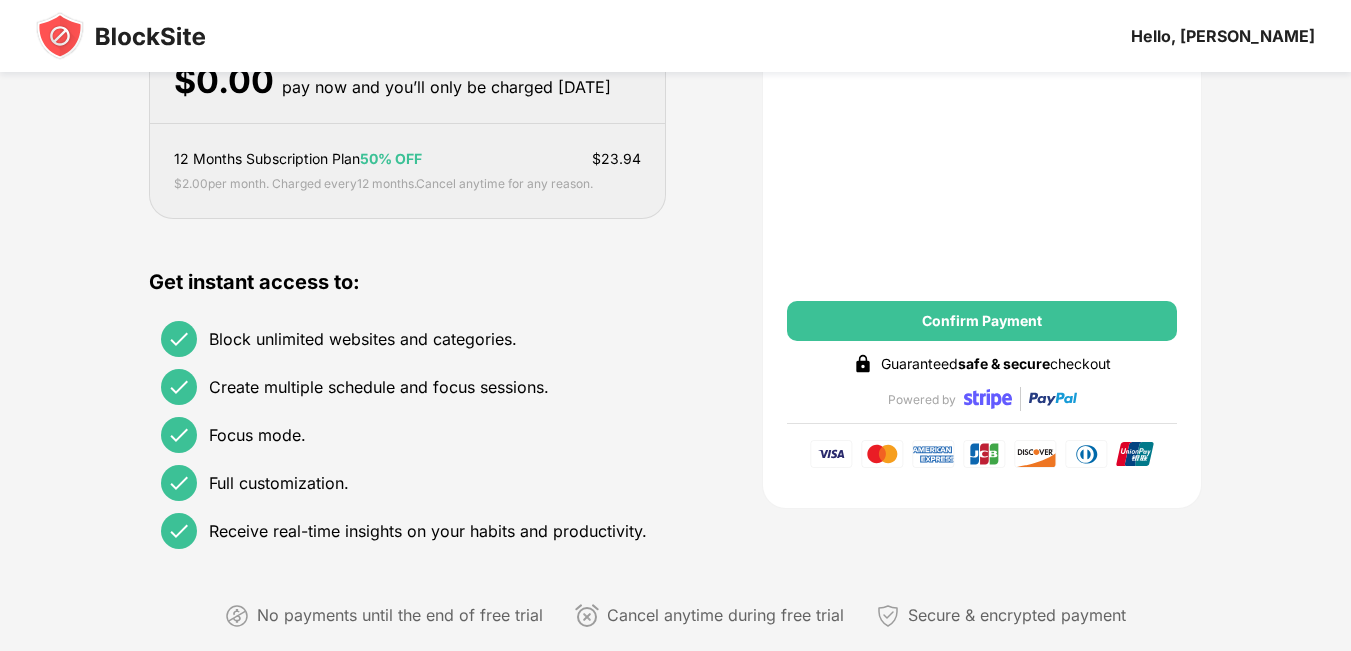 scroll, scrollTop: 300, scrollLeft: 0, axis: vertical 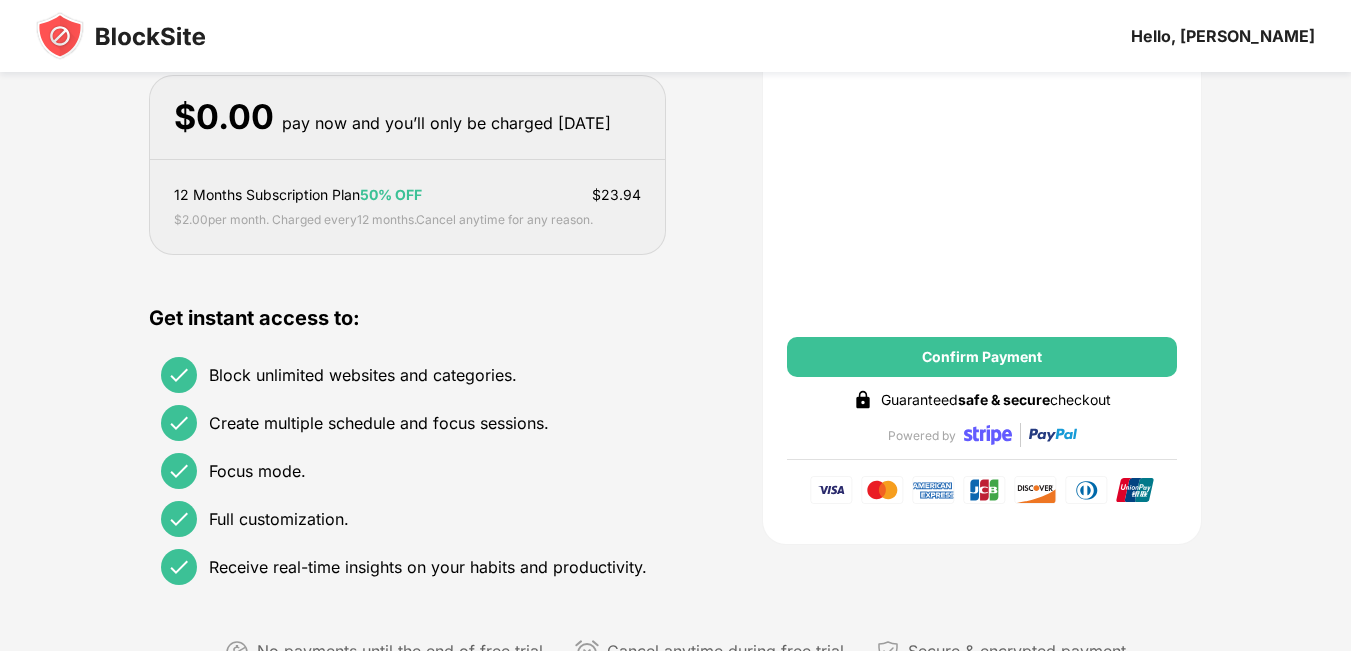 click on "Payment Method Or pick your preferred payment method Confirm Payment Guaranteed  safe & secure  checkout Powered by" at bounding box center [982, 182] 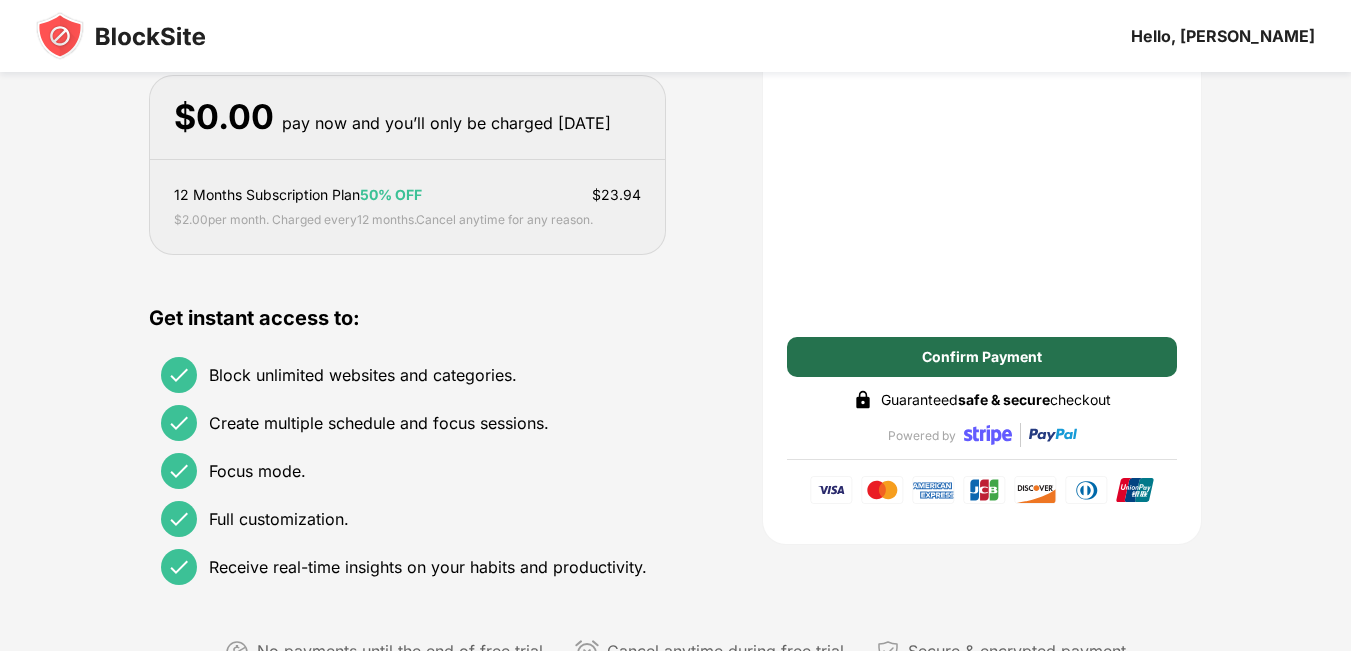 click on "Confirm Payment" at bounding box center [982, 357] 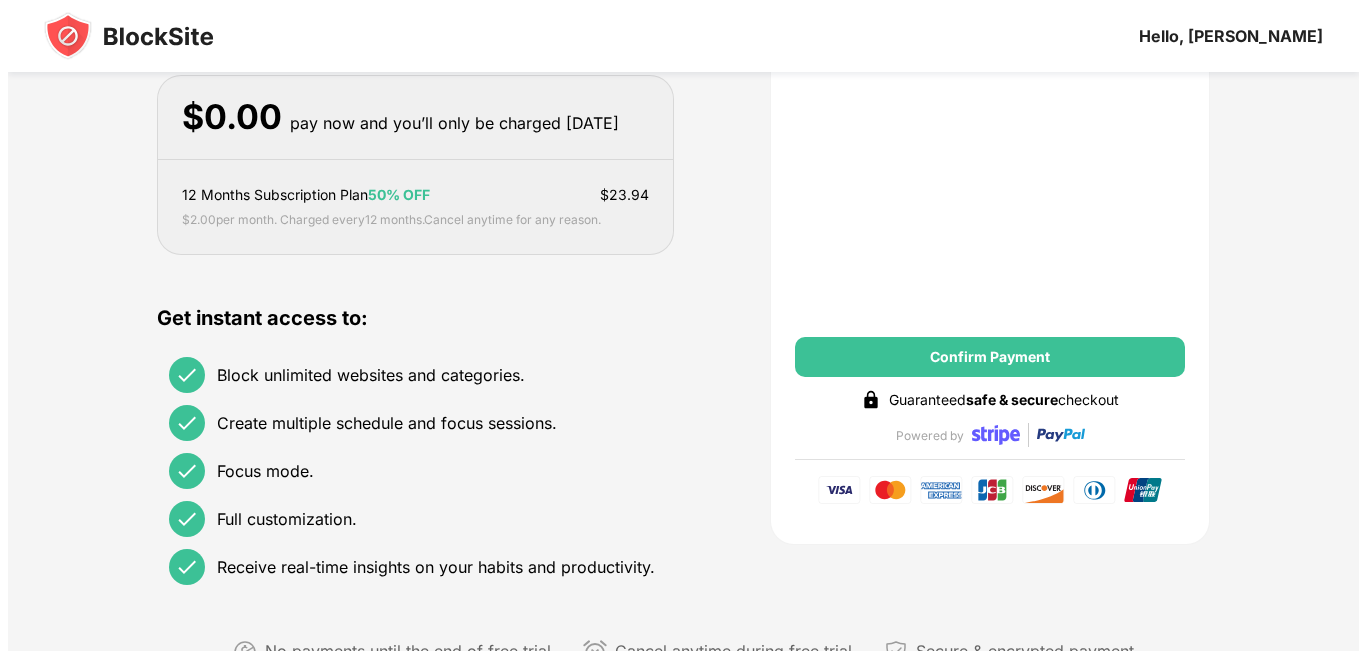 scroll, scrollTop: 0, scrollLeft: 0, axis: both 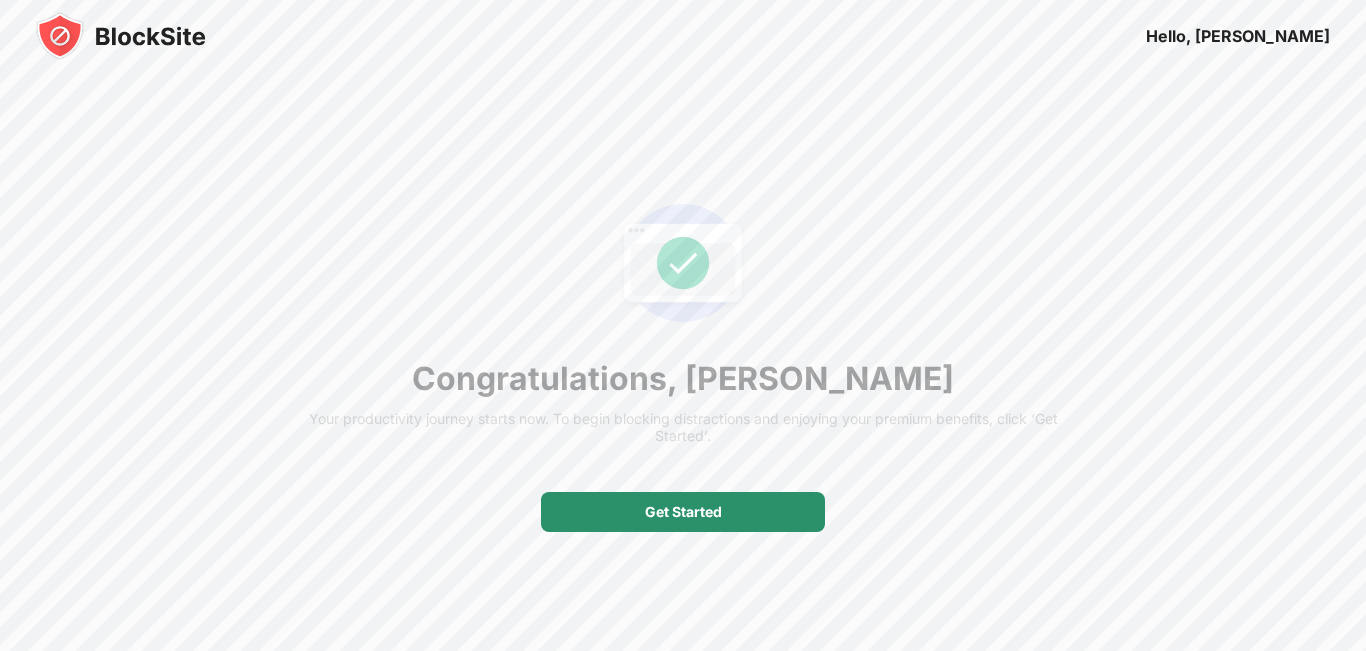 click on "Get Started" at bounding box center [683, 512] 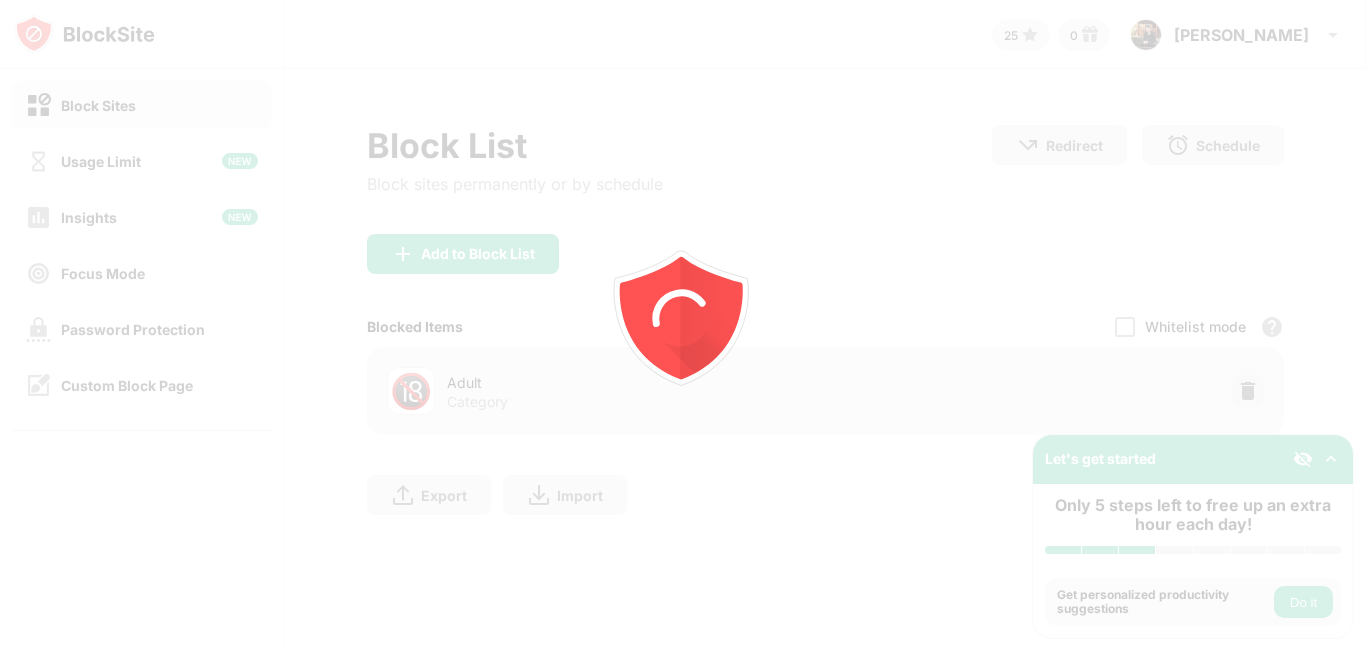scroll, scrollTop: 0, scrollLeft: 0, axis: both 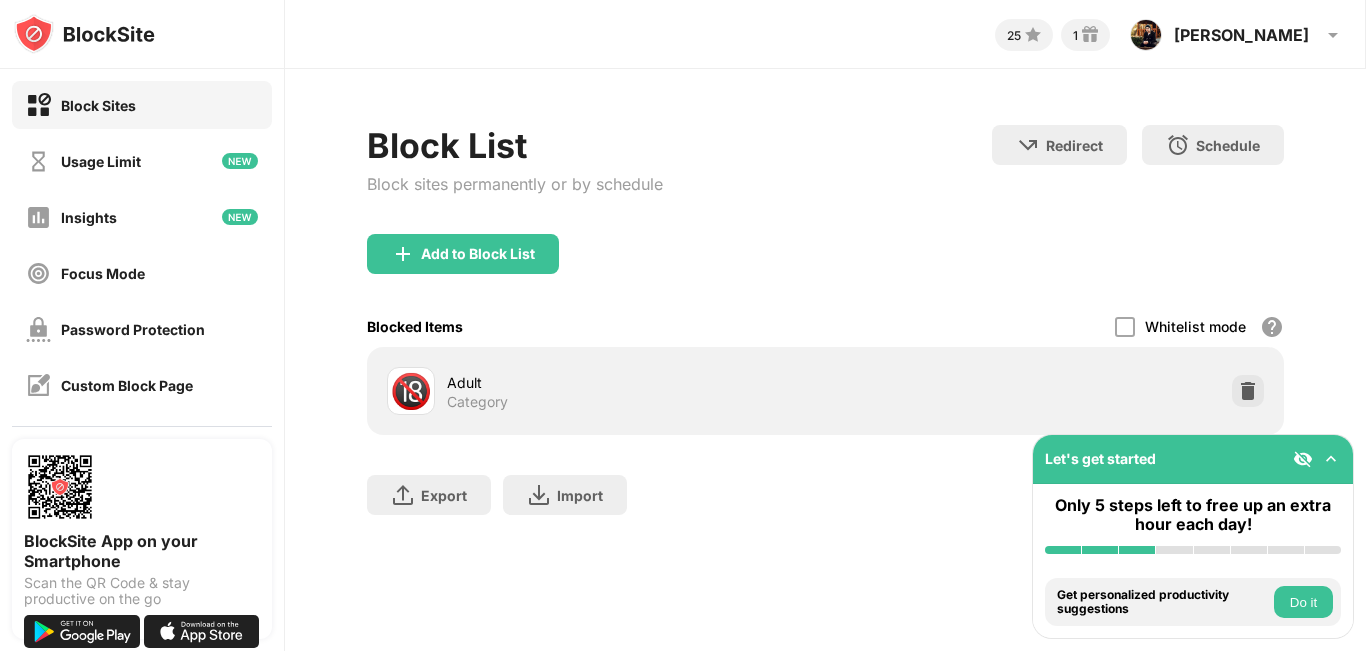 click on "Do it" at bounding box center (1303, 602) 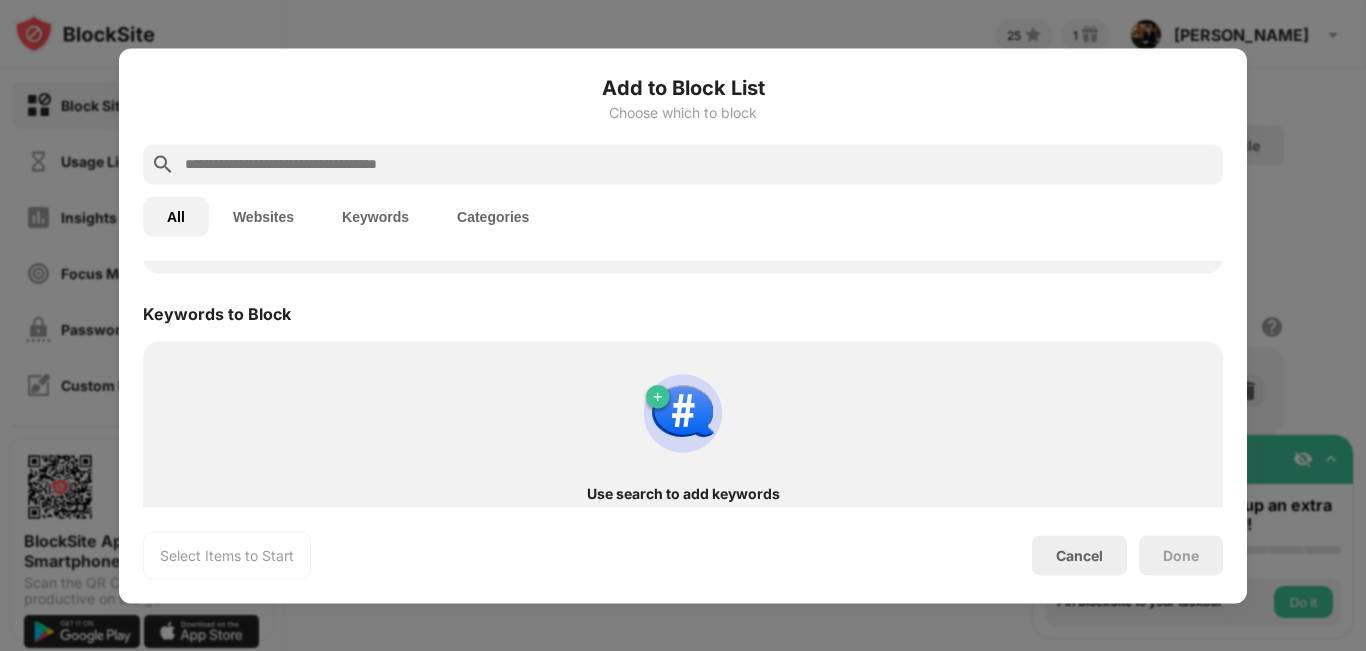 scroll, scrollTop: 1037, scrollLeft: 0, axis: vertical 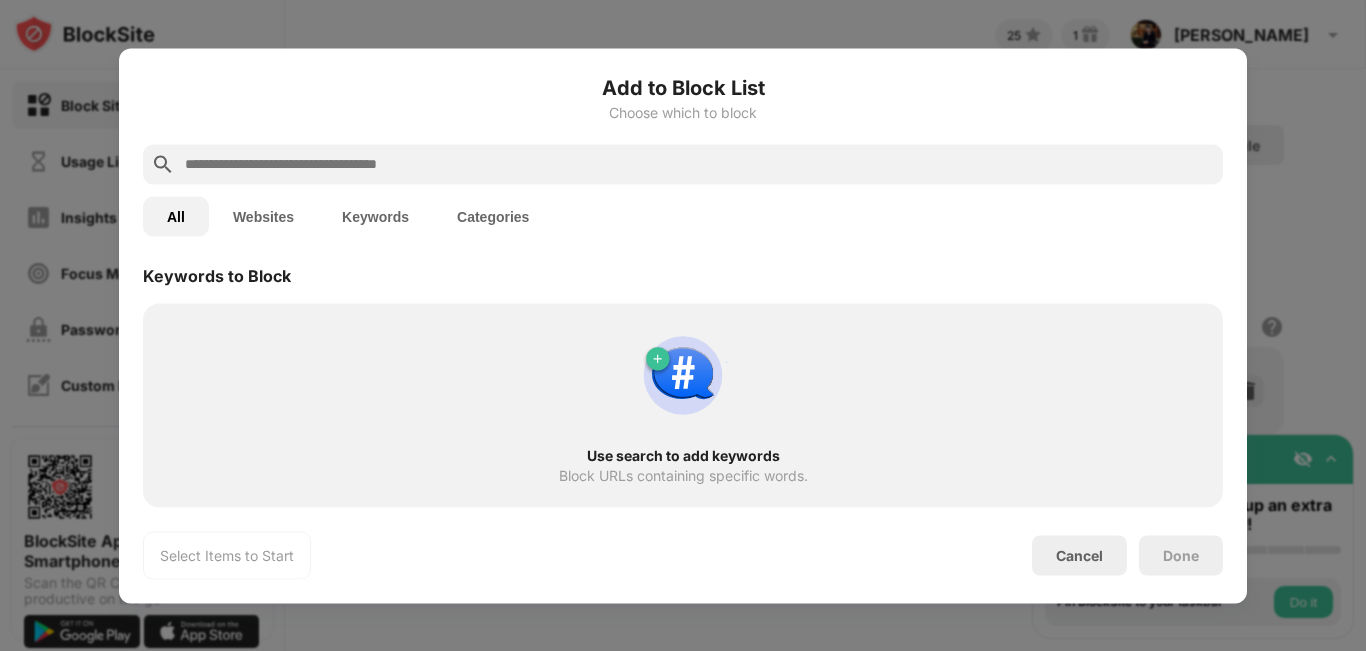 click on "Done" at bounding box center (1181, 555) 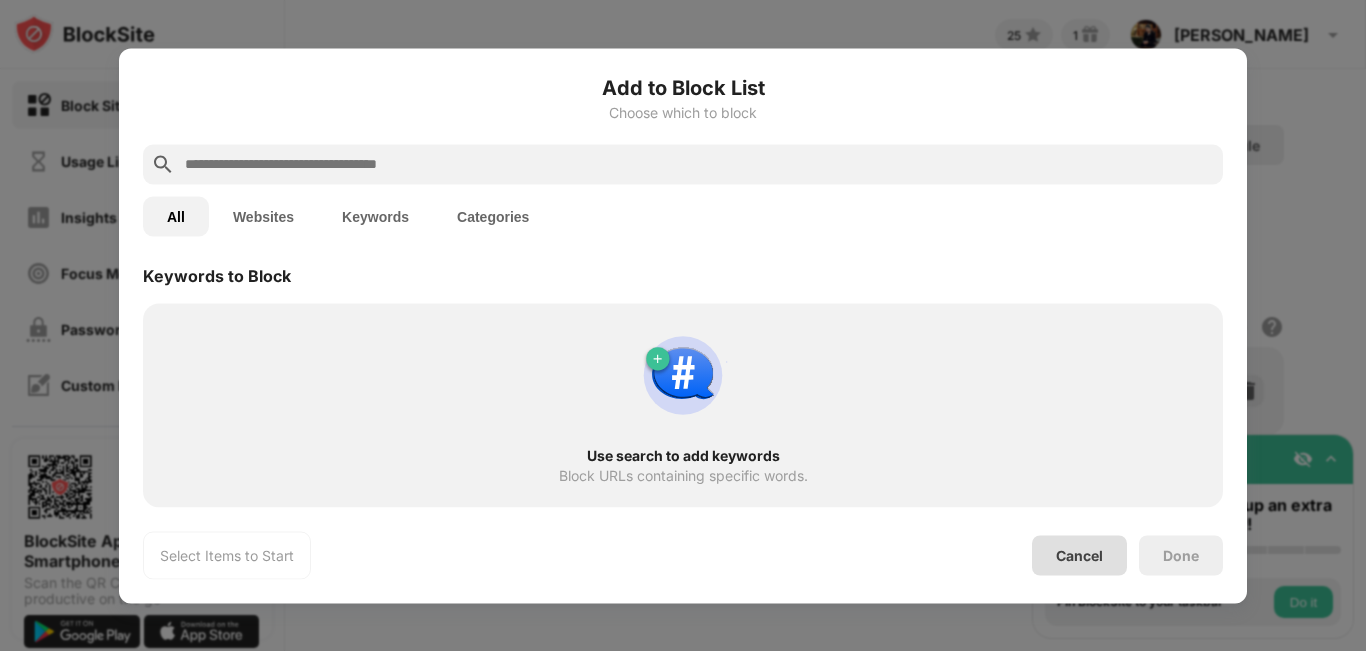 click on "Cancel" at bounding box center (1079, 555) 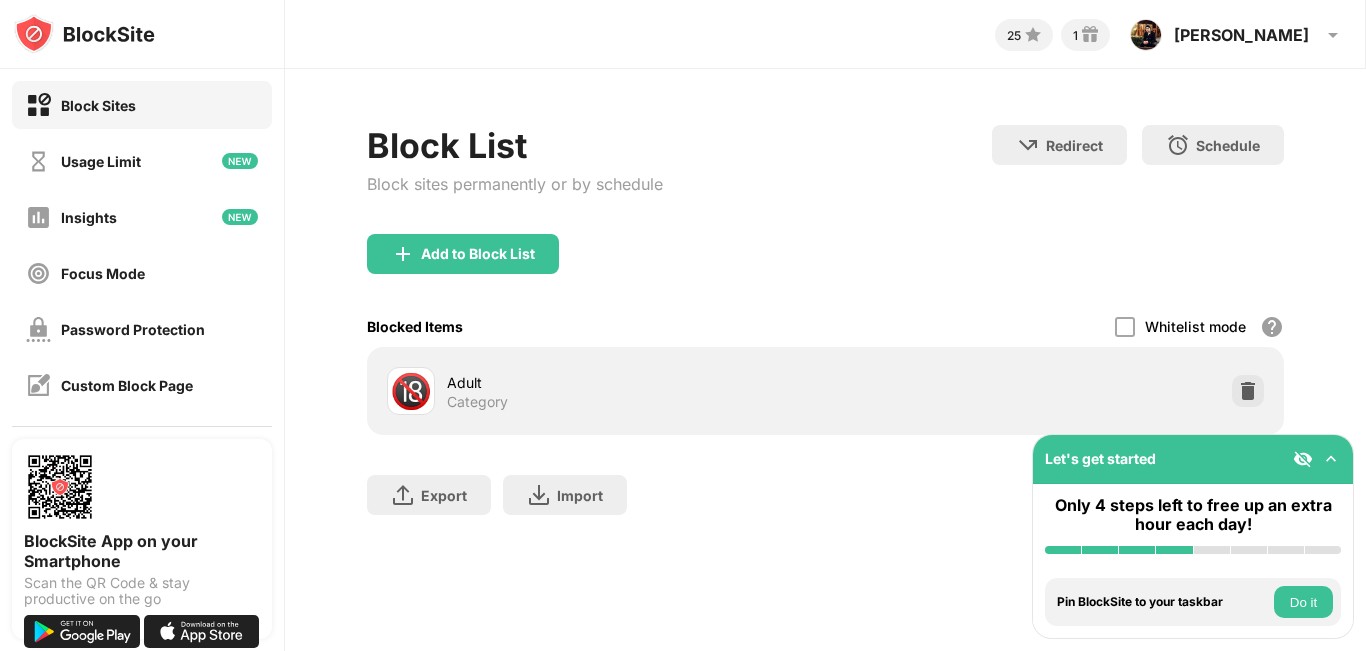 click on "Do it" at bounding box center [1303, 602] 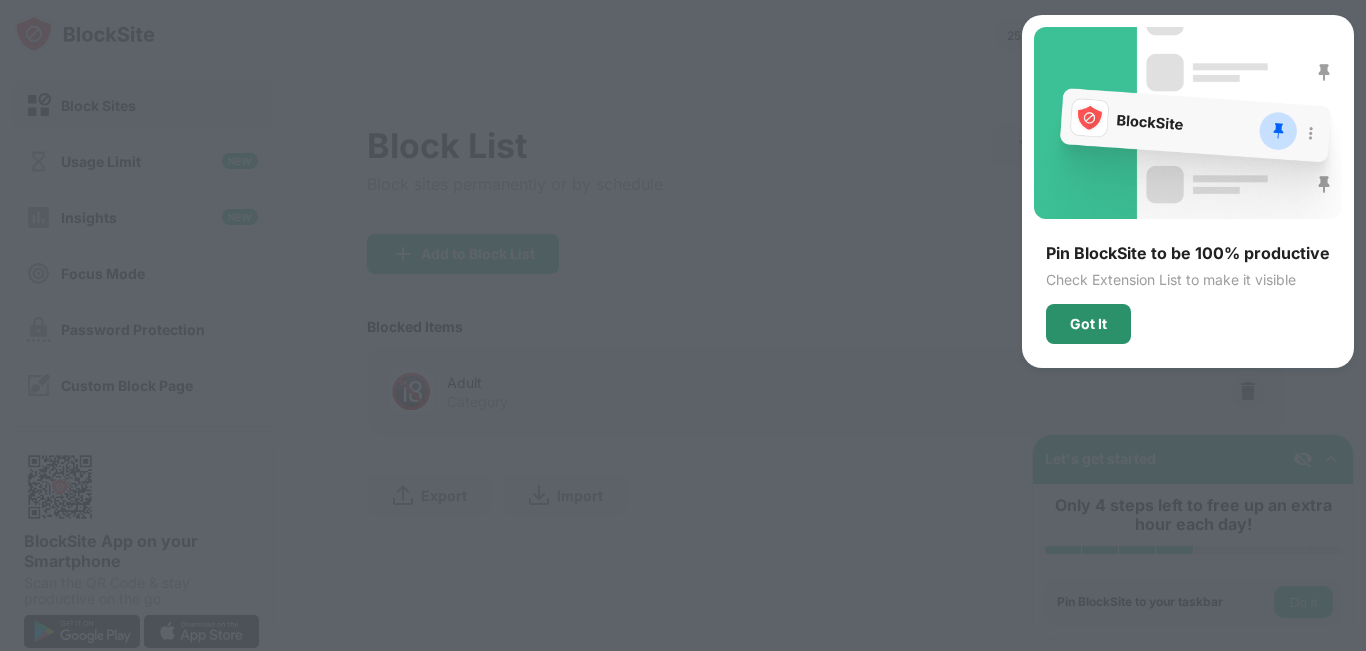 click on "Got It" at bounding box center (1088, 324) 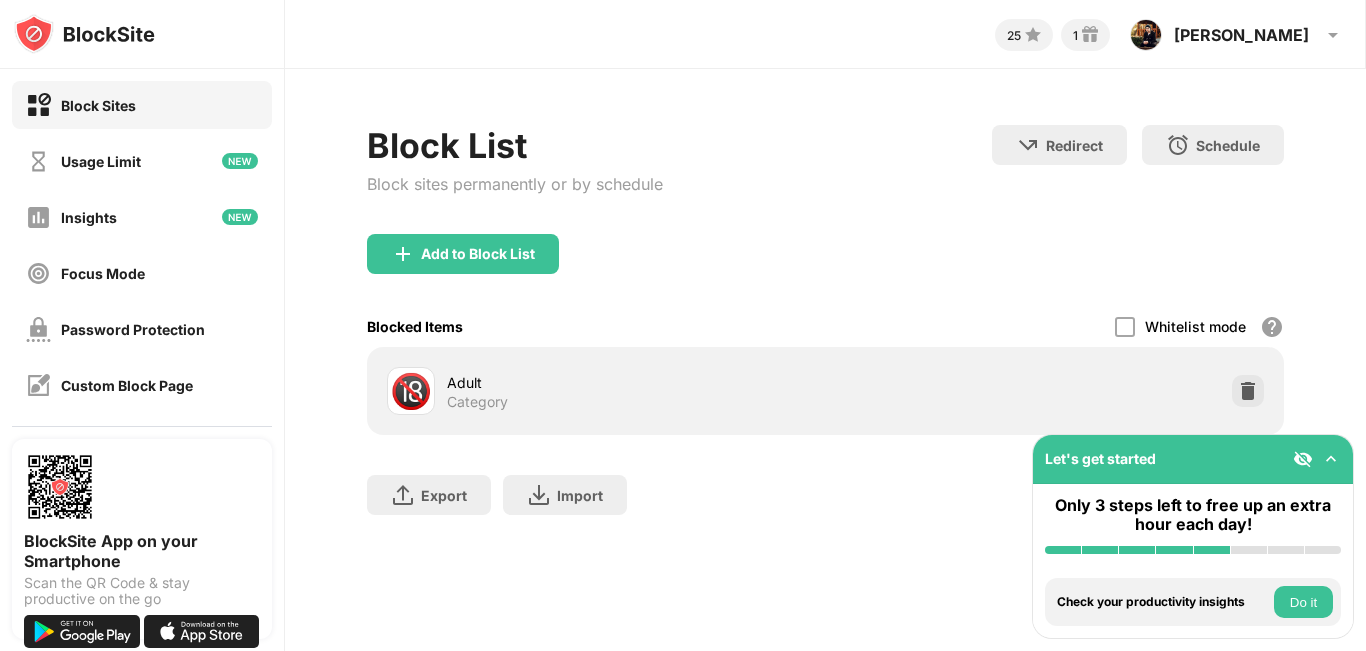 click on "Do it" at bounding box center (1303, 602) 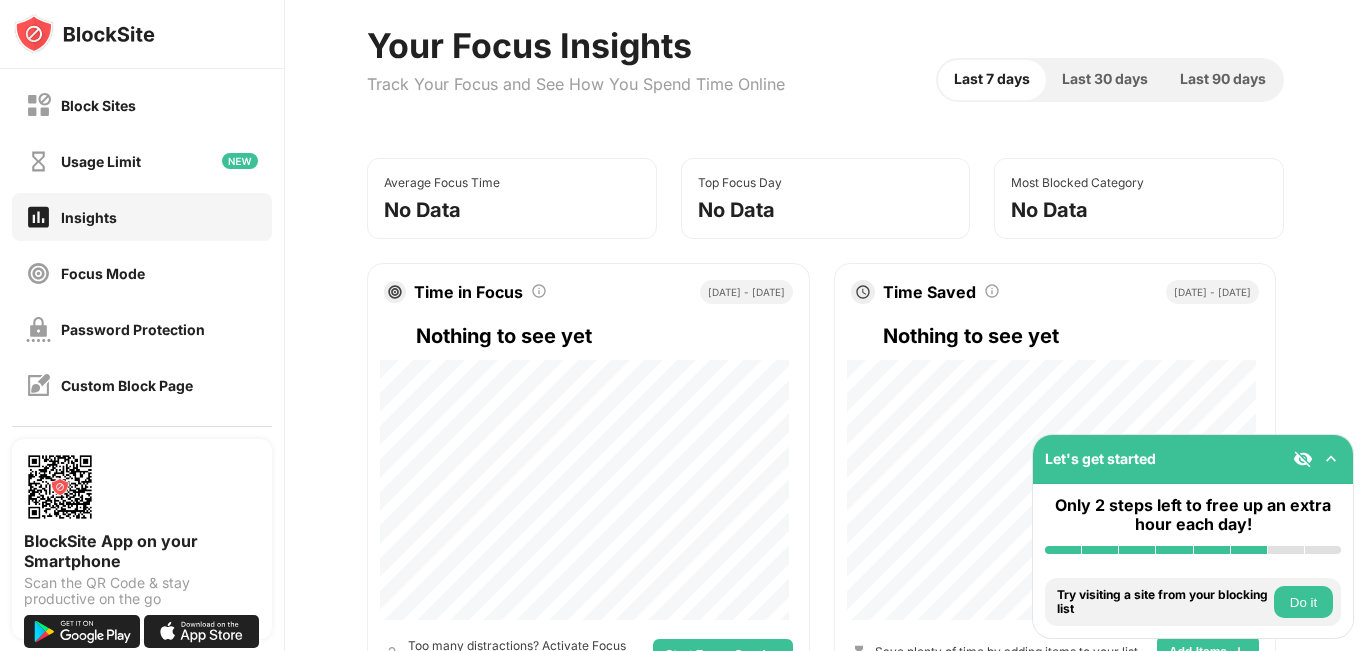 scroll, scrollTop: 0, scrollLeft: 0, axis: both 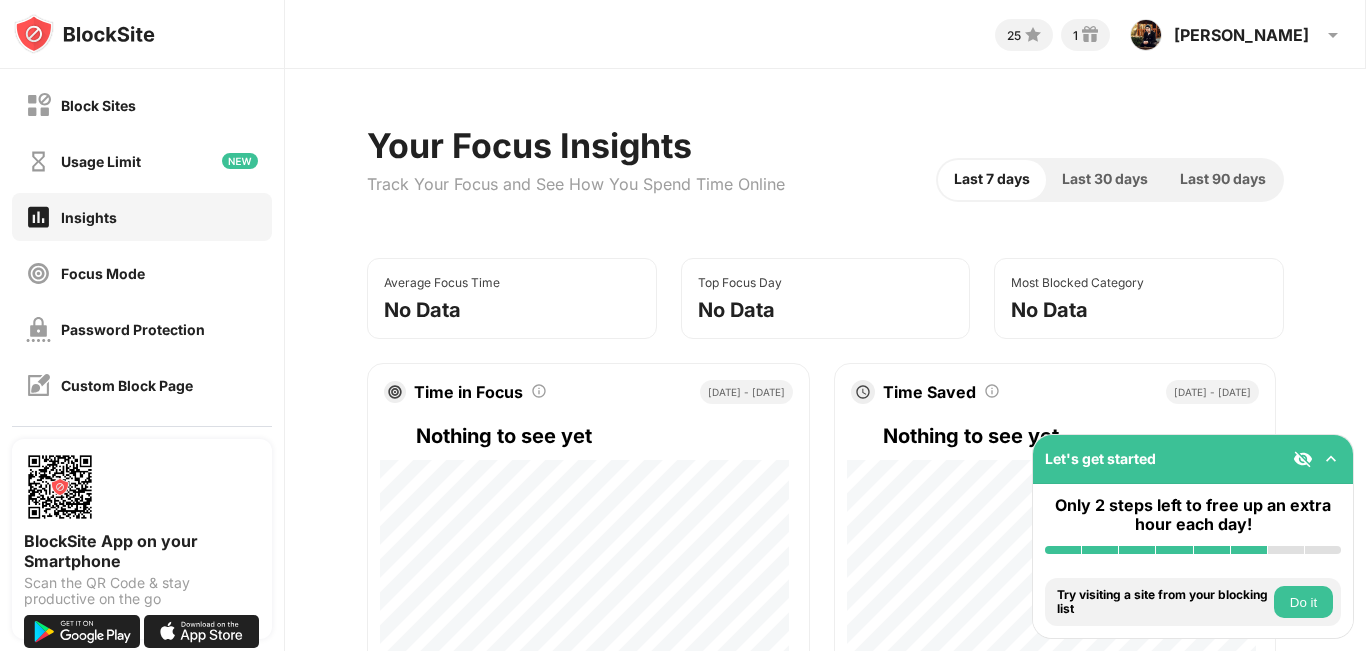 click on "Do it" at bounding box center [1303, 602] 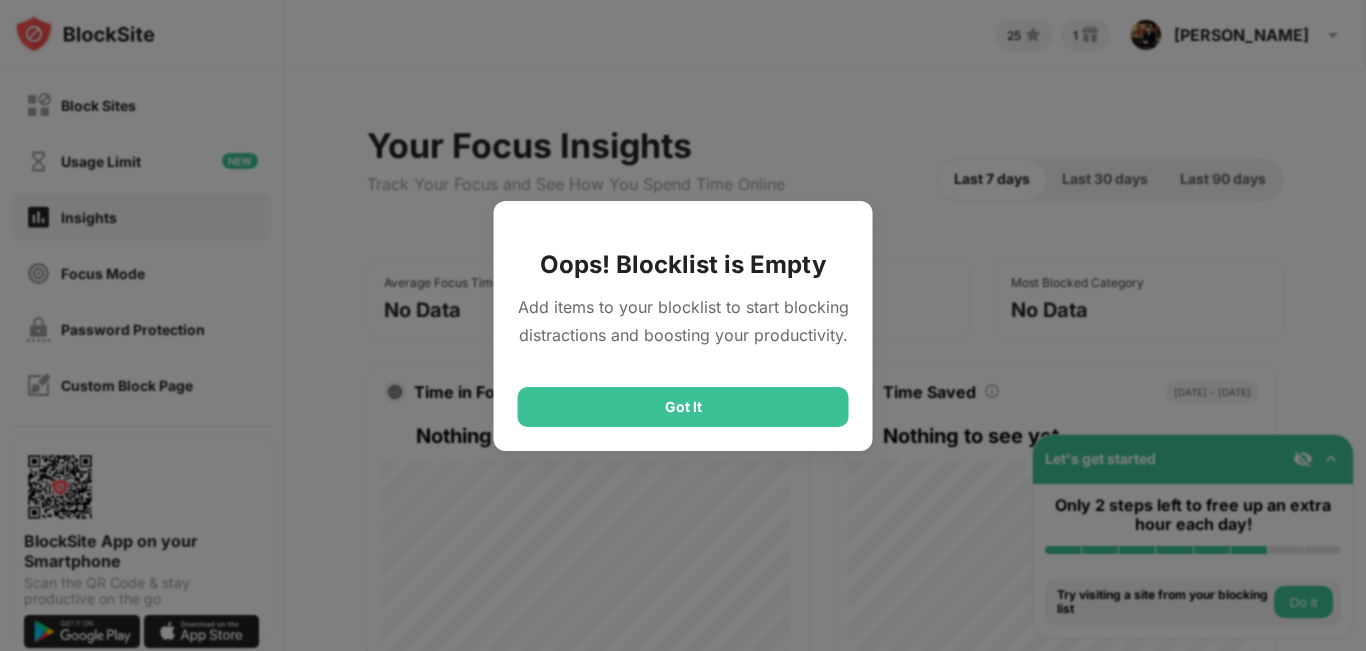 click on "Got It" at bounding box center [683, 407] 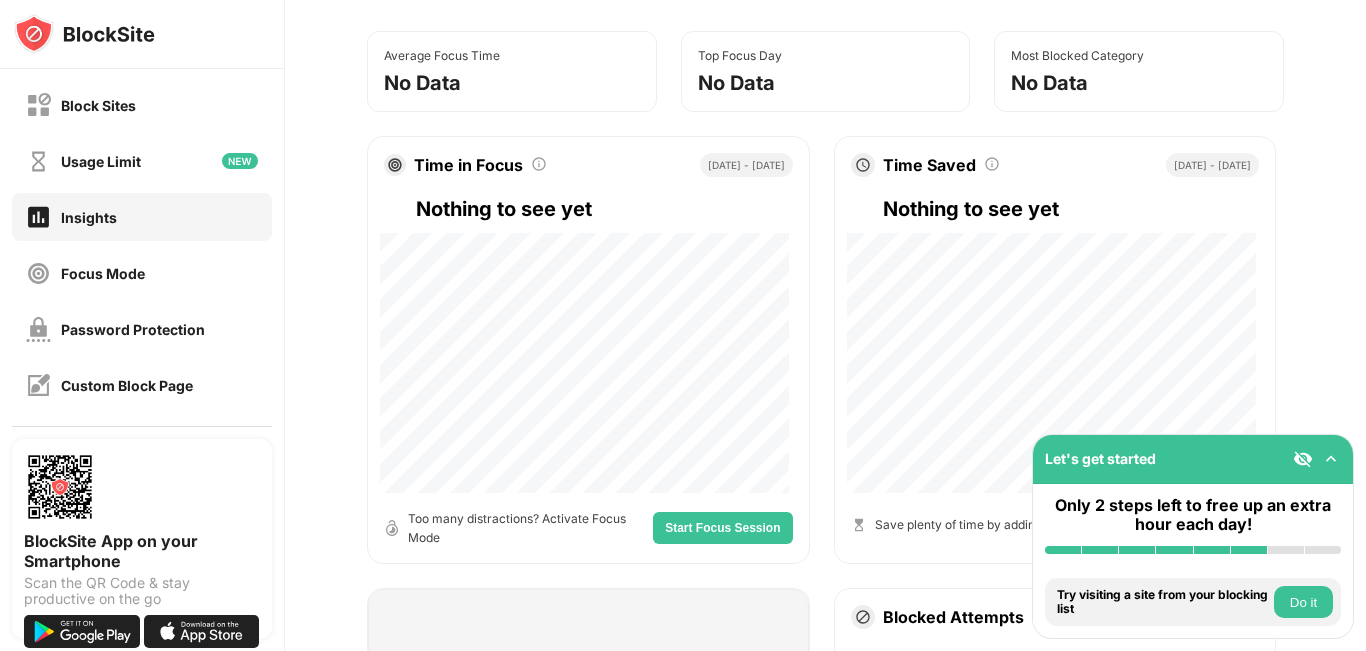 scroll, scrollTop: 0, scrollLeft: 0, axis: both 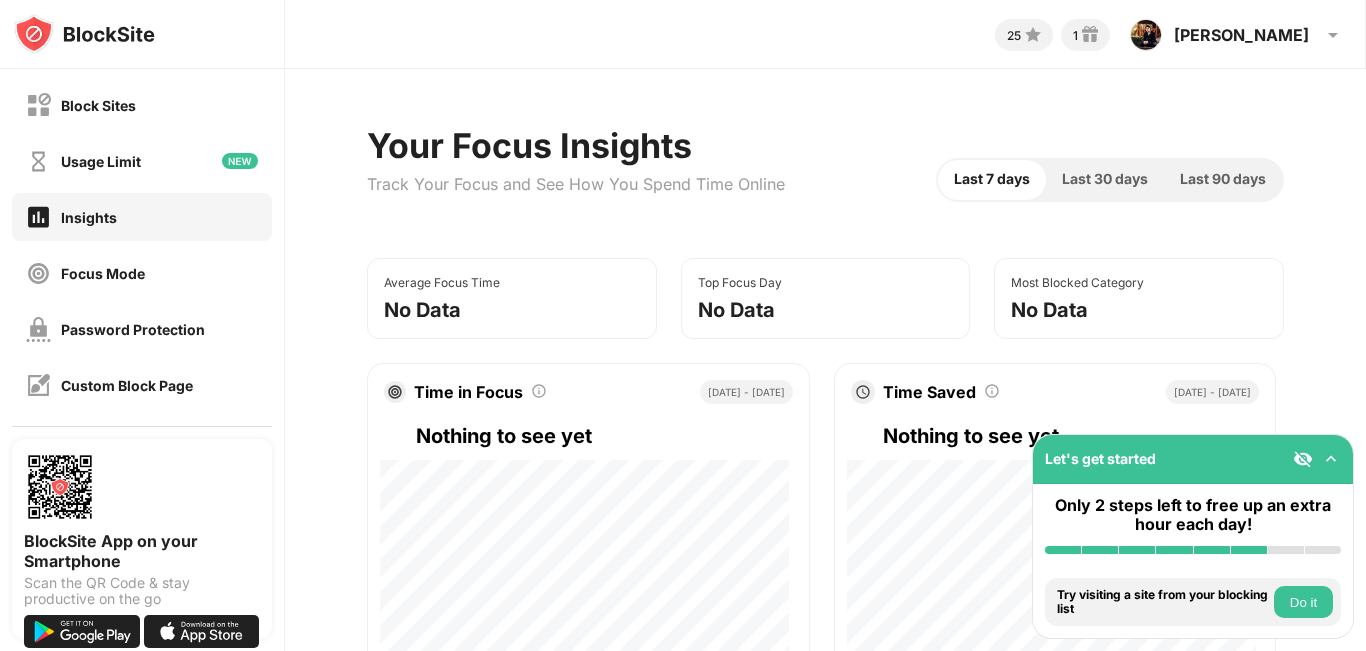click on "Let's get started" at bounding box center (1193, 459) 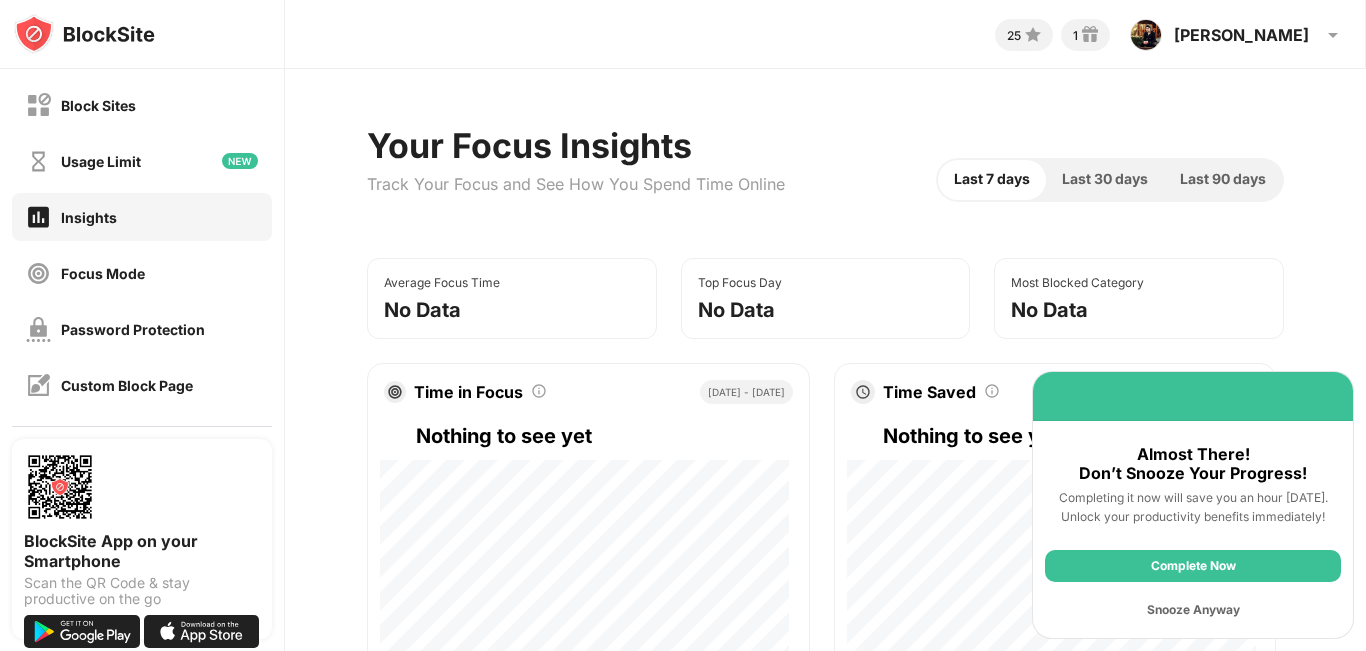 click on "Snooze Anyway" at bounding box center (1193, 610) 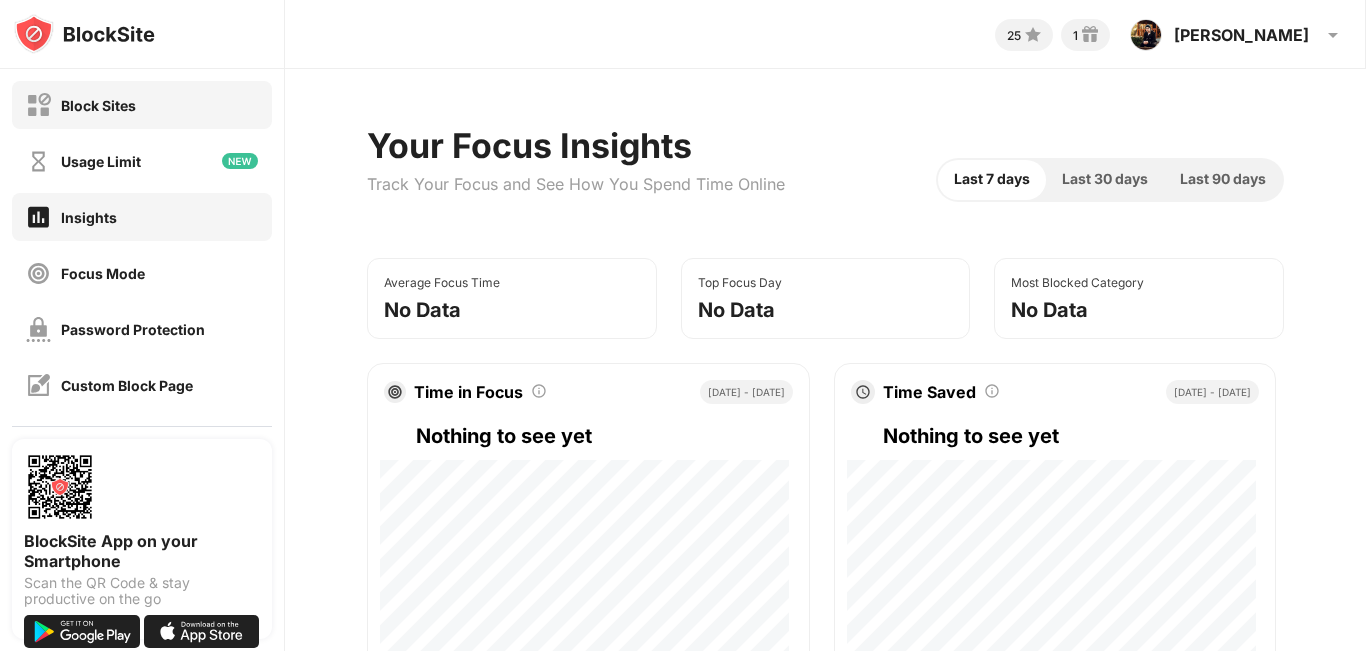 click on "Block Sites" at bounding box center [98, 105] 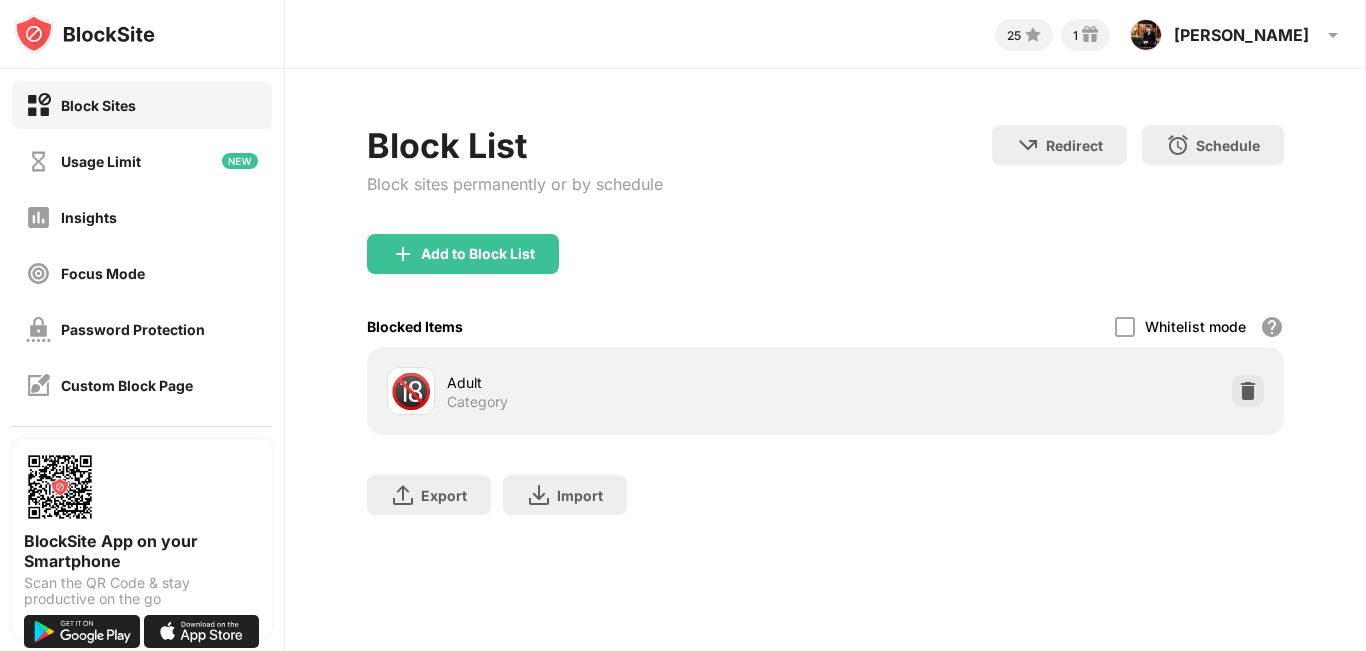 click on "Add to Block List" at bounding box center [478, 254] 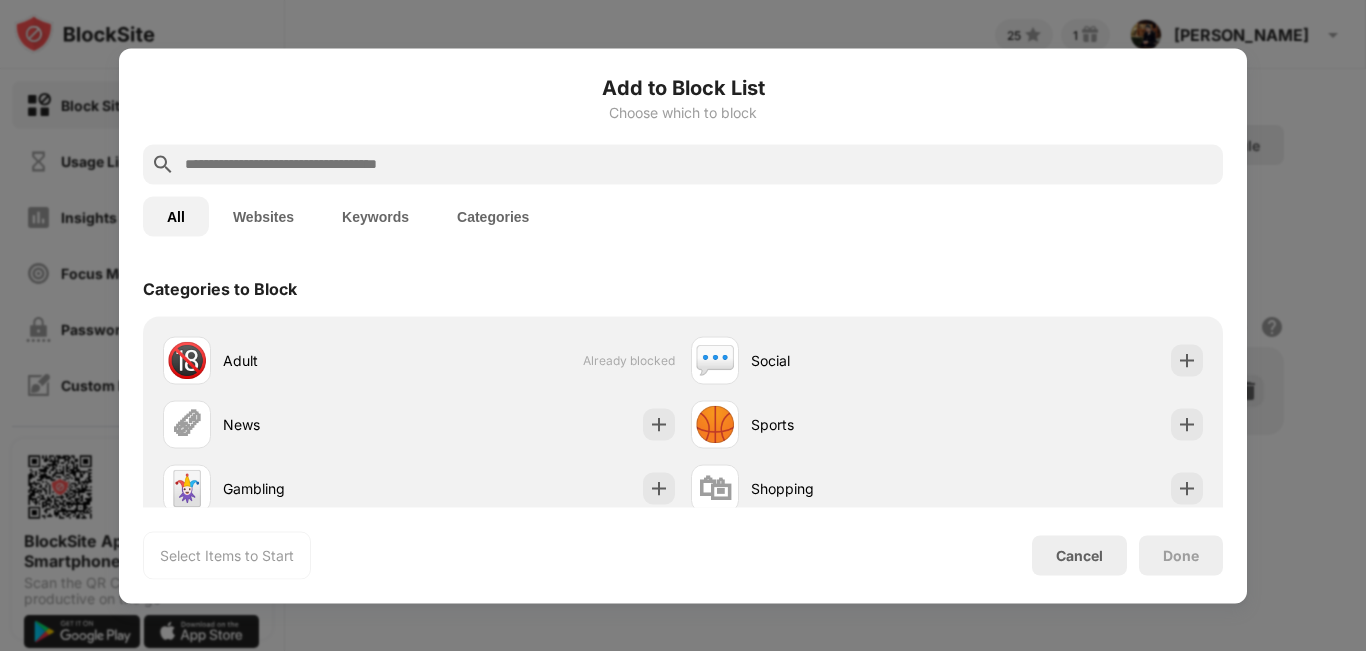 click at bounding box center (699, 164) 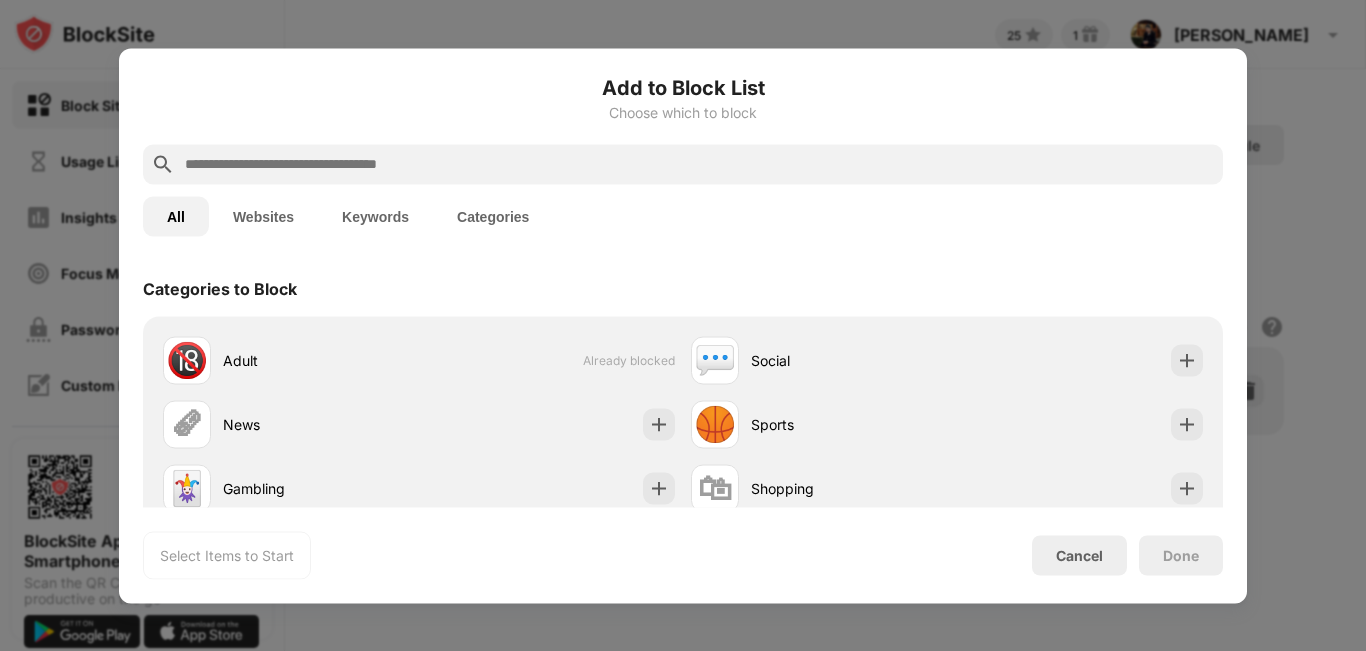 paste on "**********" 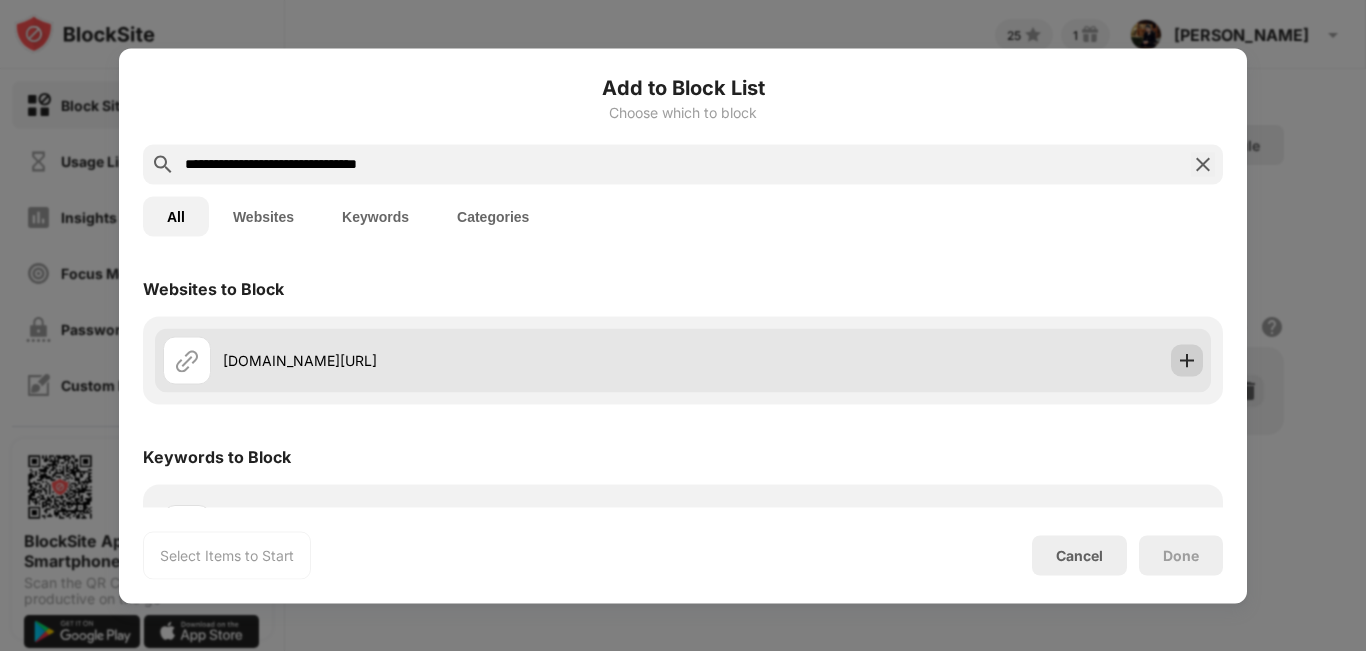 click at bounding box center [1187, 360] 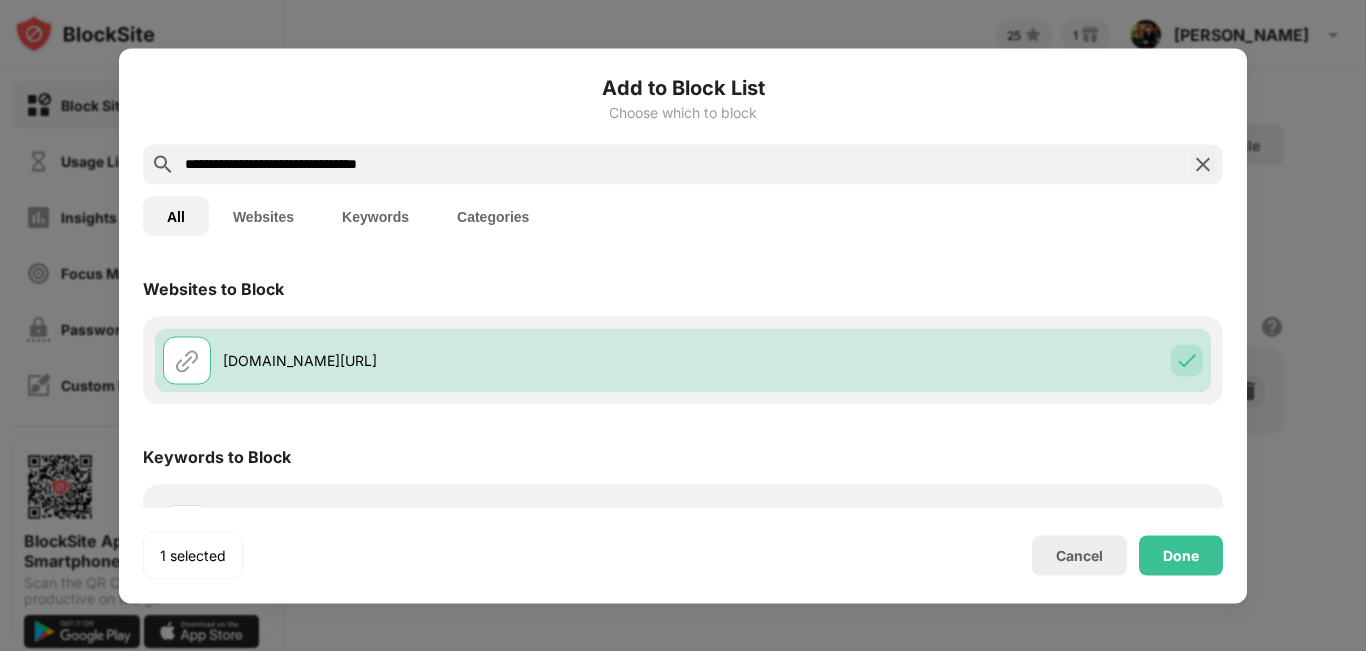 drag, startPoint x: 445, startPoint y: 162, endPoint x: 158, endPoint y: 172, distance: 287.17416 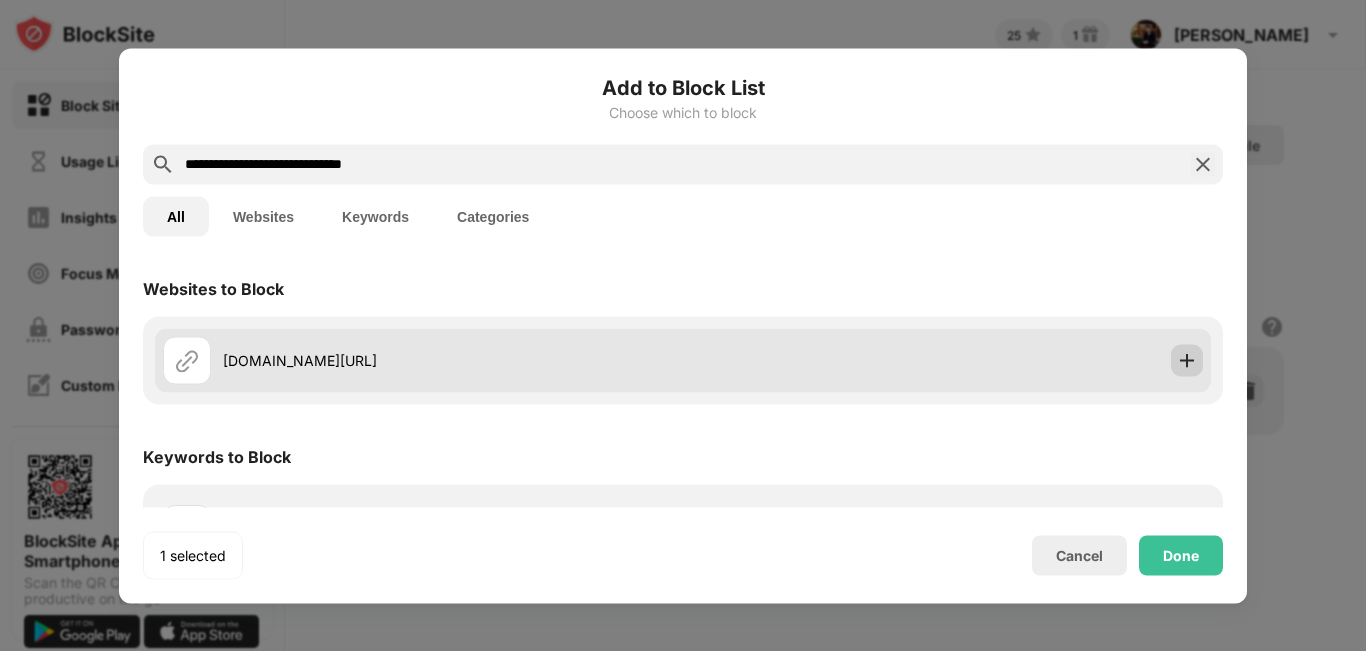 type on "**********" 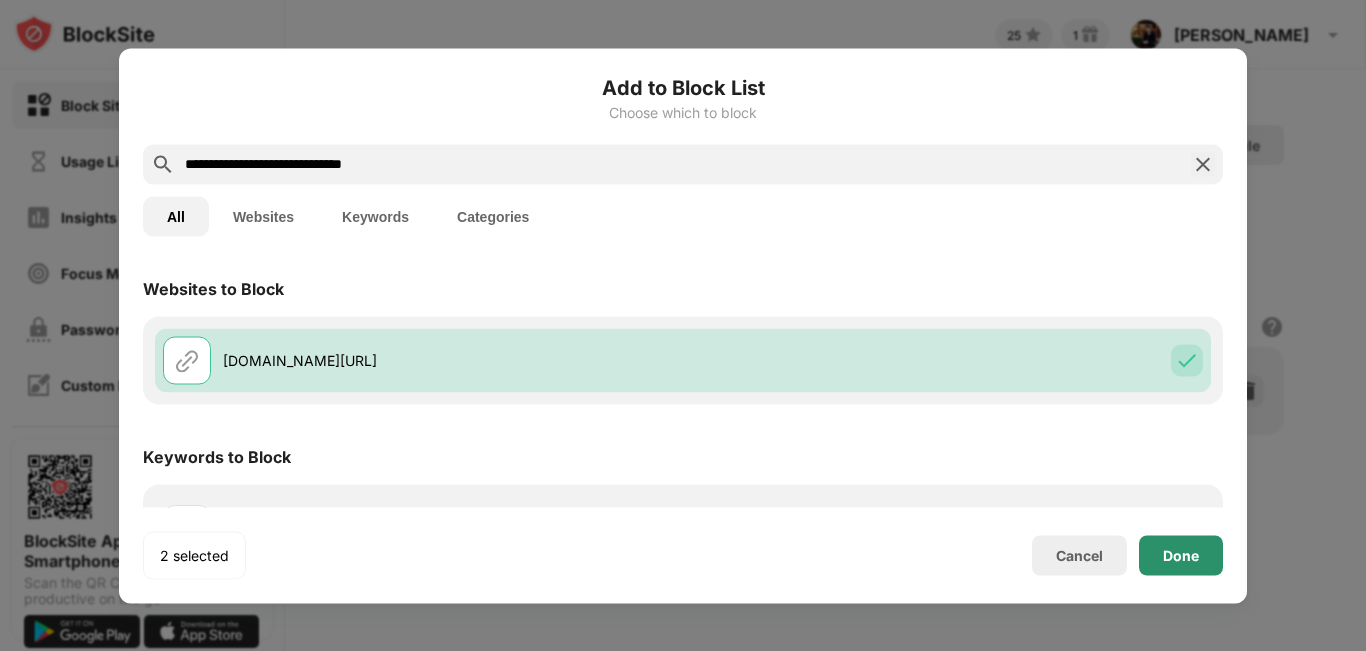 click on "Done" at bounding box center [1181, 555] 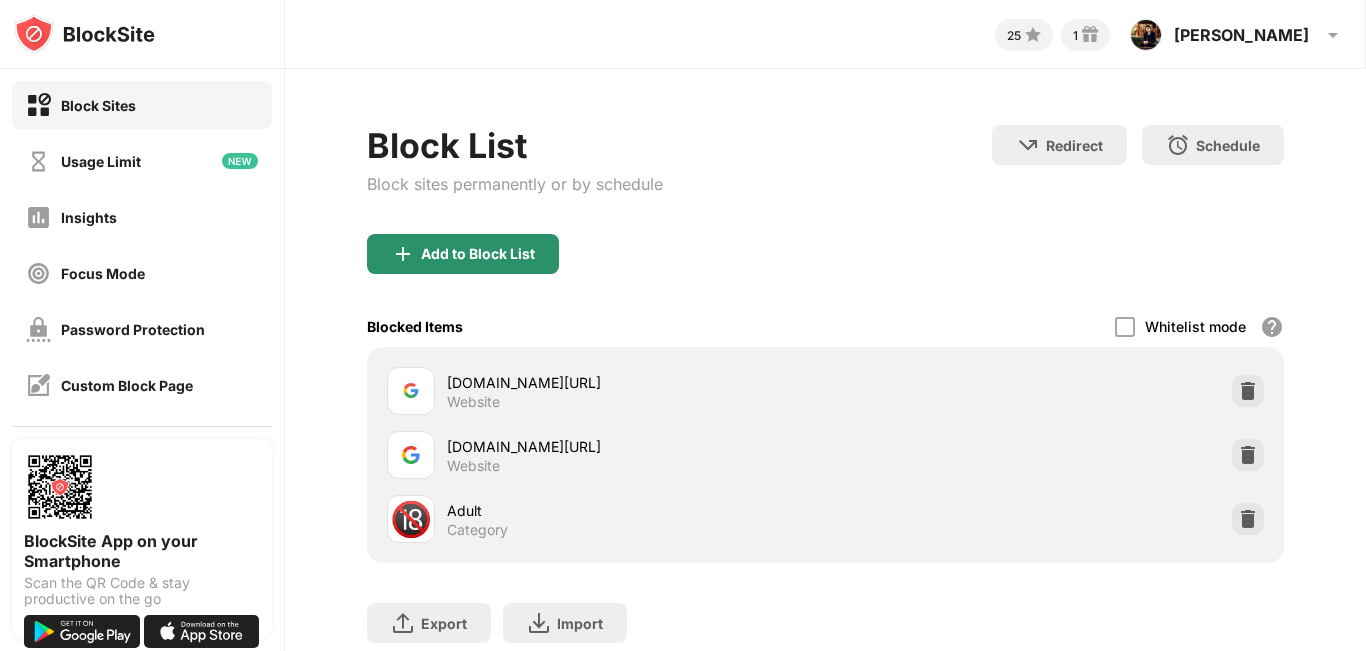 click on "Add to Block List" at bounding box center (478, 254) 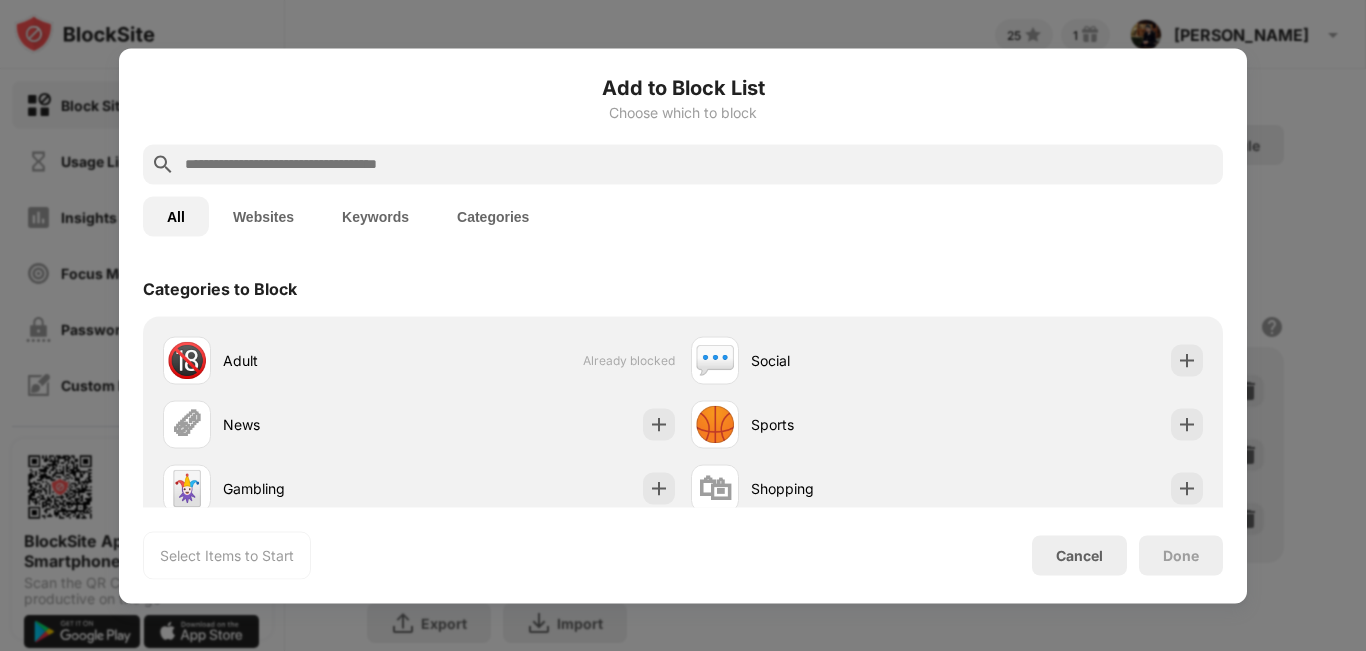 click at bounding box center (699, 164) 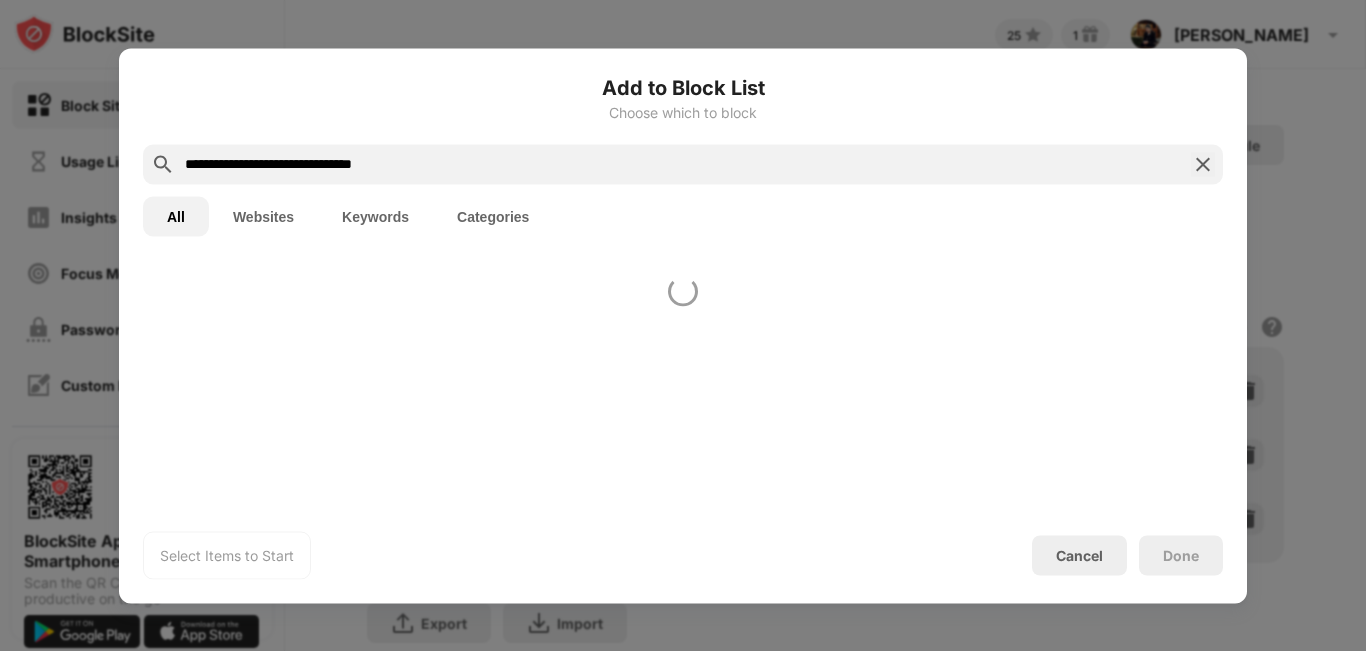 type on "**********" 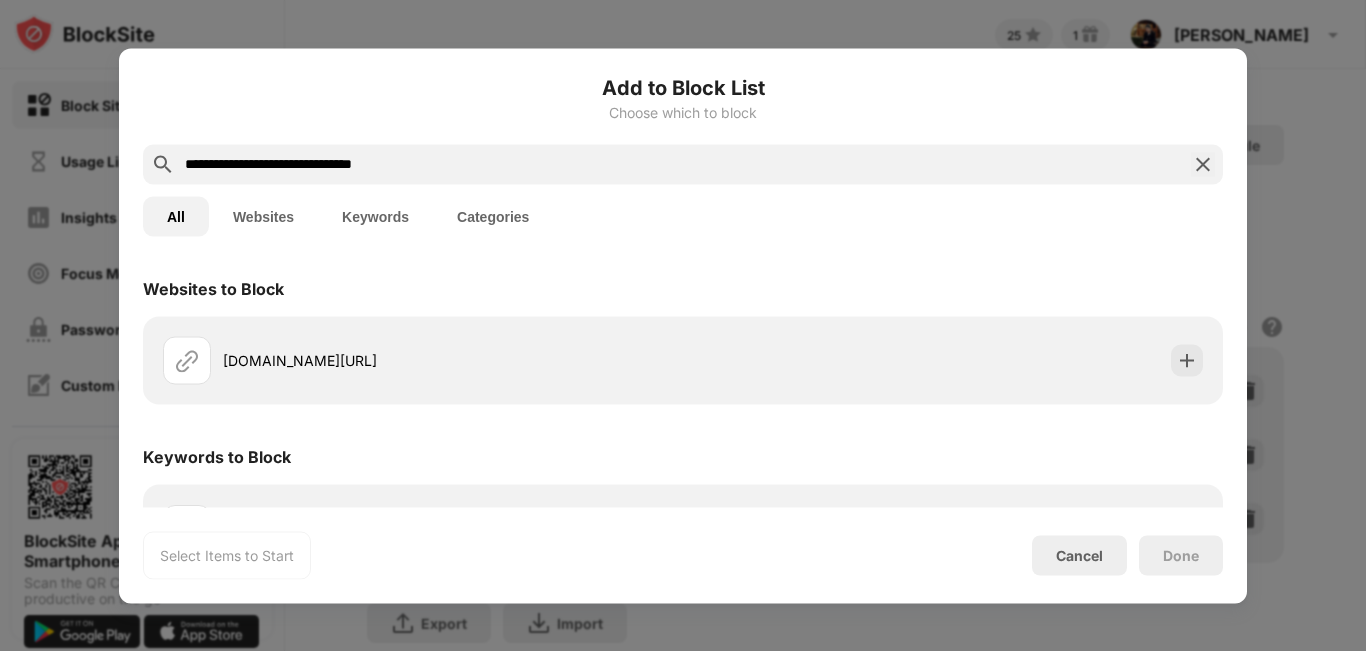 click on "**********" at bounding box center [683, 325] 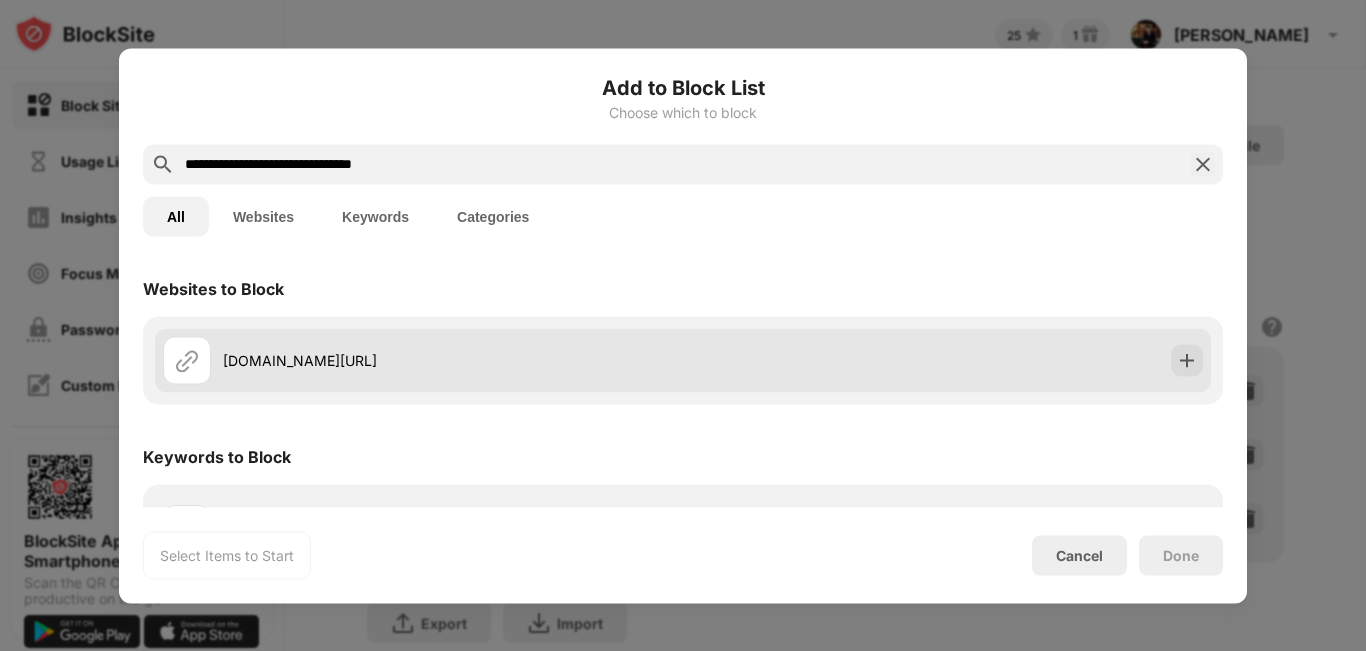 click on "google.com/safesearch" at bounding box center [683, 360] 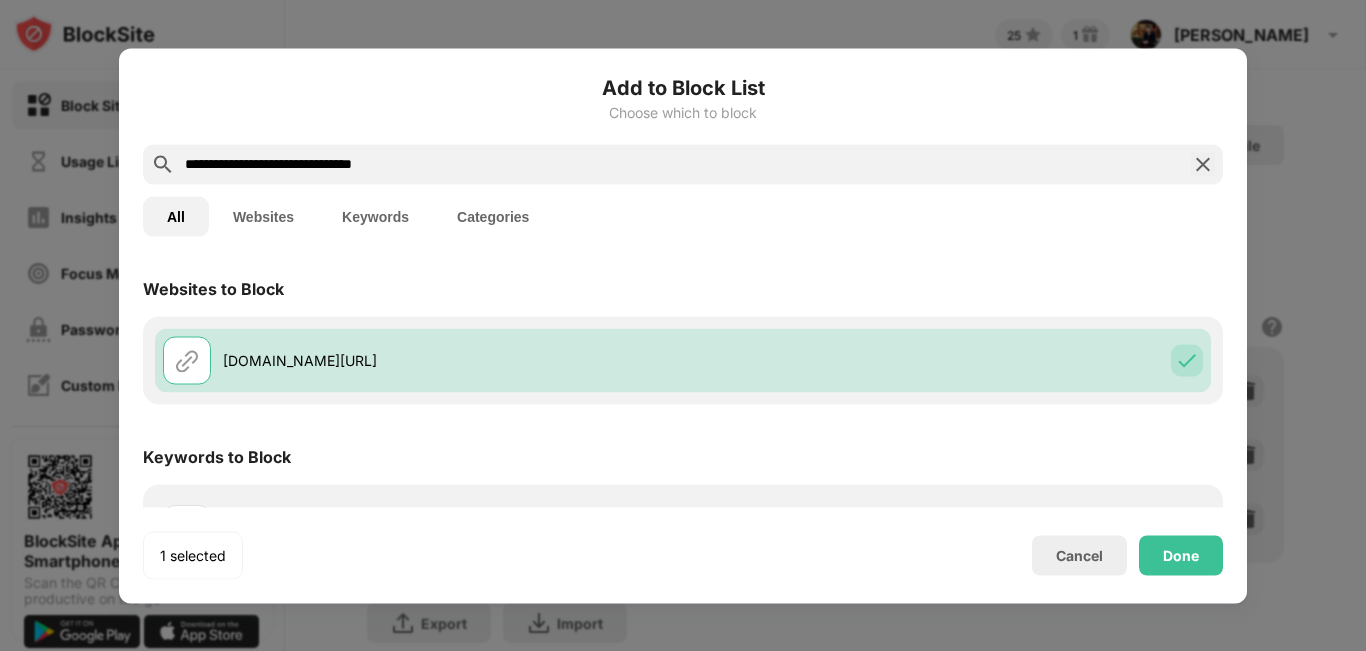 click on "Done" at bounding box center (1181, 555) 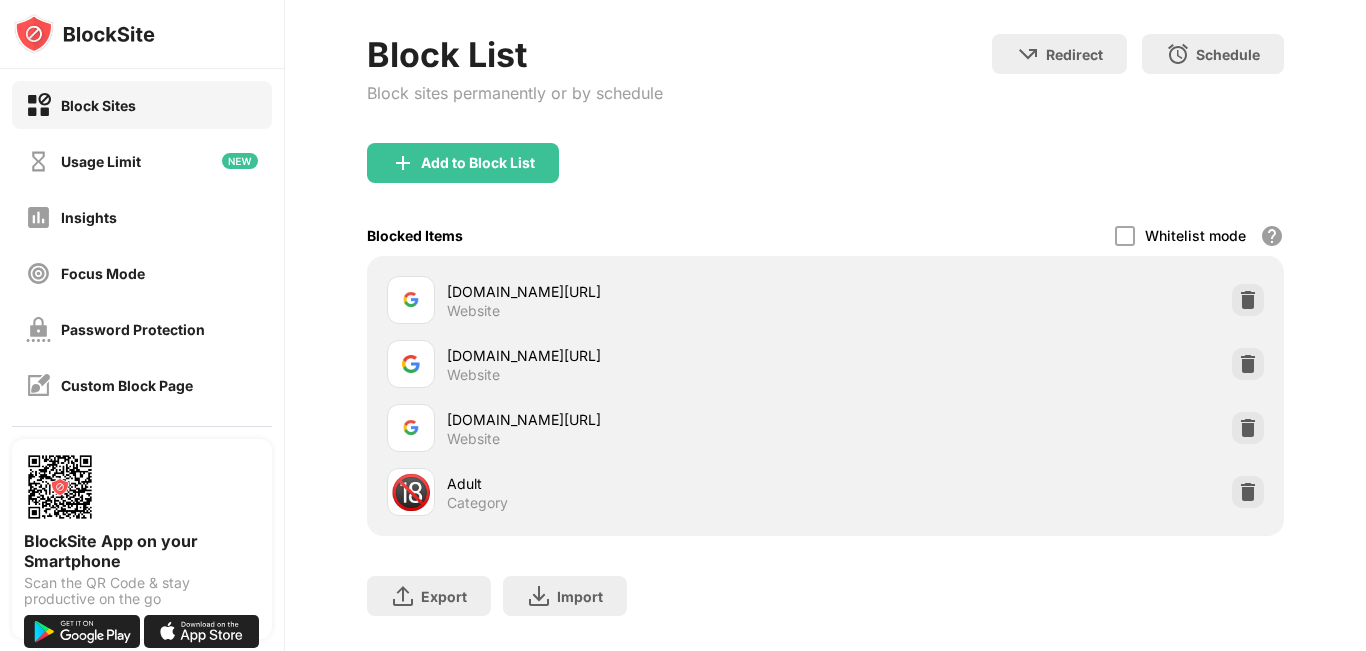 scroll, scrollTop: 0, scrollLeft: 0, axis: both 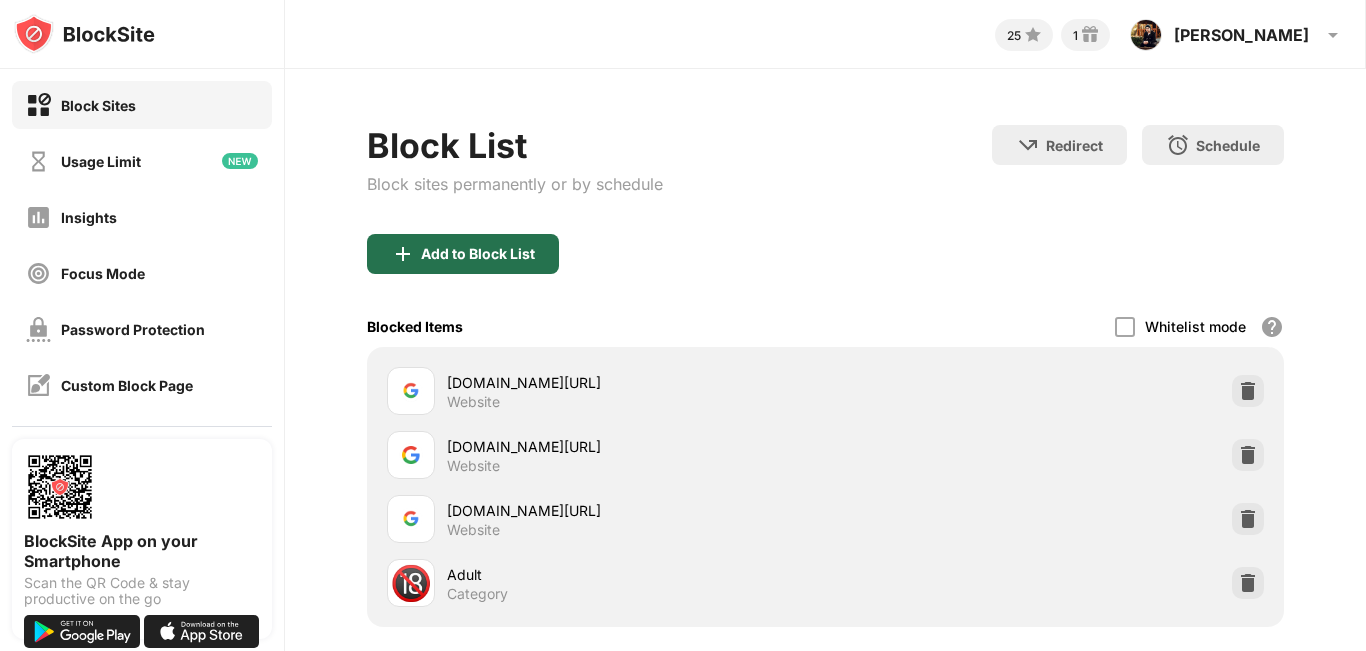 click on "Add to Block List" at bounding box center [478, 254] 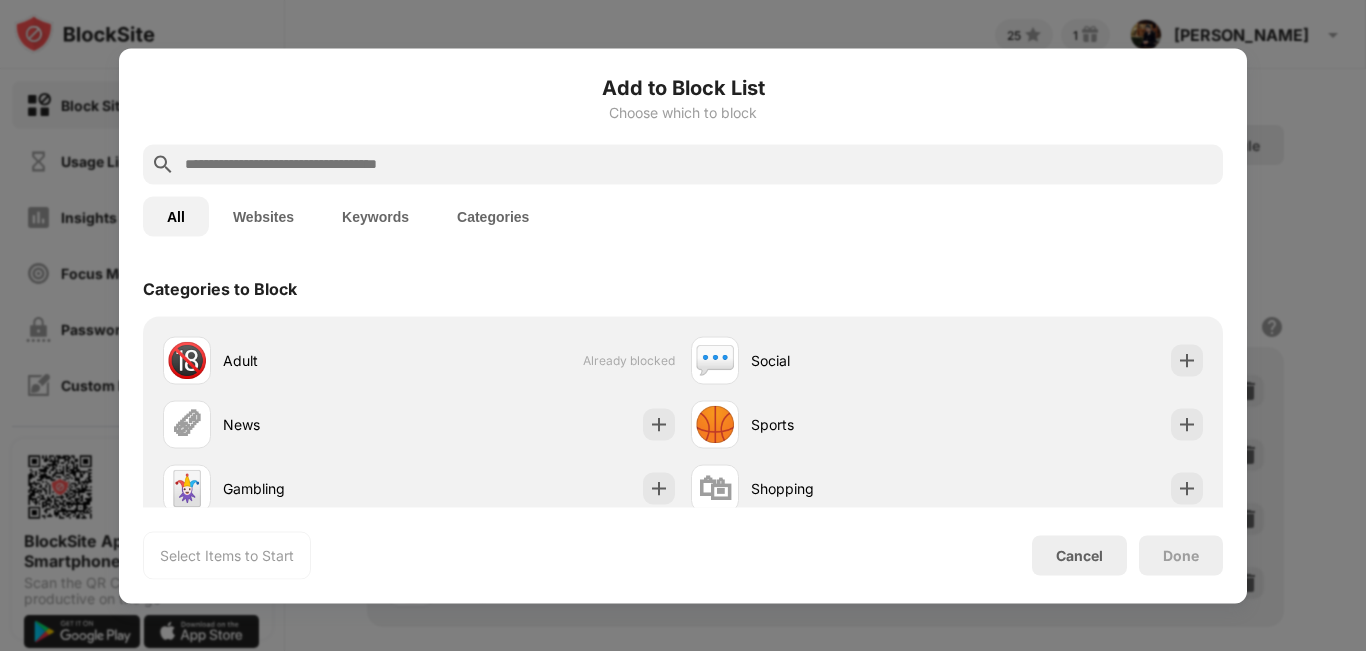 click on "Keywords" at bounding box center [375, 216] 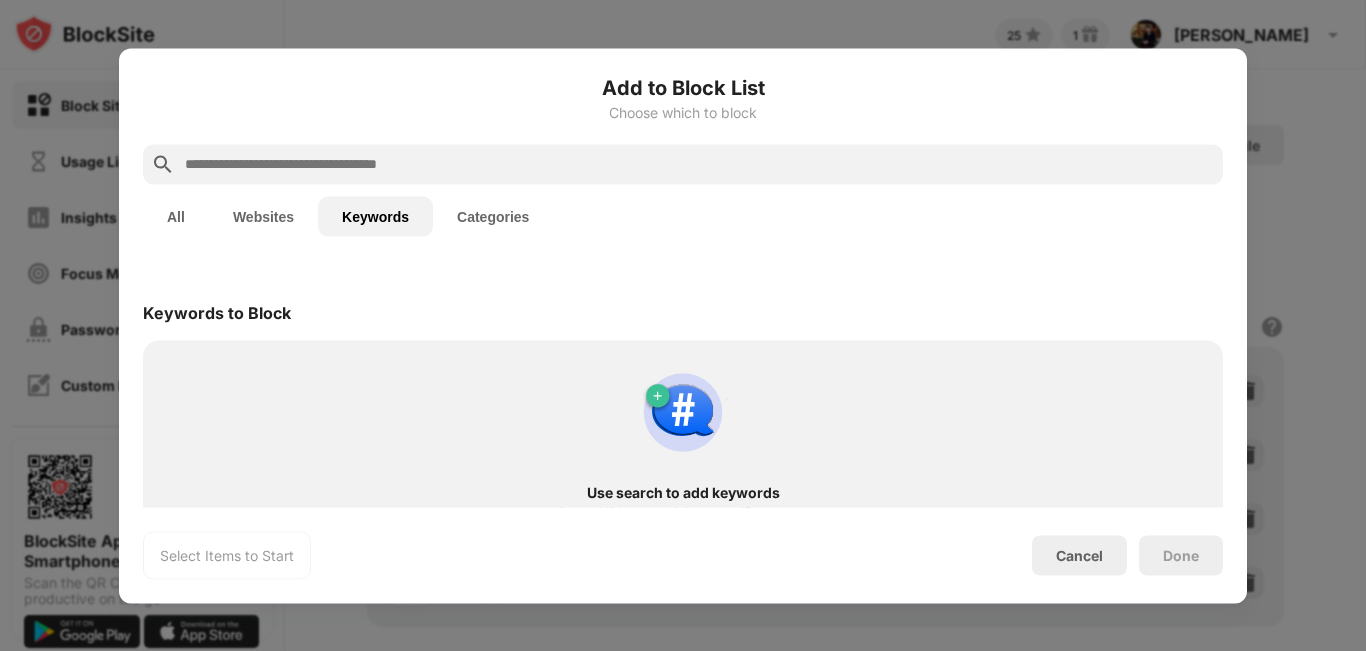 click at bounding box center (699, 164) 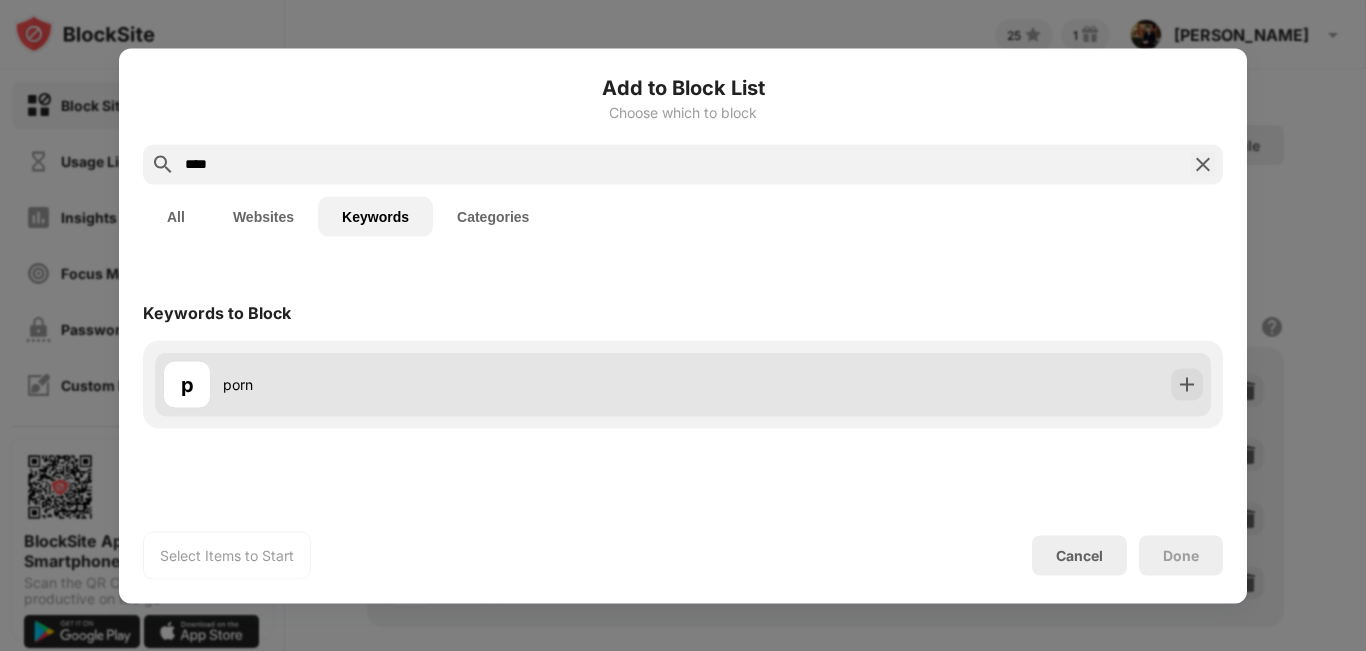 type on "****" 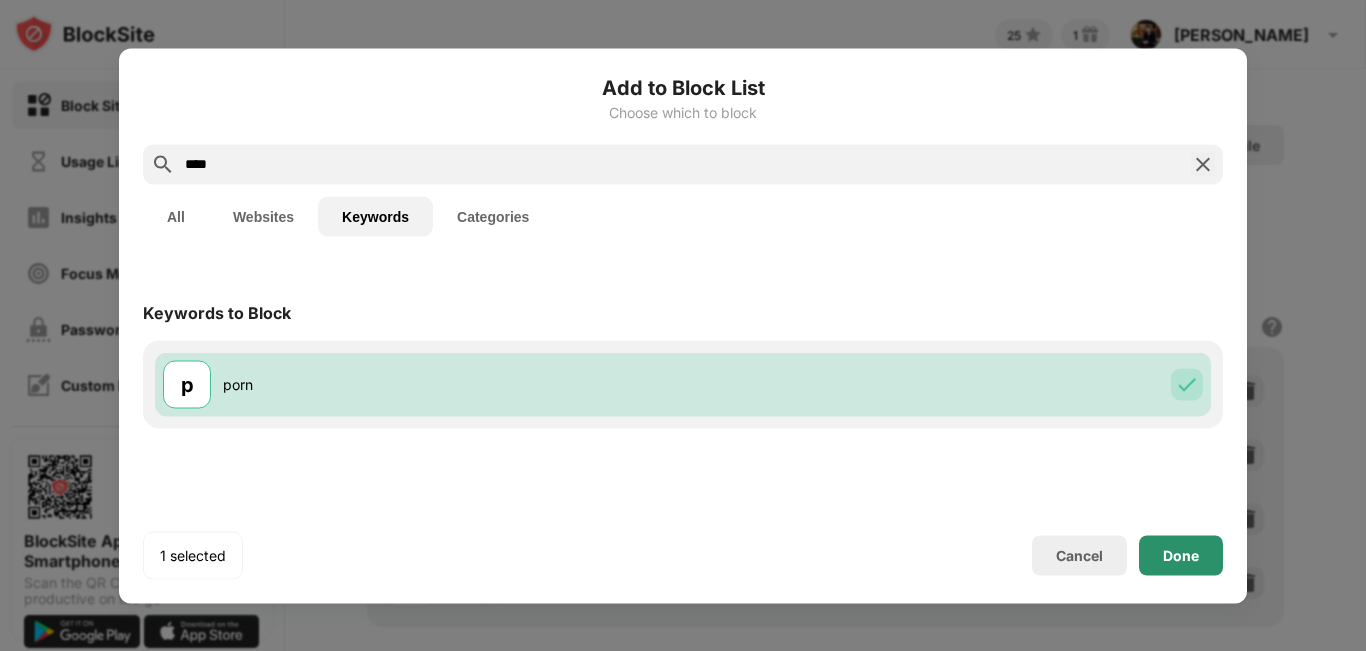 click on "Done" at bounding box center (1181, 555) 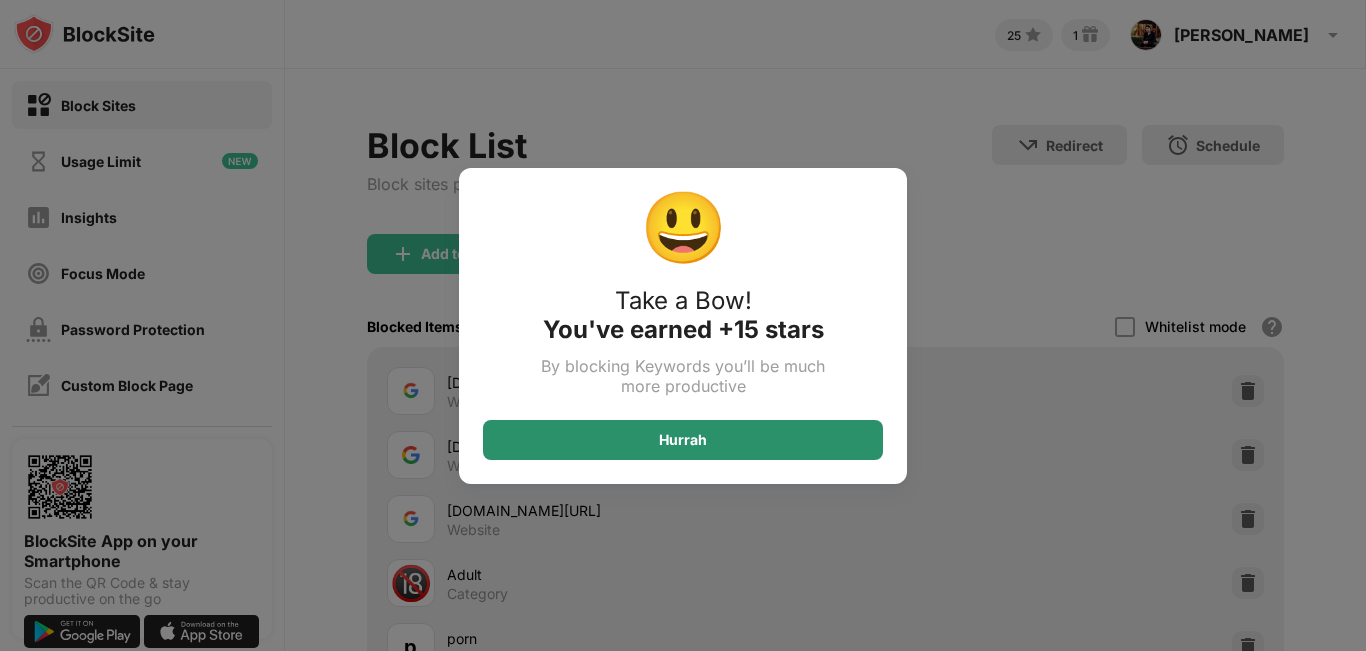 click on "Hurrah" at bounding box center [683, 440] 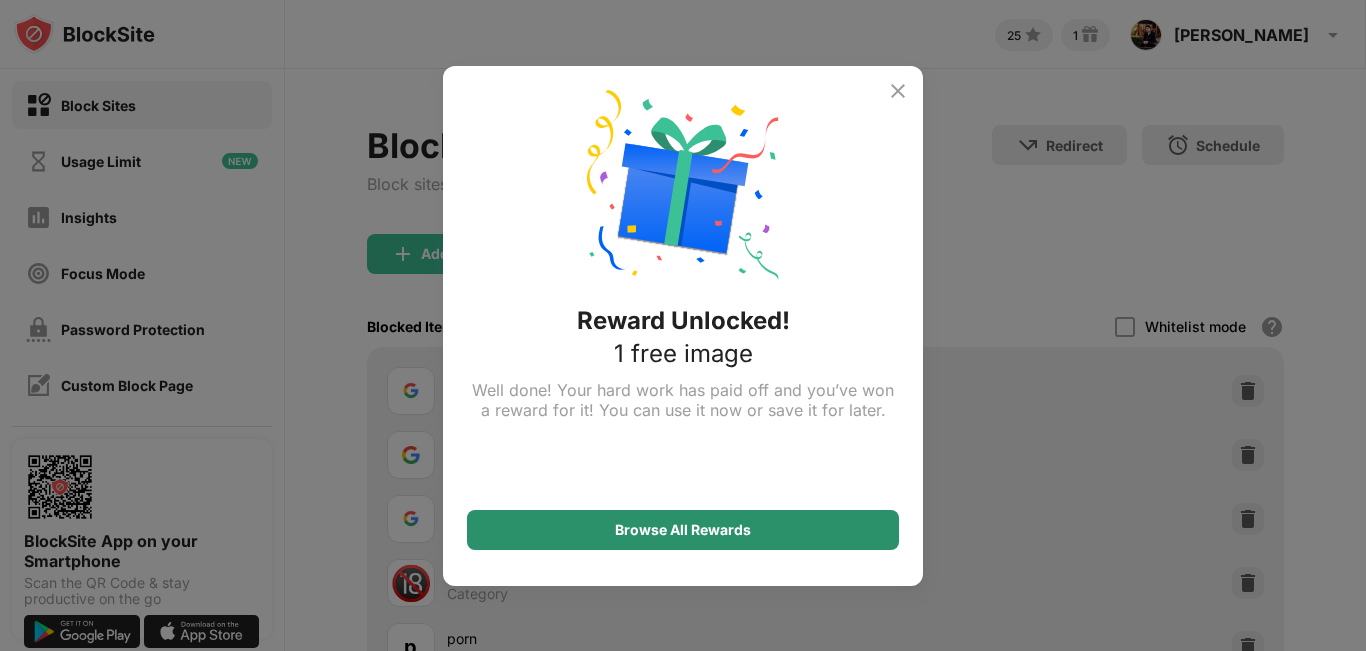 click on "Browse All Rewards" at bounding box center (683, 530) 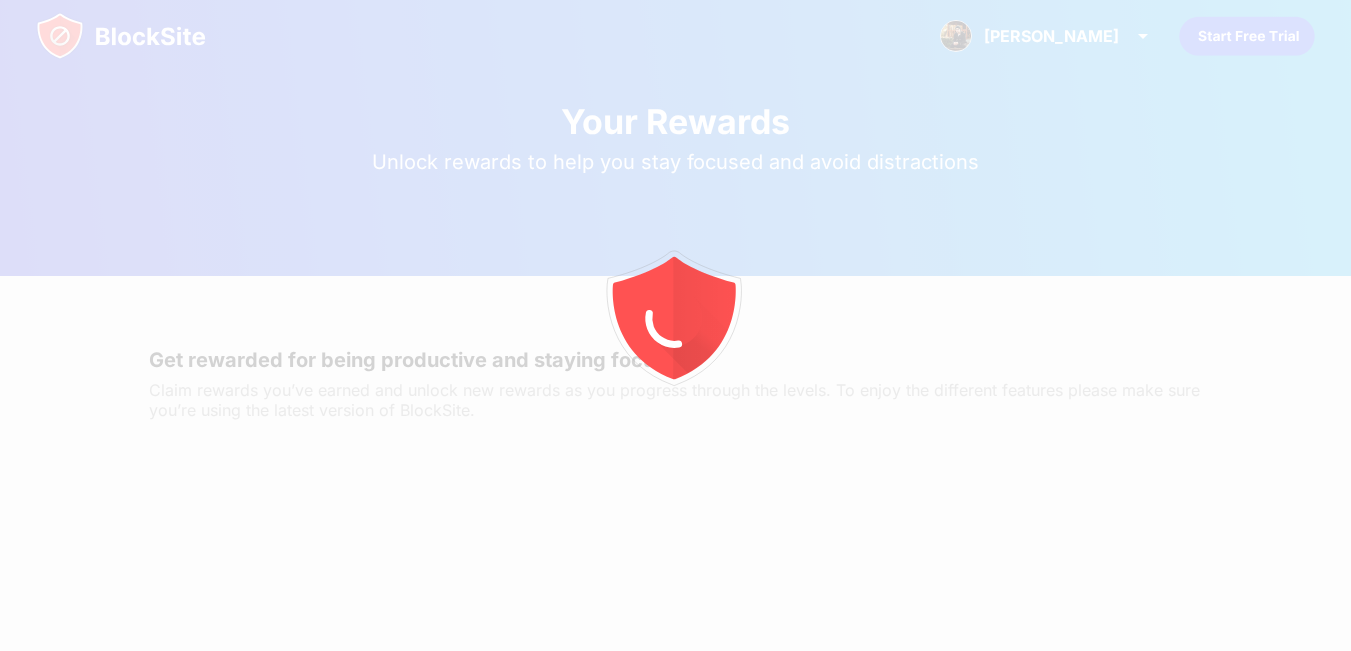 scroll, scrollTop: 0, scrollLeft: 0, axis: both 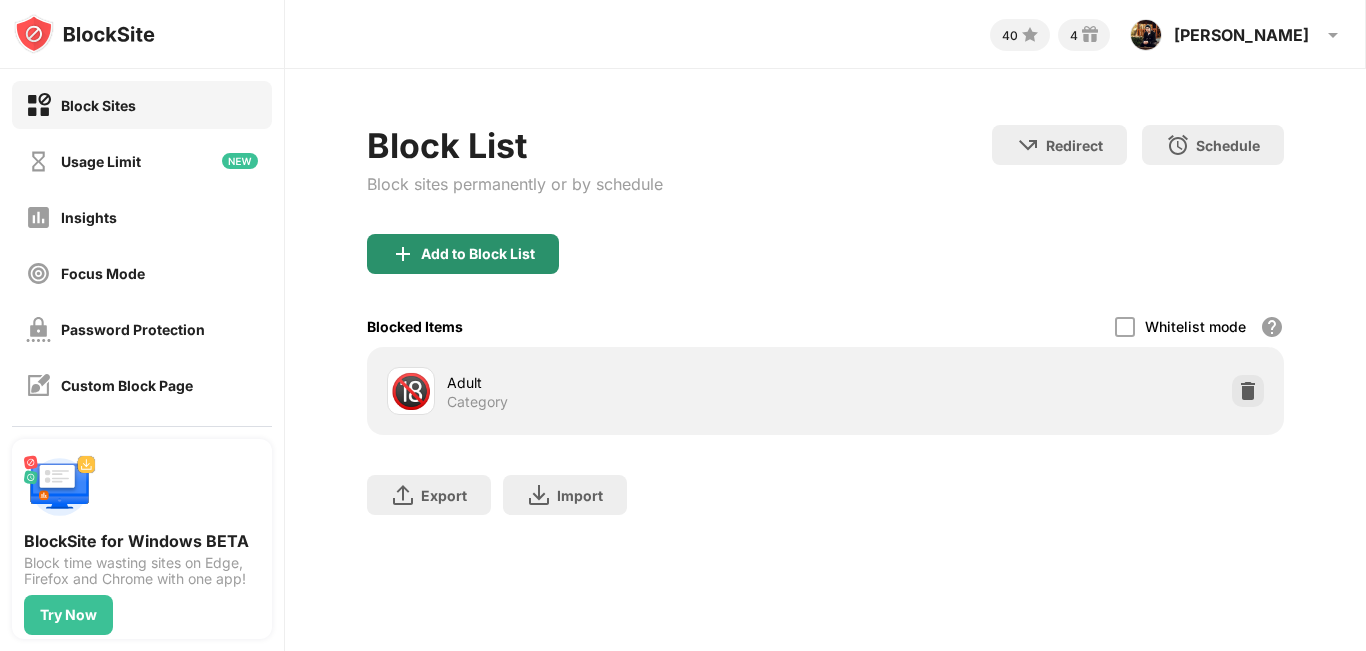 click on "Add to Block List" at bounding box center [478, 254] 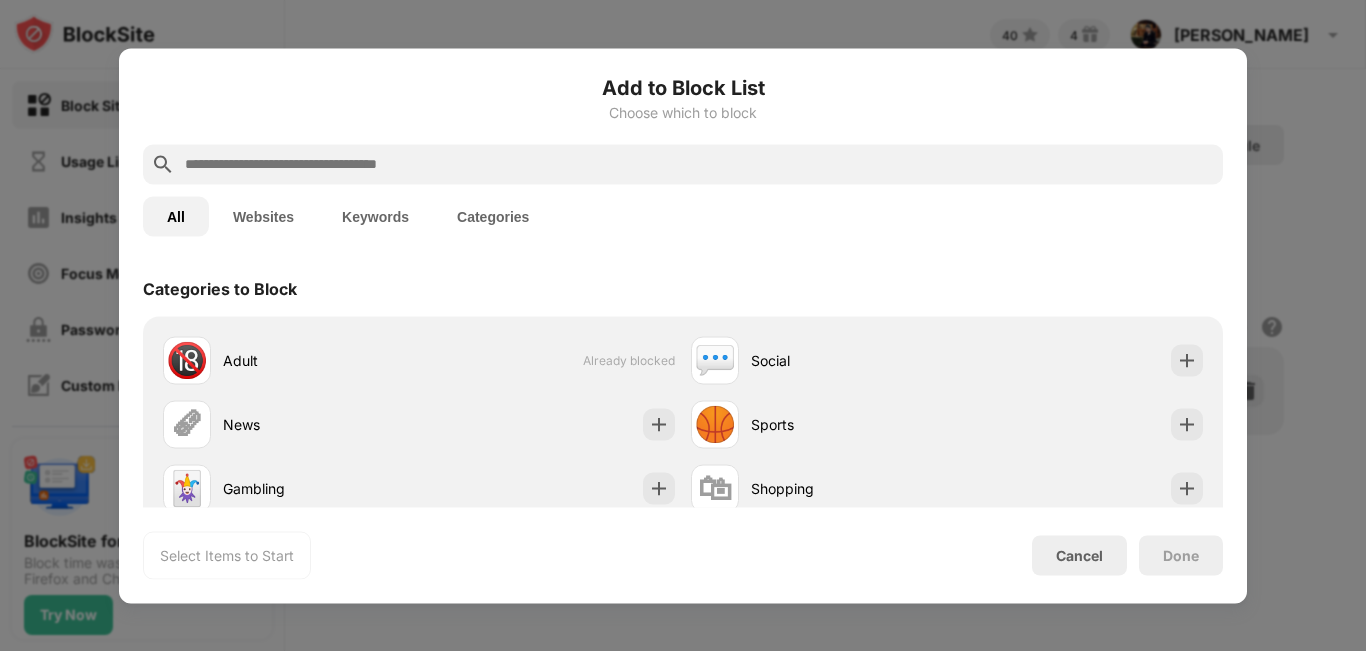 click at bounding box center (699, 164) 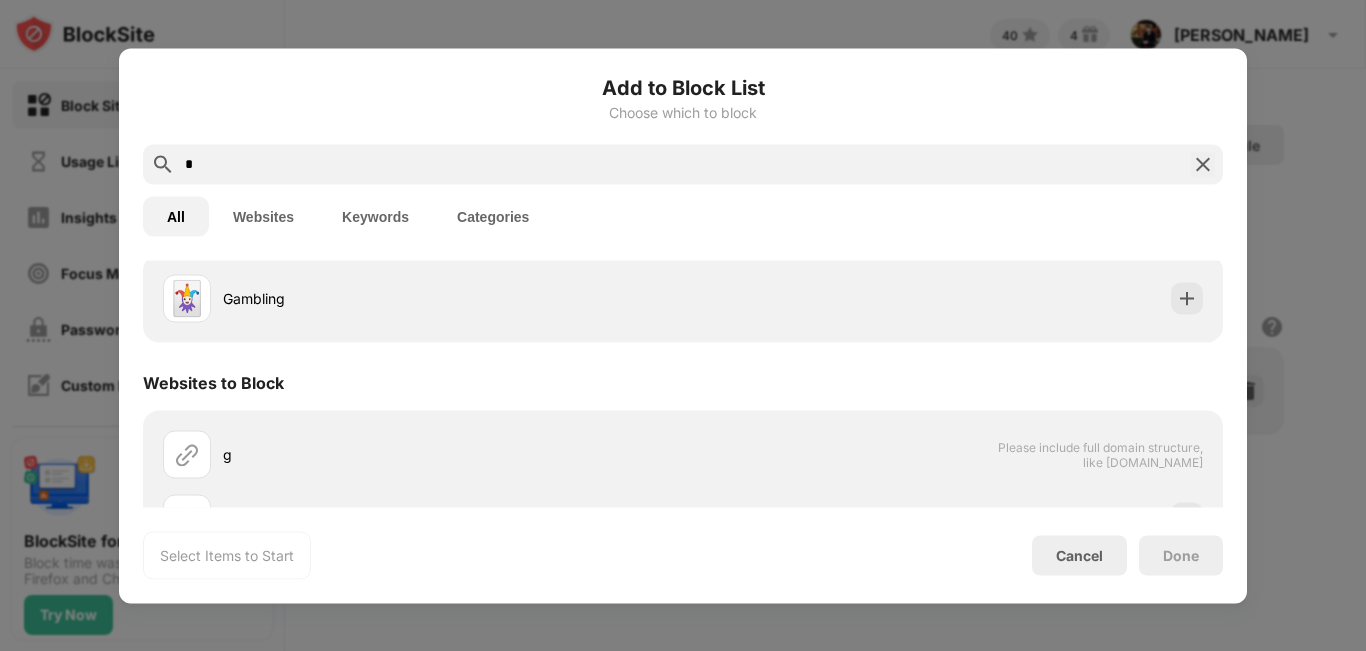 scroll, scrollTop: 0, scrollLeft: 0, axis: both 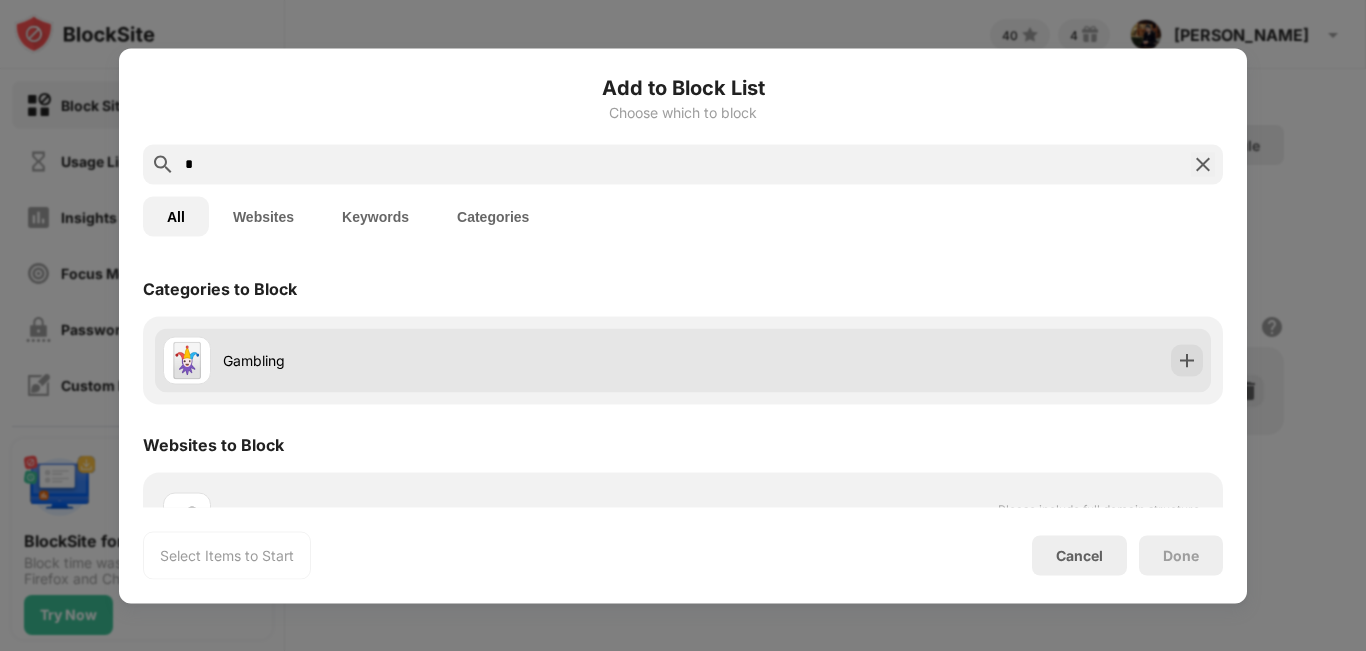type on "*" 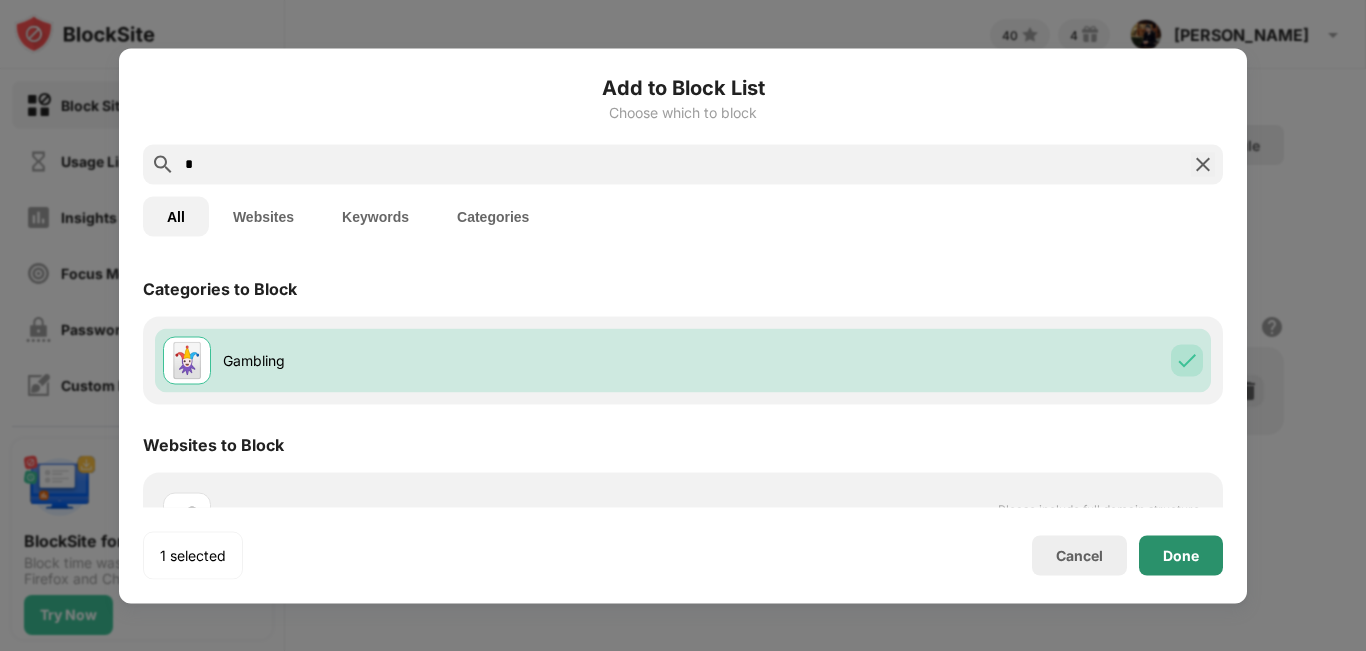 click on "Done" at bounding box center (1181, 555) 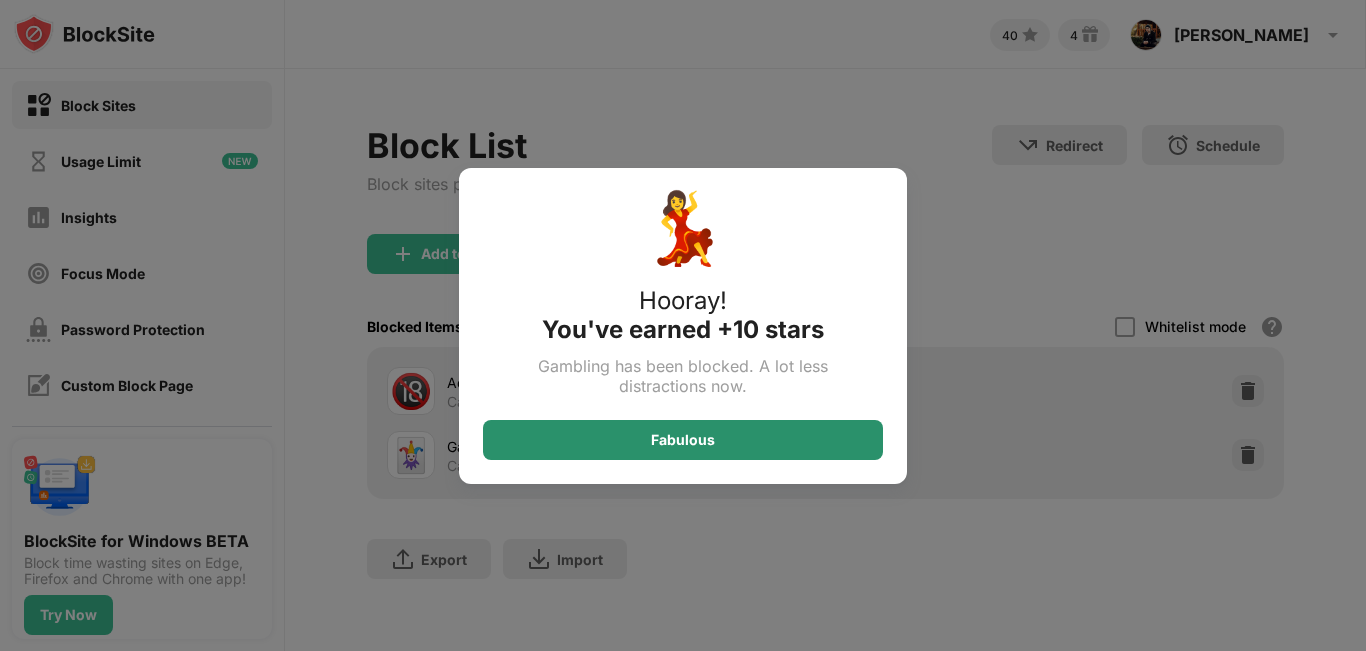 click on "Fabulous" at bounding box center (683, 440) 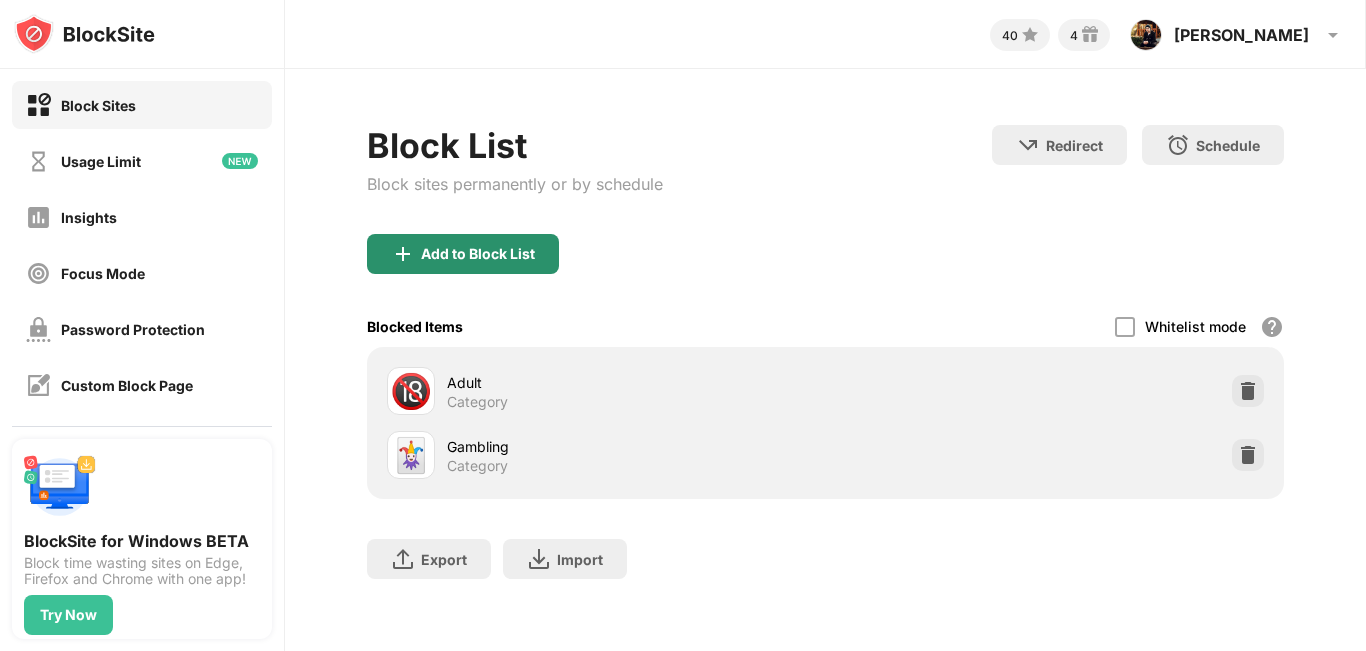 click on "Add to Block List" at bounding box center (463, 254) 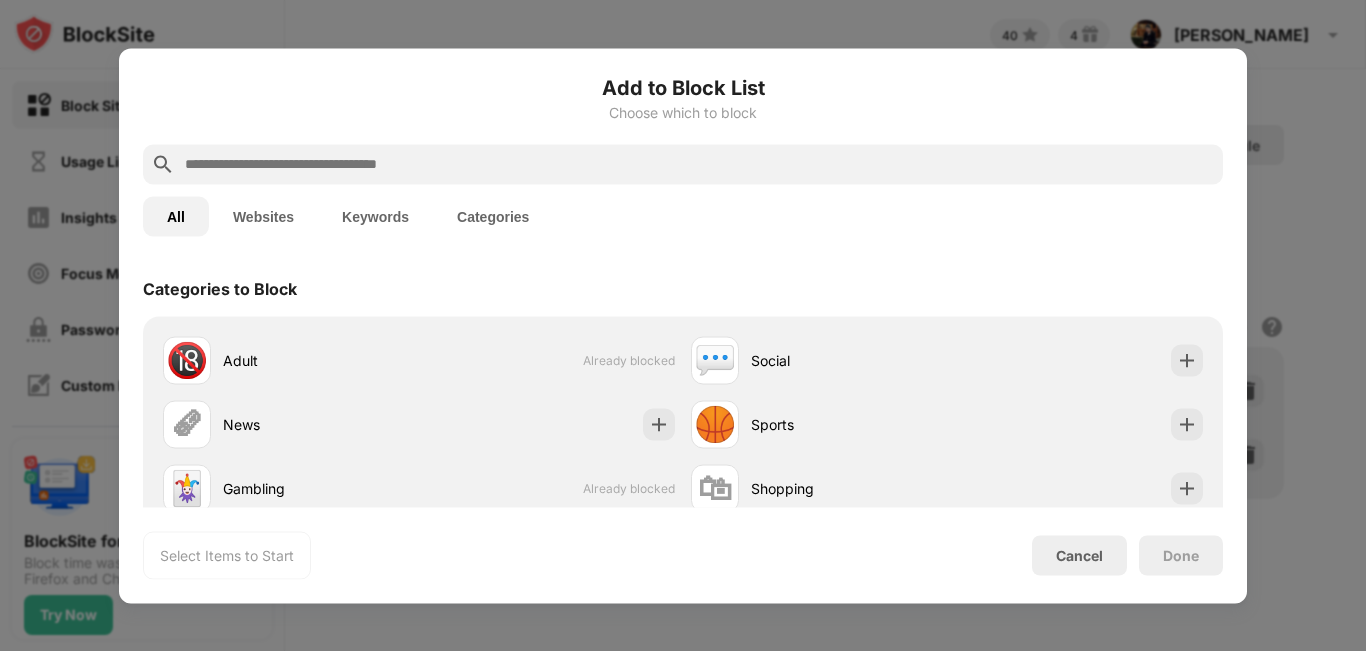 click on "Websites" at bounding box center [263, 216] 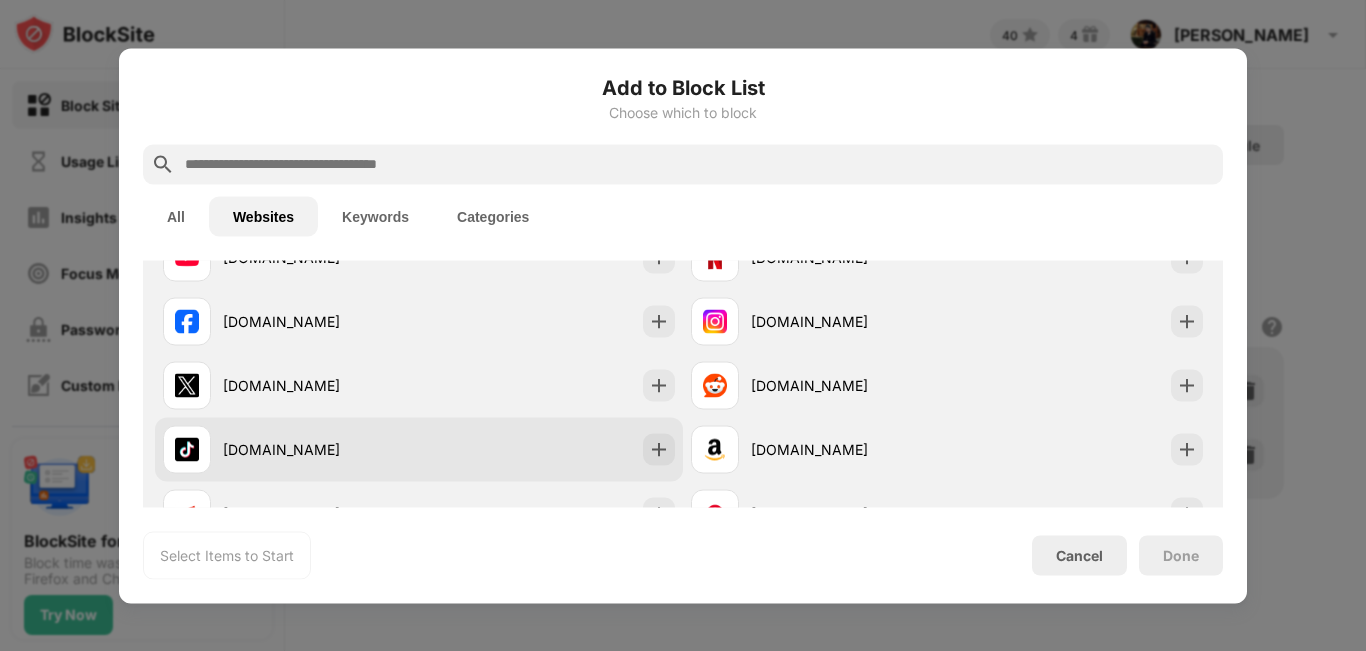 scroll, scrollTop: 0, scrollLeft: 0, axis: both 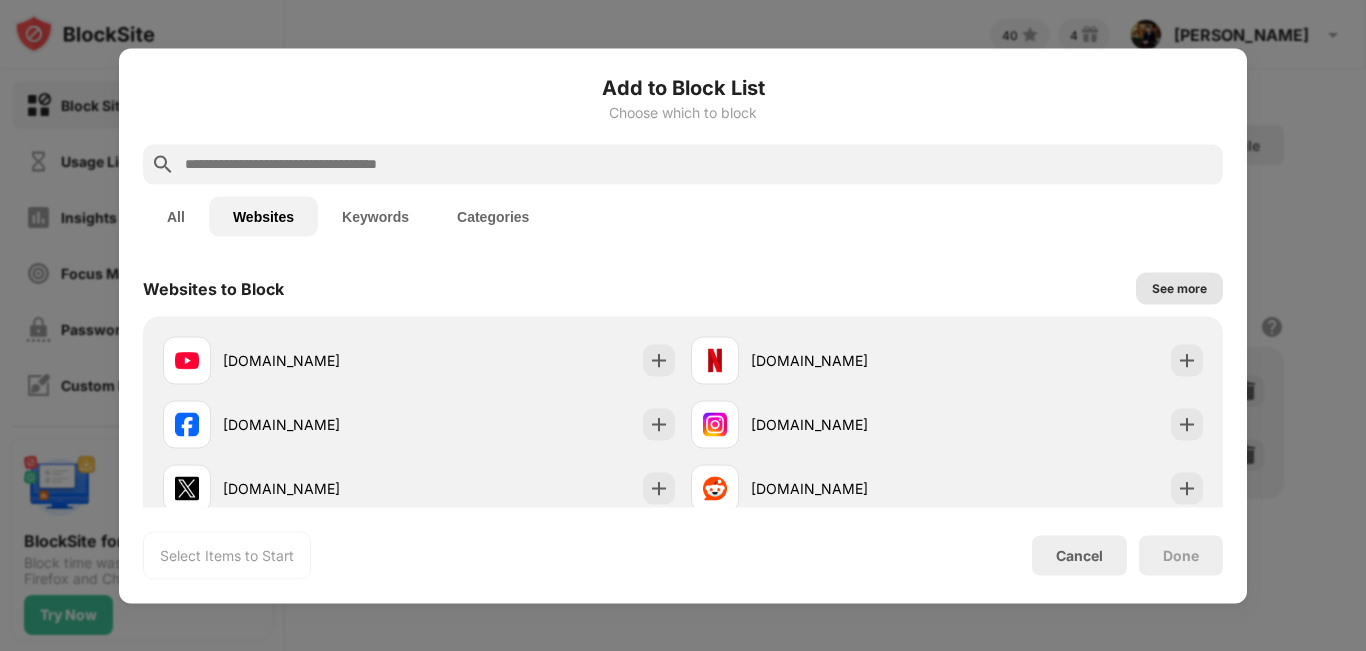 click on "See more" at bounding box center (1179, 288) 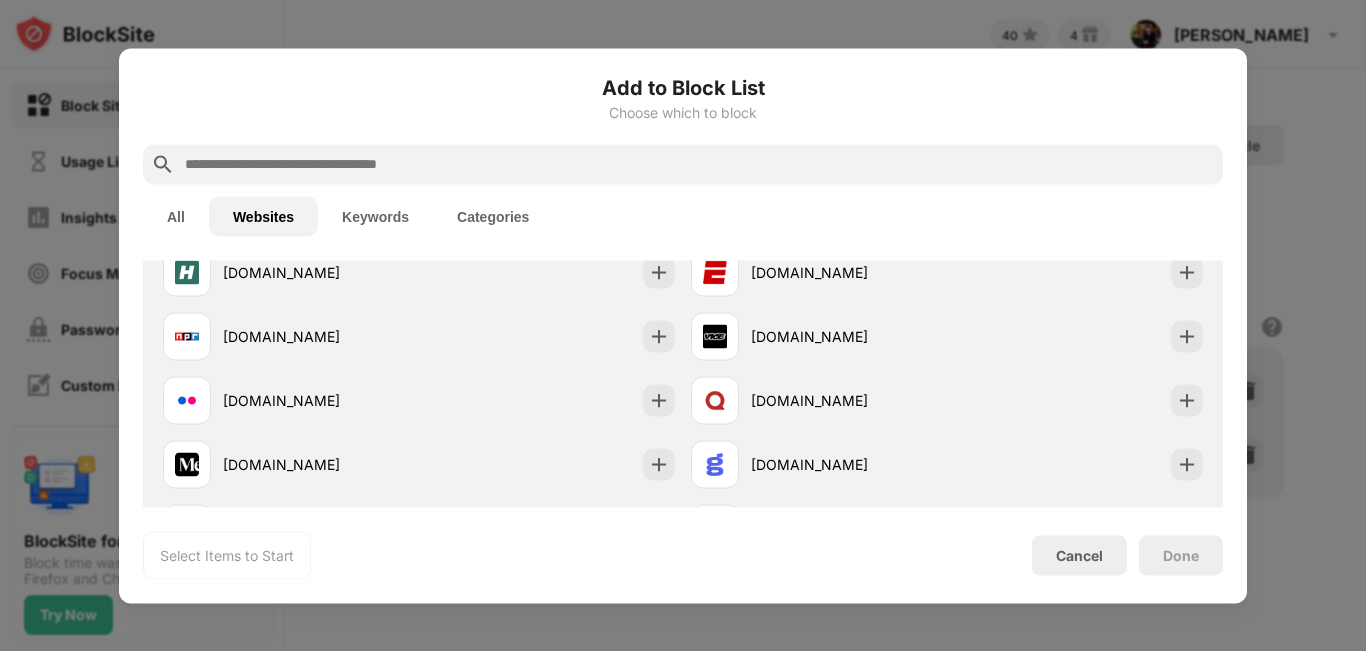 scroll, scrollTop: 0, scrollLeft: 0, axis: both 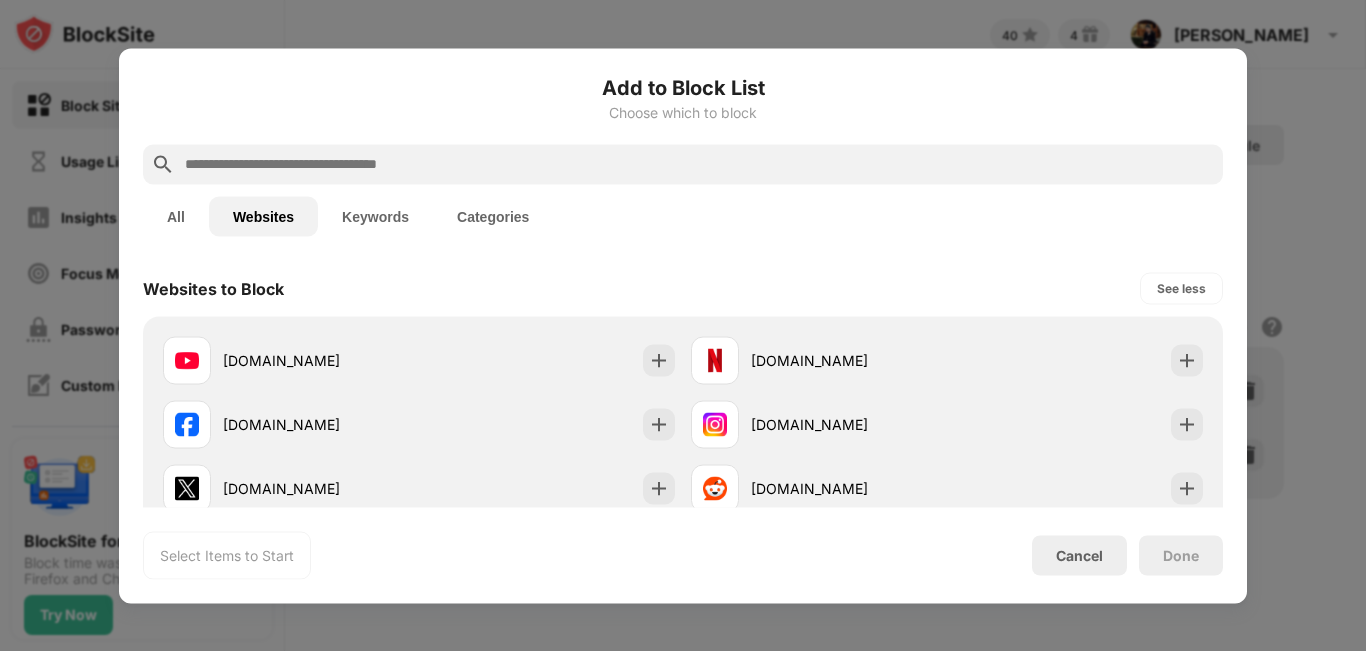 click at bounding box center (699, 164) 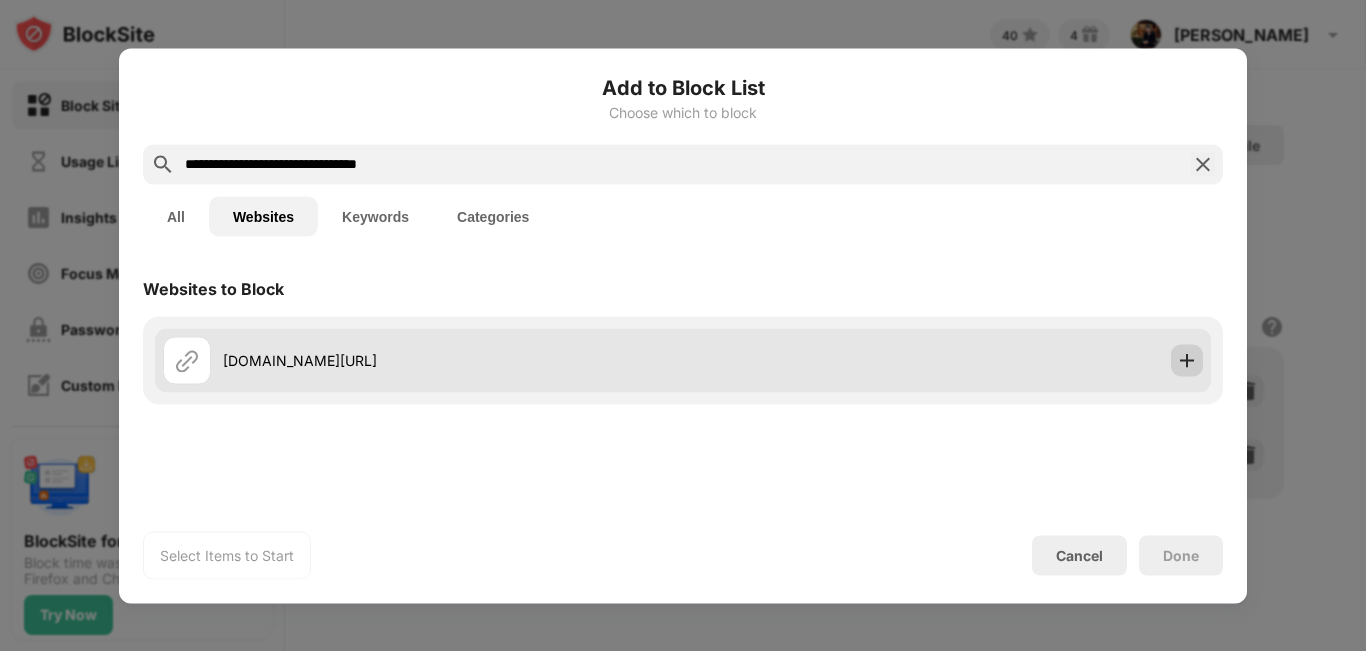 click at bounding box center (1187, 360) 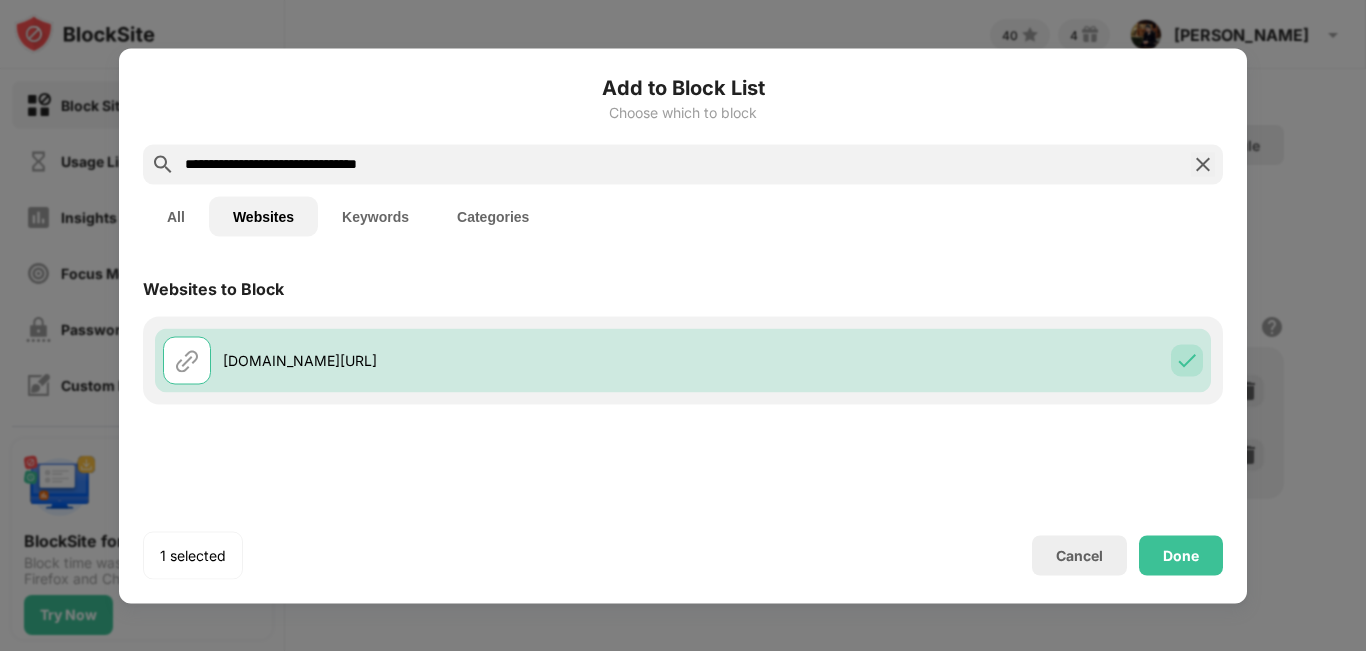 drag, startPoint x: 612, startPoint y: 151, endPoint x: 90, endPoint y: 175, distance: 522.55145 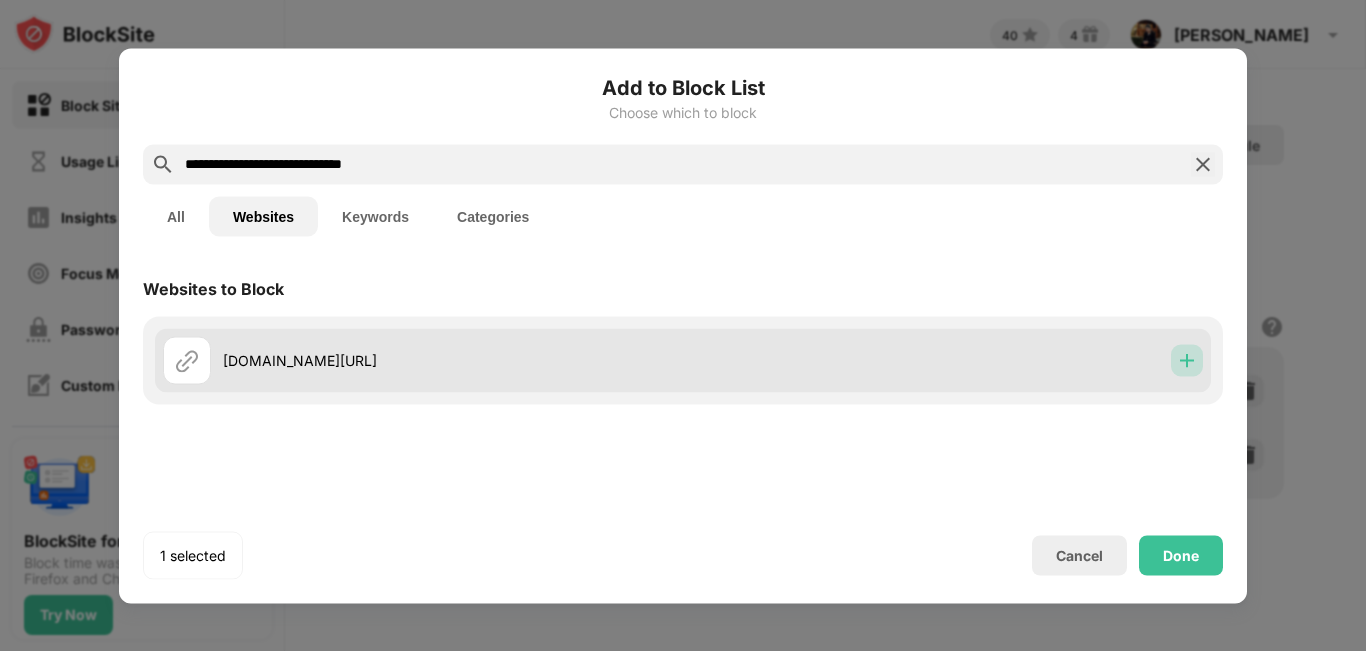 click at bounding box center [1187, 360] 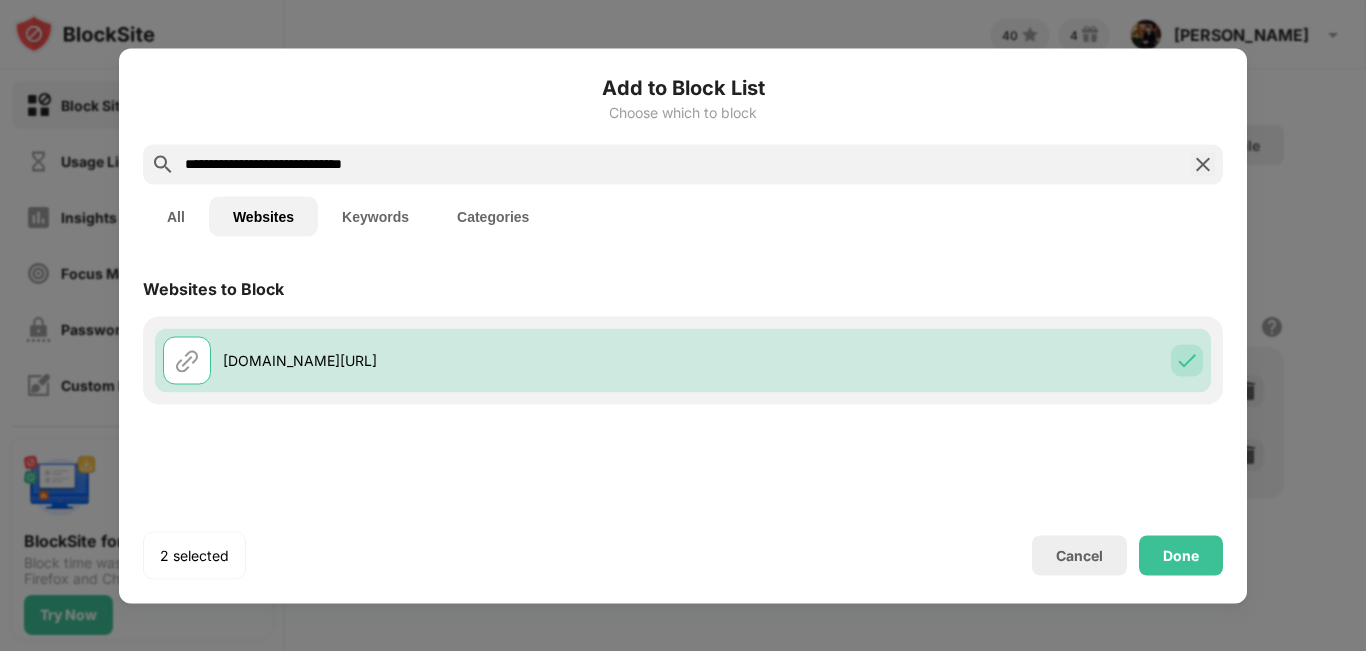 drag, startPoint x: 402, startPoint y: 168, endPoint x: 0, endPoint y: 194, distance: 402.8399 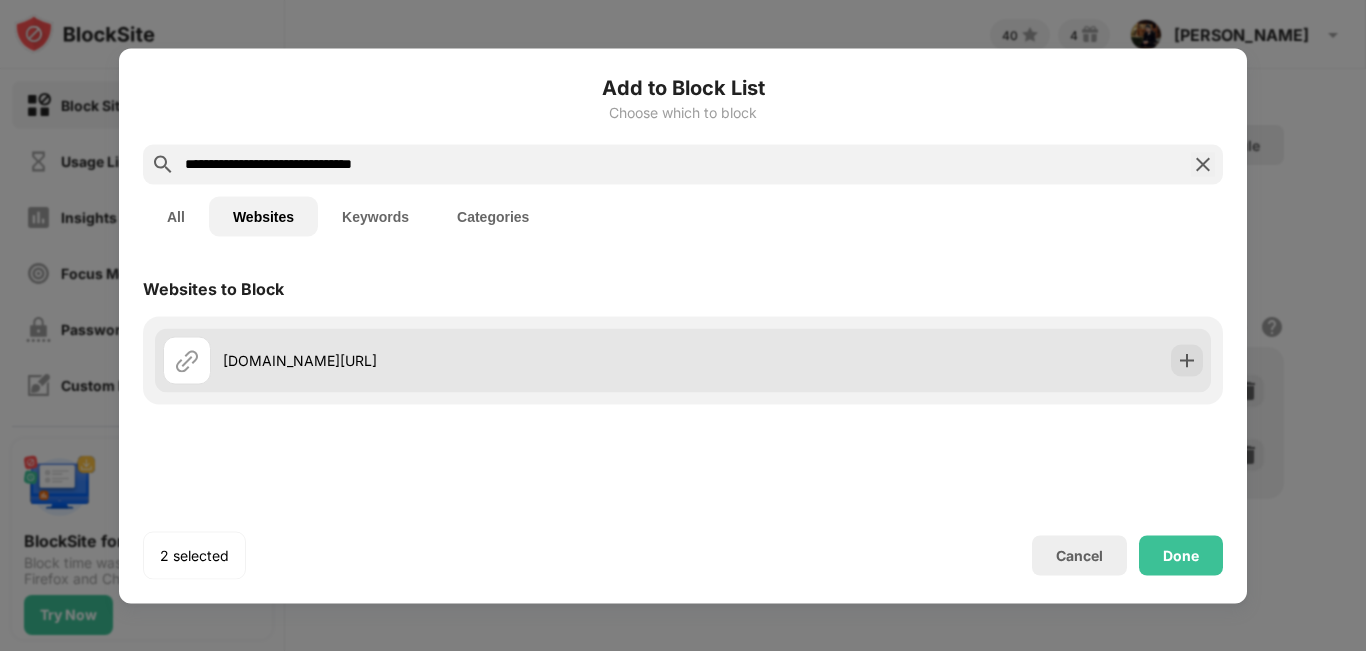 type on "**********" 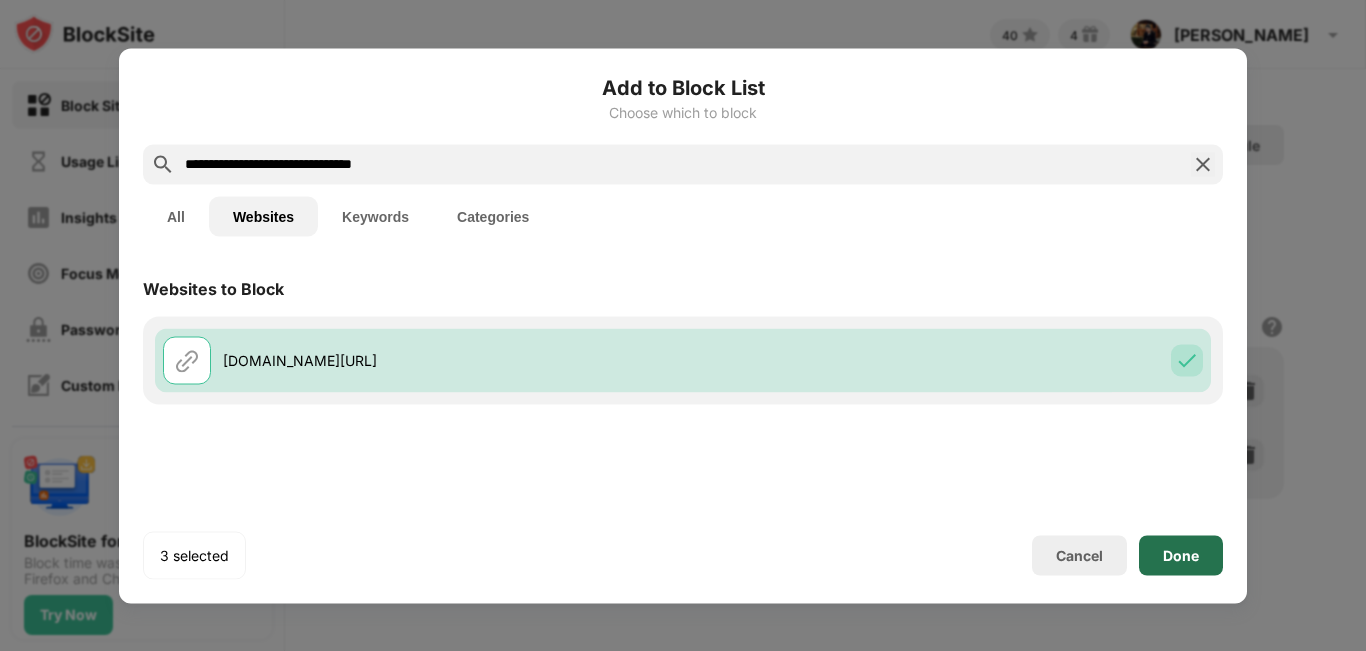 click on "Done" at bounding box center [1181, 555] 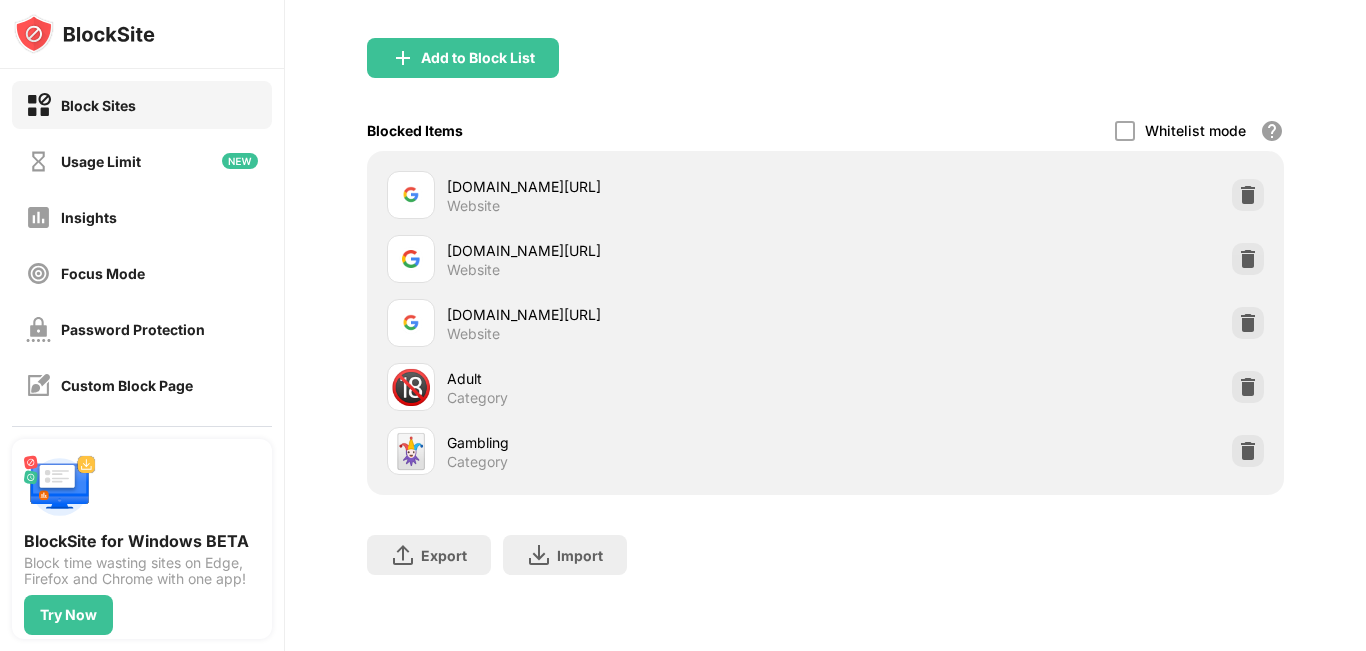 scroll, scrollTop: 211, scrollLeft: 0, axis: vertical 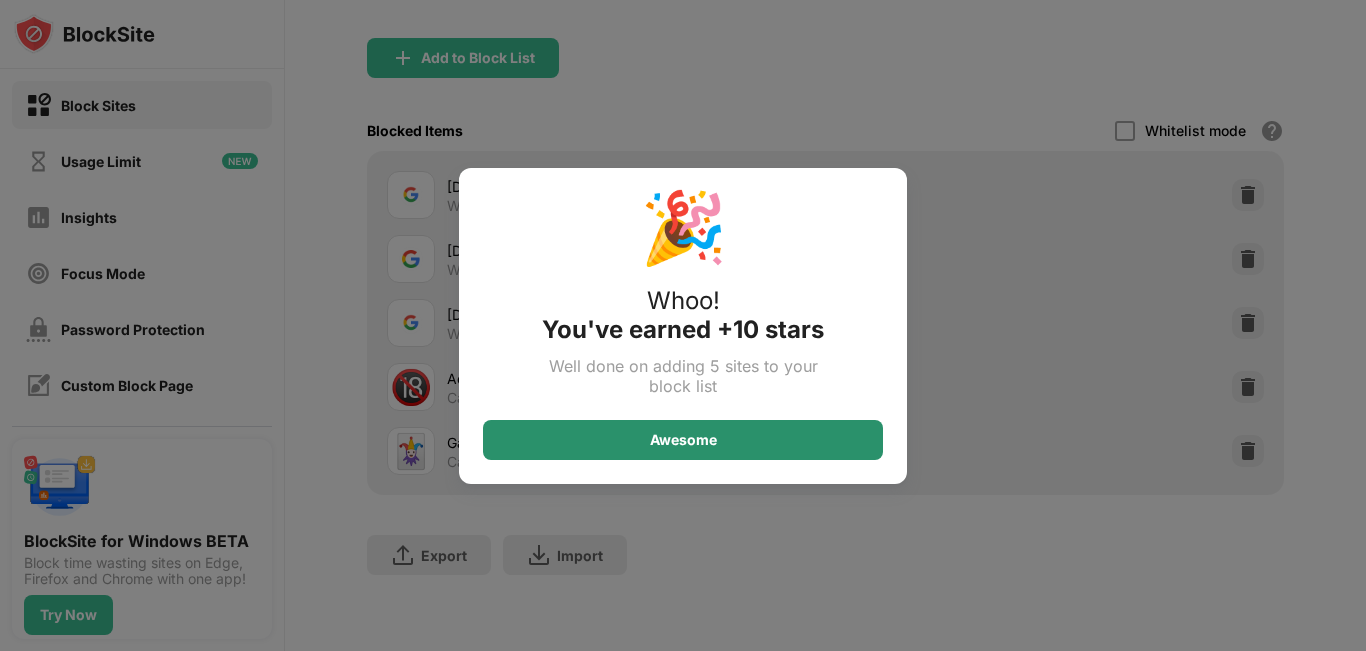 click on "Awesome" at bounding box center (683, 440) 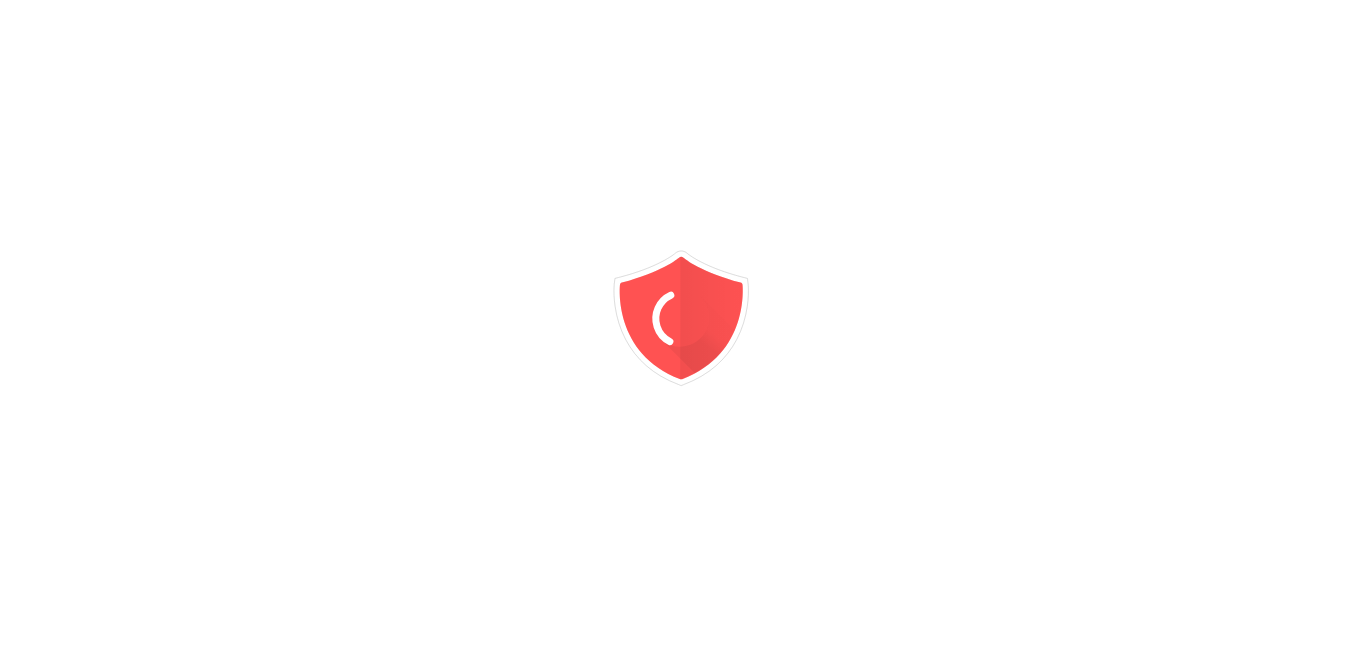 scroll, scrollTop: 0, scrollLeft: 0, axis: both 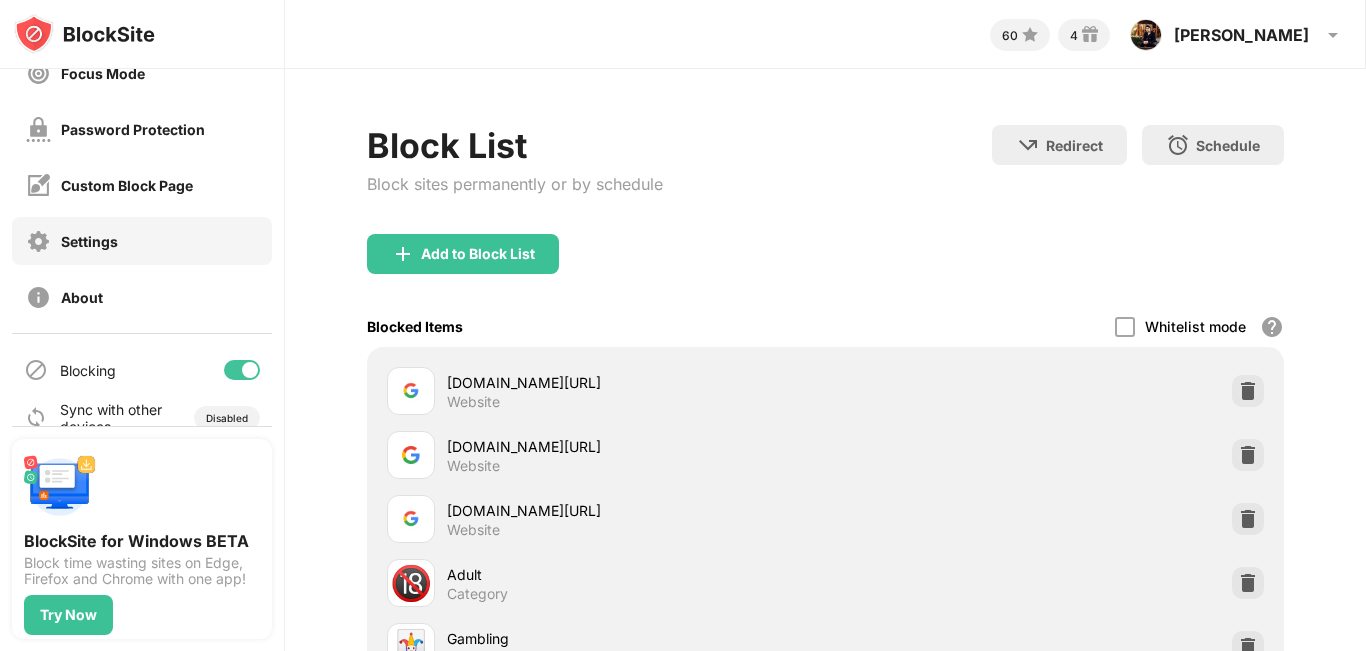 click on "Settings" at bounding box center [142, 241] 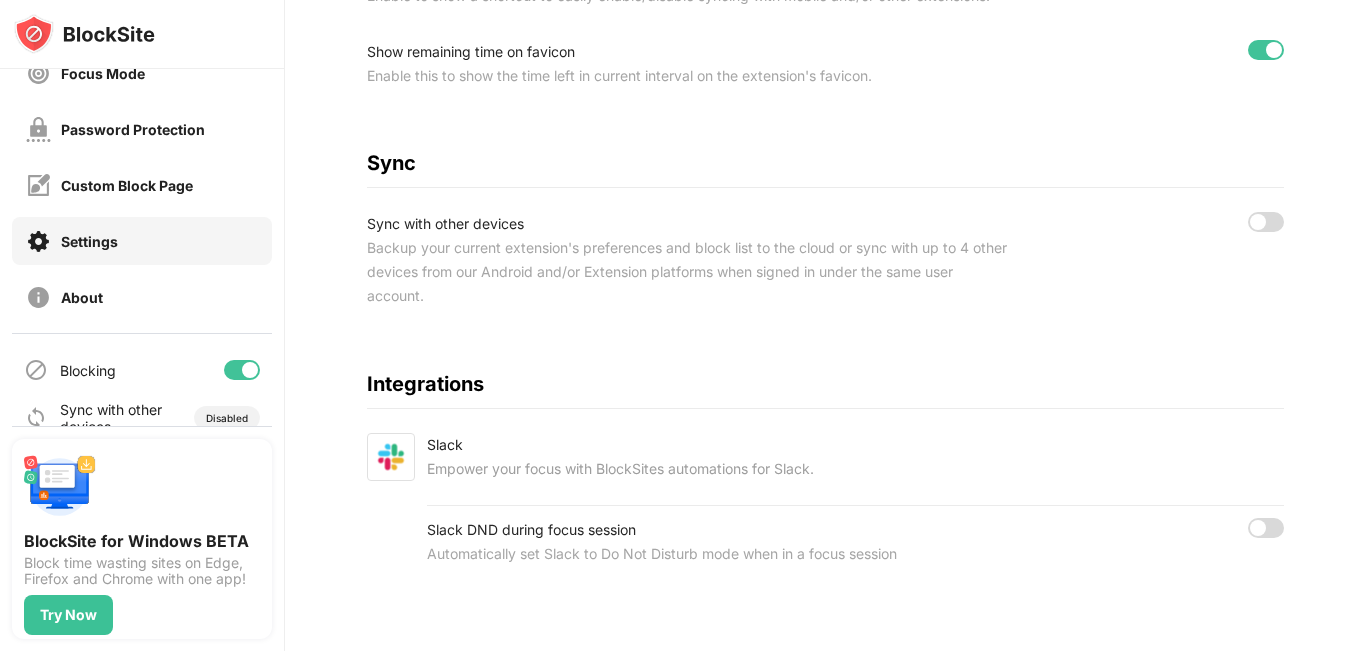 scroll, scrollTop: 991, scrollLeft: 0, axis: vertical 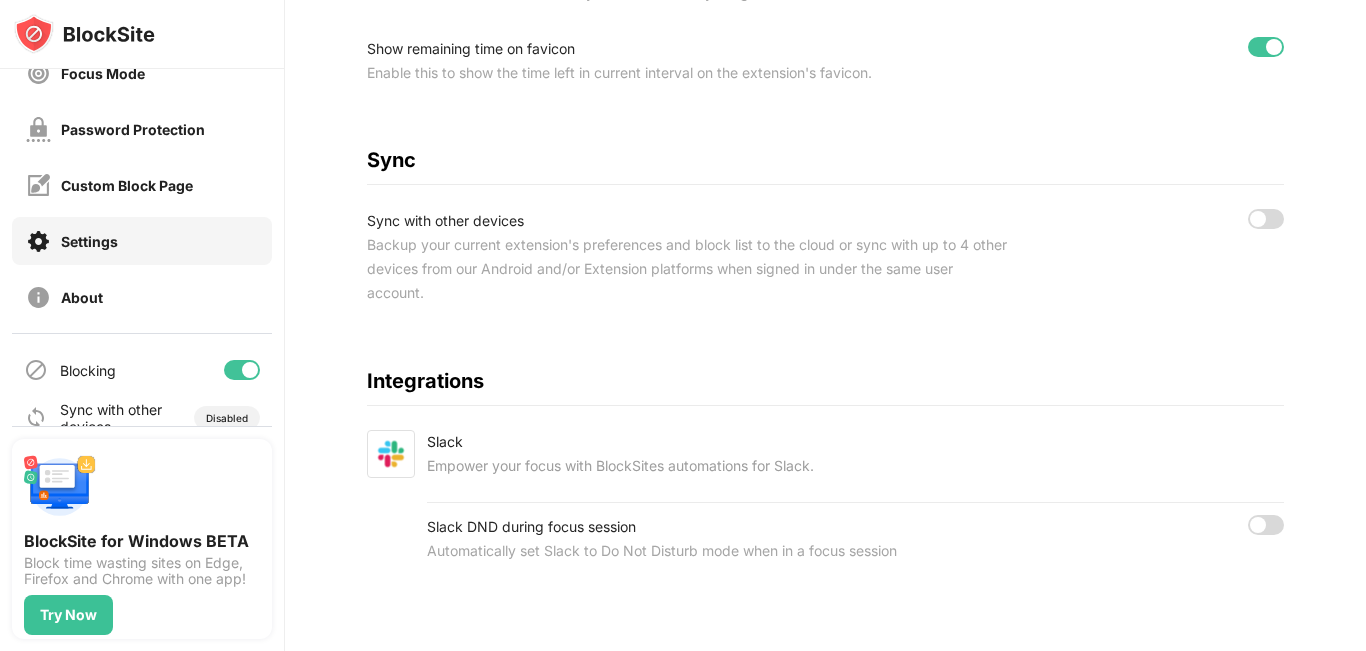 click at bounding box center [1258, 219] 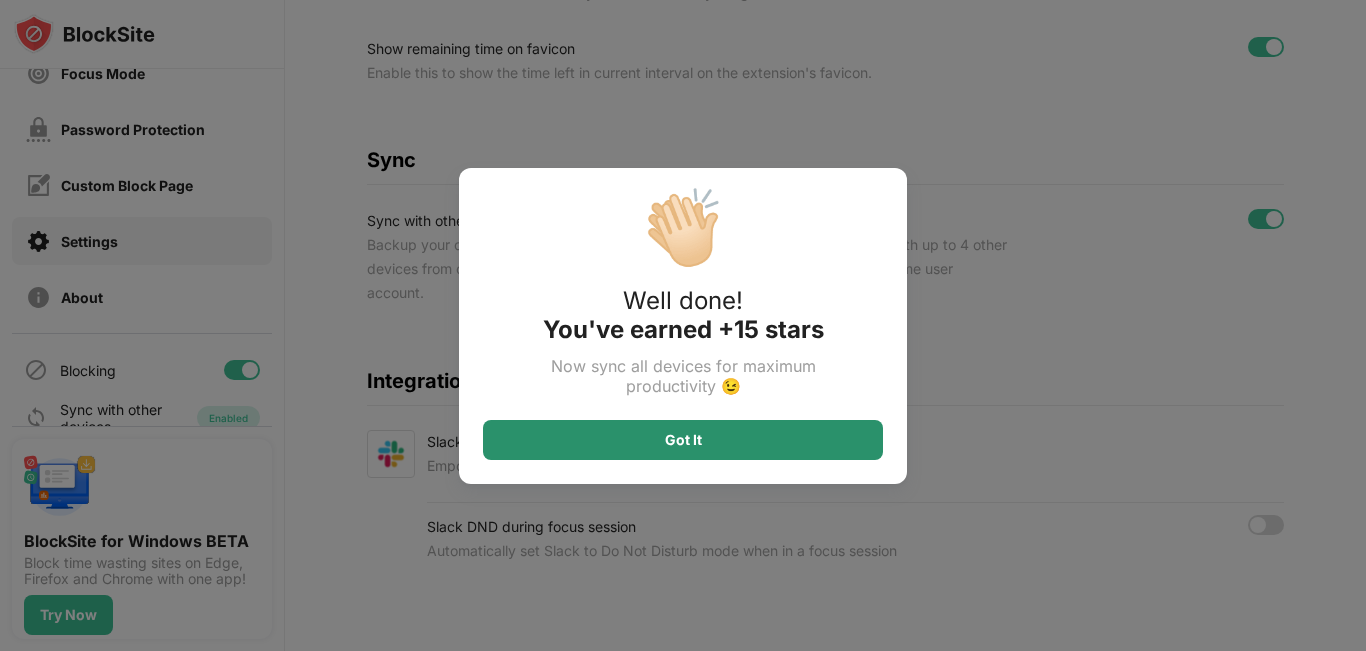 click on "Got It" at bounding box center [683, 440] 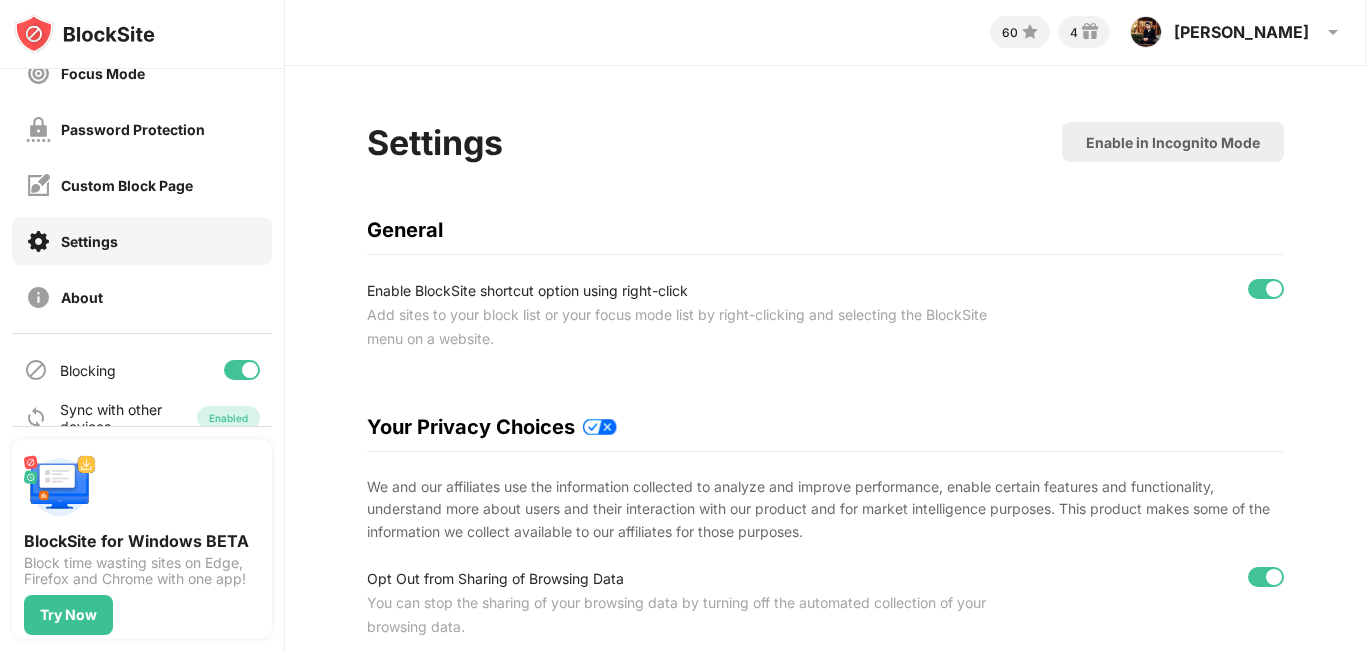 scroll, scrollTop: 0, scrollLeft: 0, axis: both 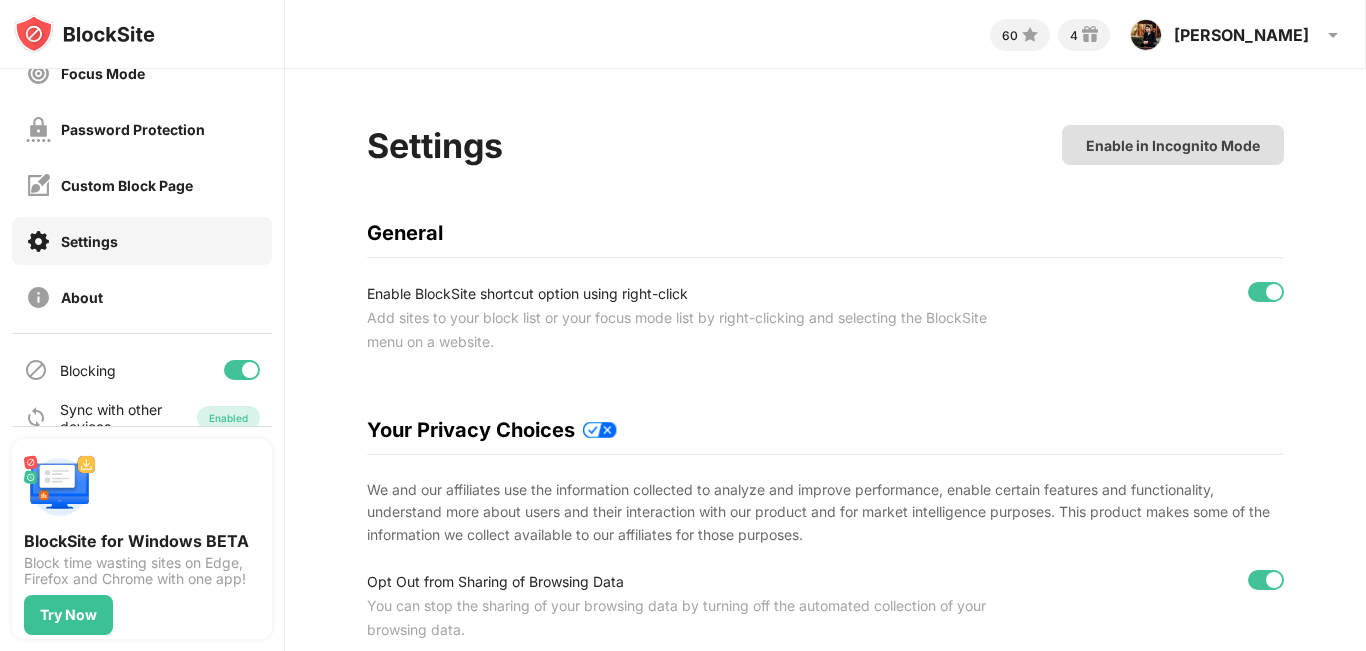 click on "Enable in Incognito Mode" at bounding box center [1173, 145] 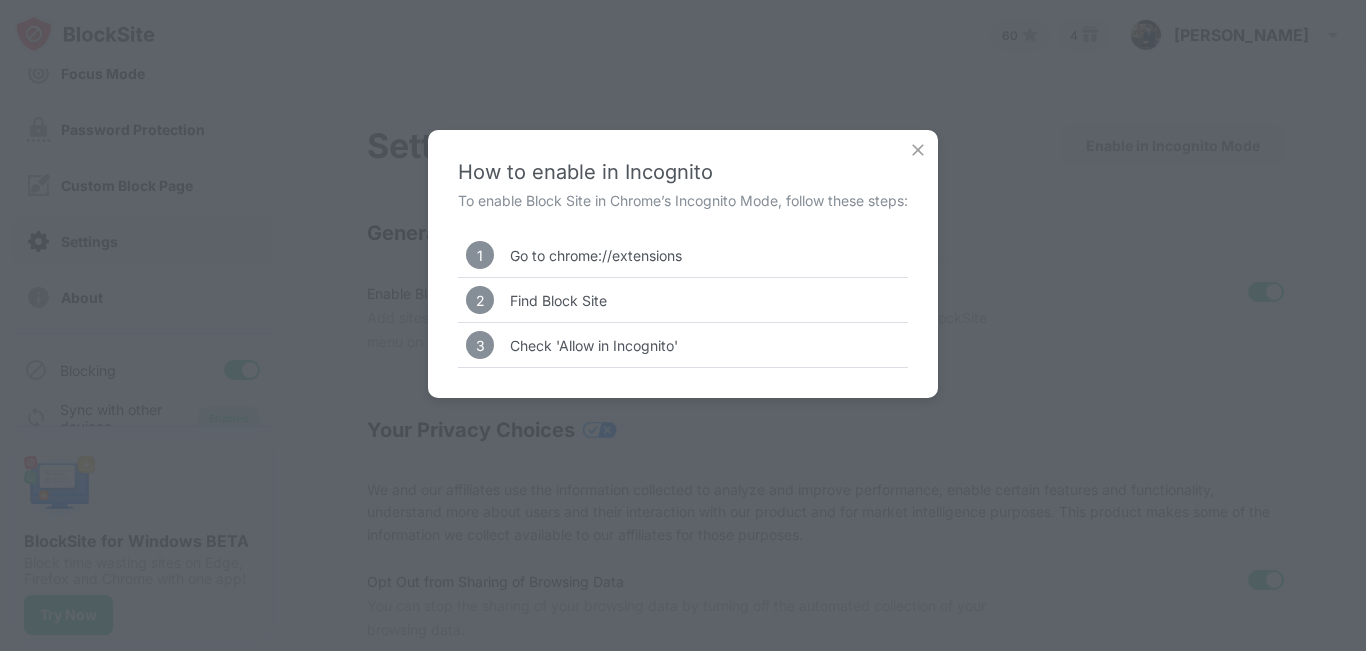 click on "How to enable in Incognito To enable Block Site in Chrome’s Incognito Mode, follow these steps: 1 Go to chrome://extensions 2 Find Block Site 3 Check 'Allow in Incognito'" at bounding box center [683, 325] 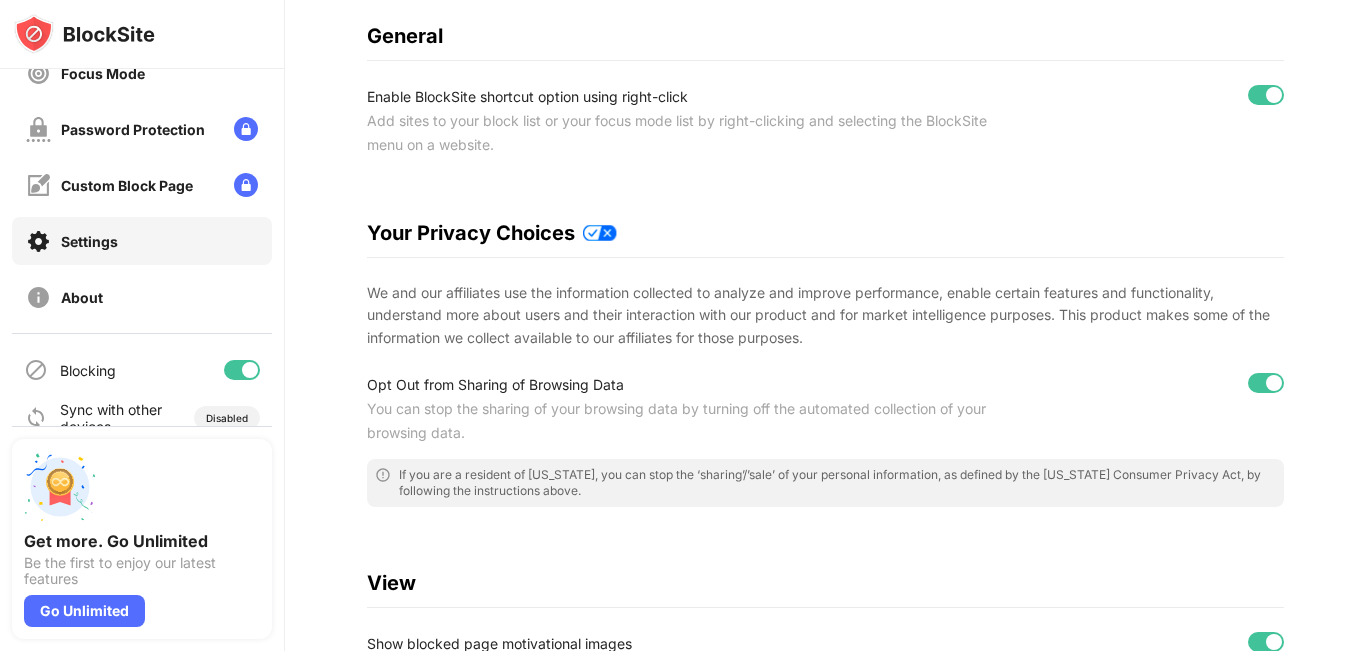 scroll, scrollTop: 100, scrollLeft: 0, axis: vertical 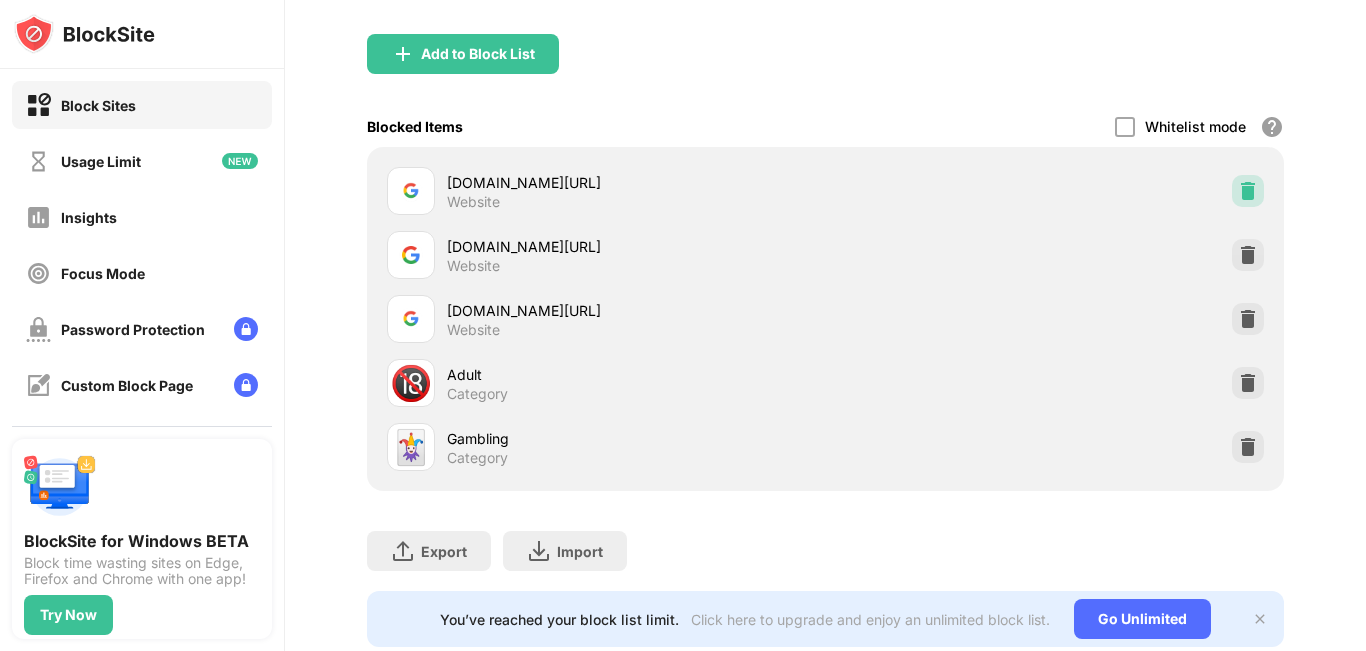click at bounding box center (1248, 191) 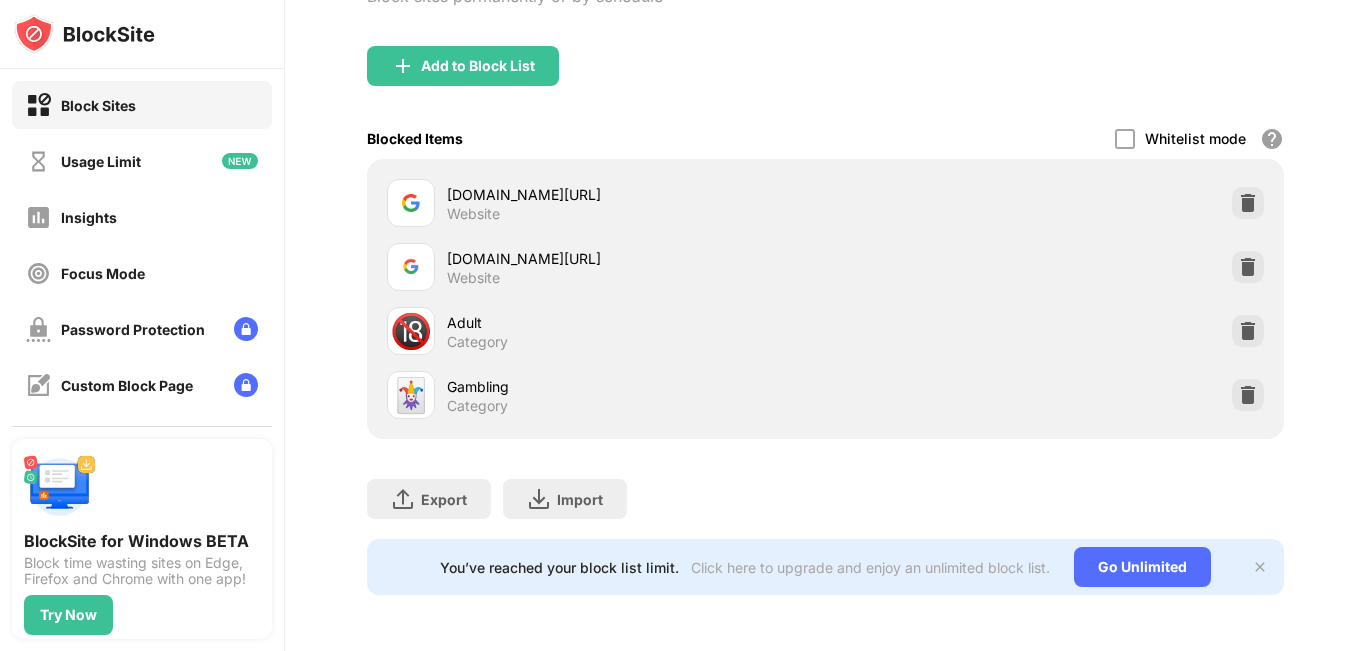 click at bounding box center [1248, 203] 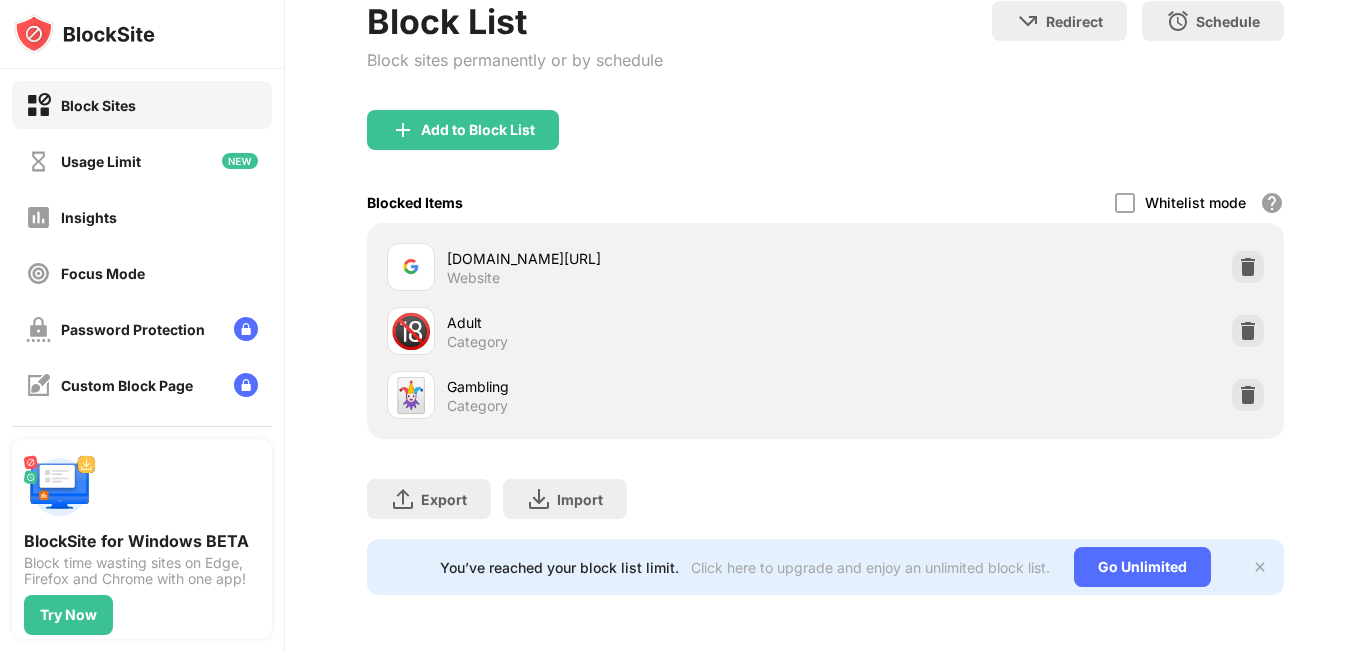 click at bounding box center [1248, 267] 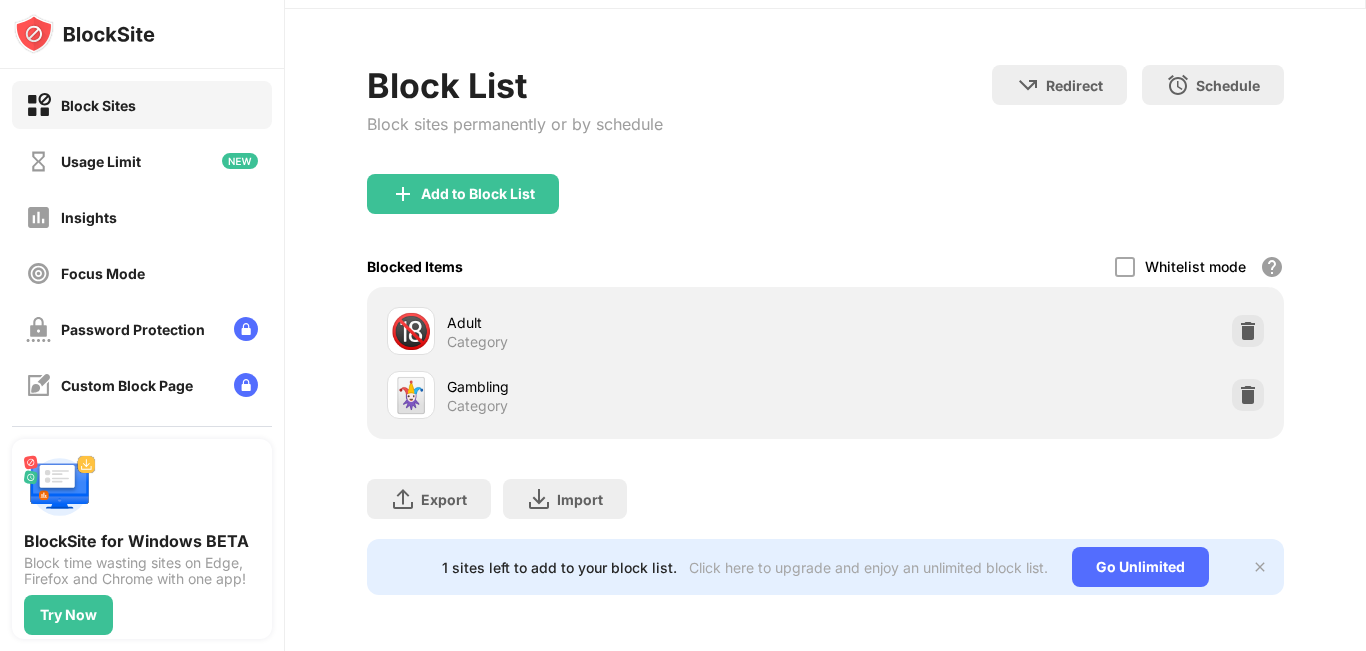 scroll, scrollTop: 75, scrollLeft: 0, axis: vertical 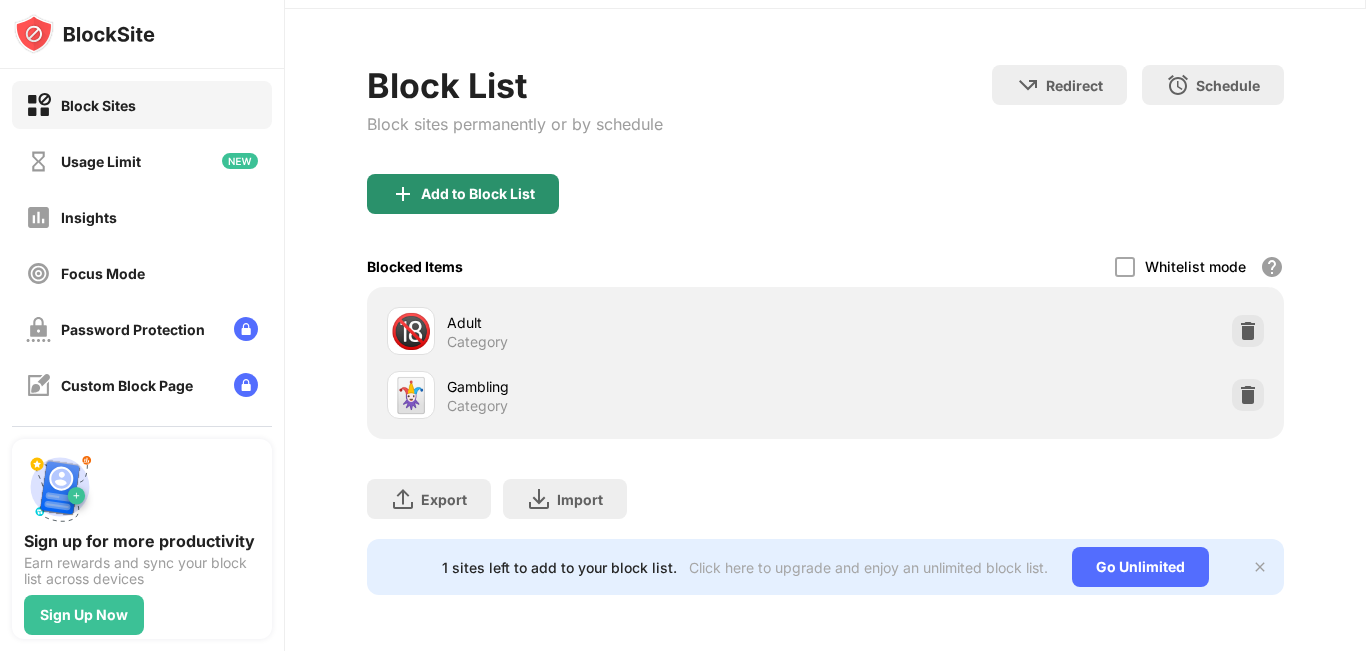 click on "Add to Block List" at bounding box center [478, 194] 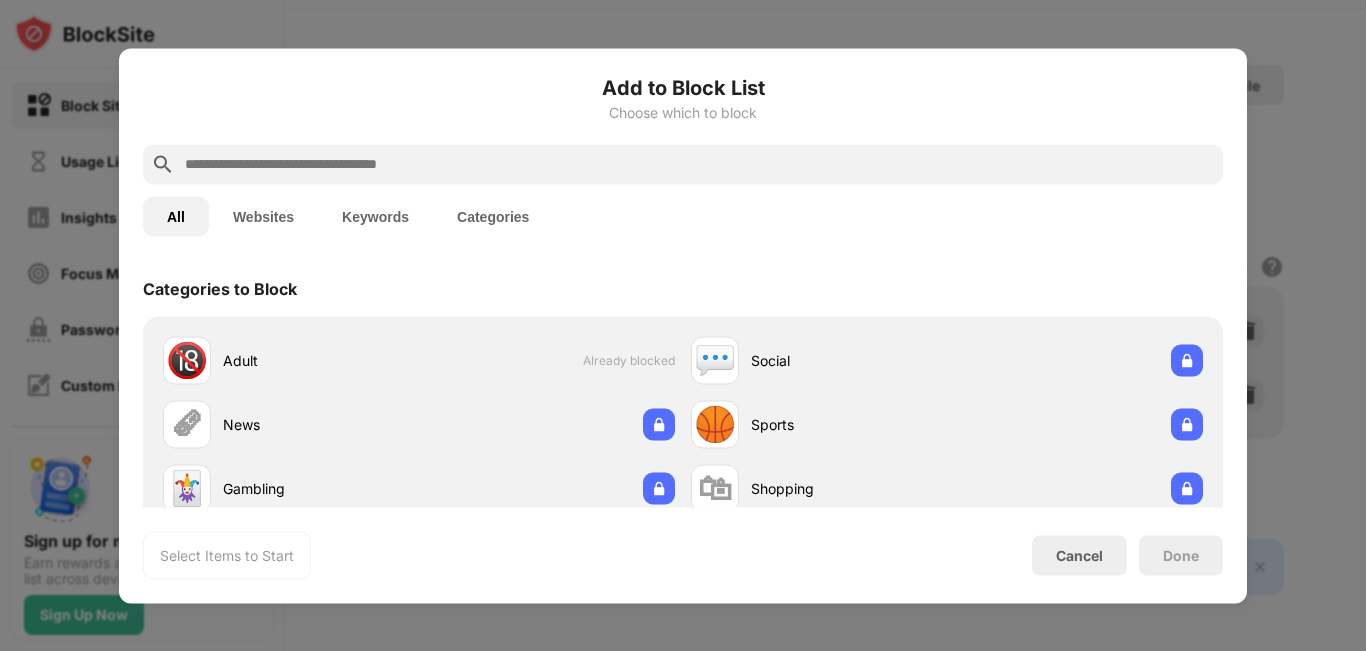 click on "Keywords" at bounding box center (375, 216) 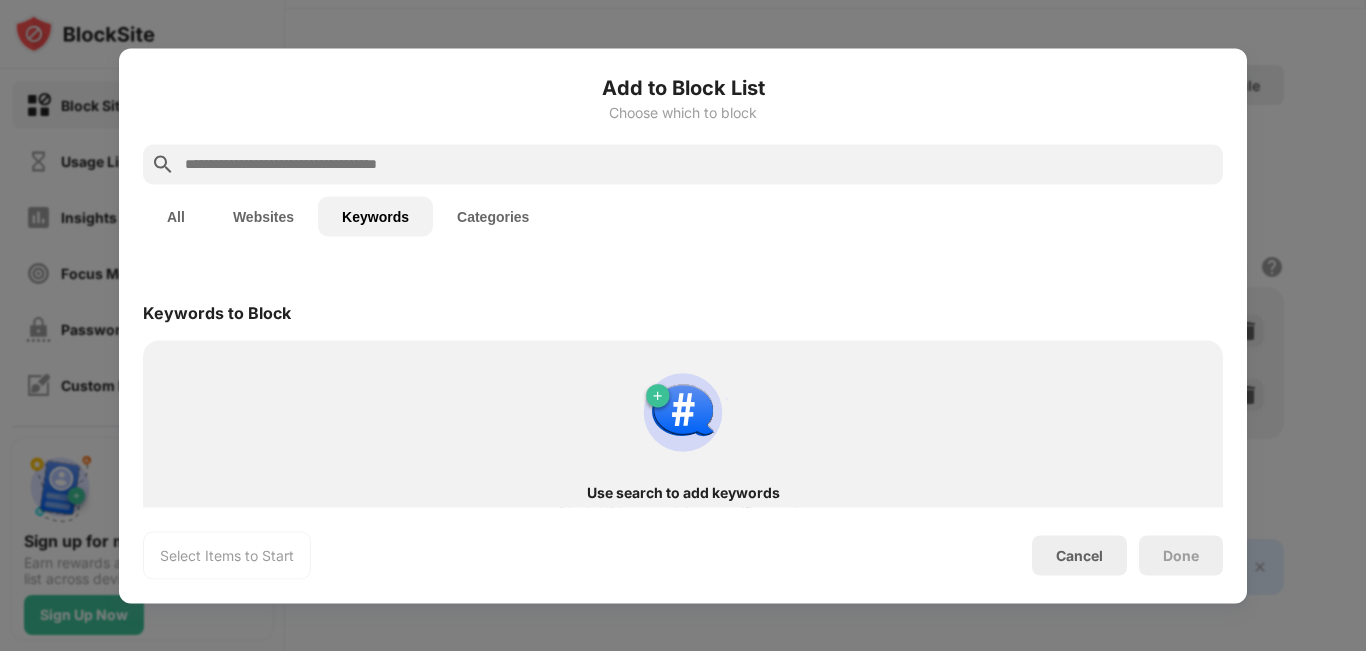 click at bounding box center [699, 164] 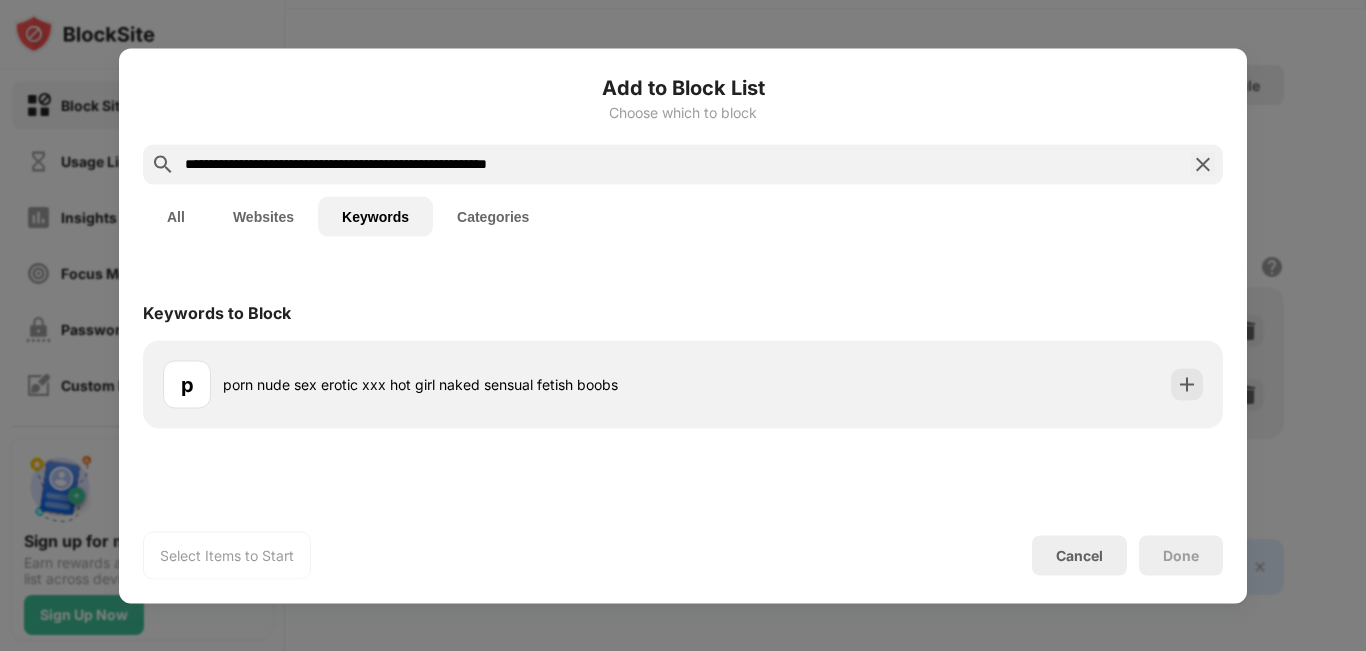 drag, startPoint x: 218, startPoint y: 163, endPoint x: 693, endPoint y: 152, distance: 475.12735 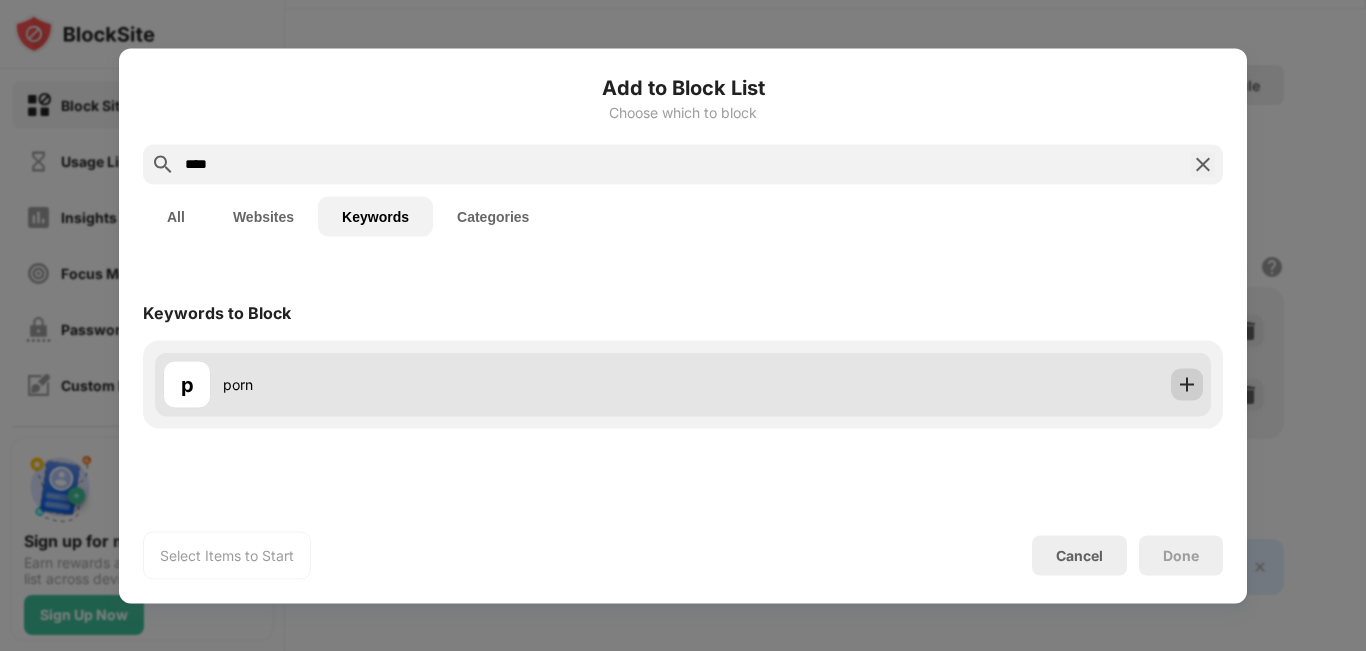 click at bounding box center [1187, 384] 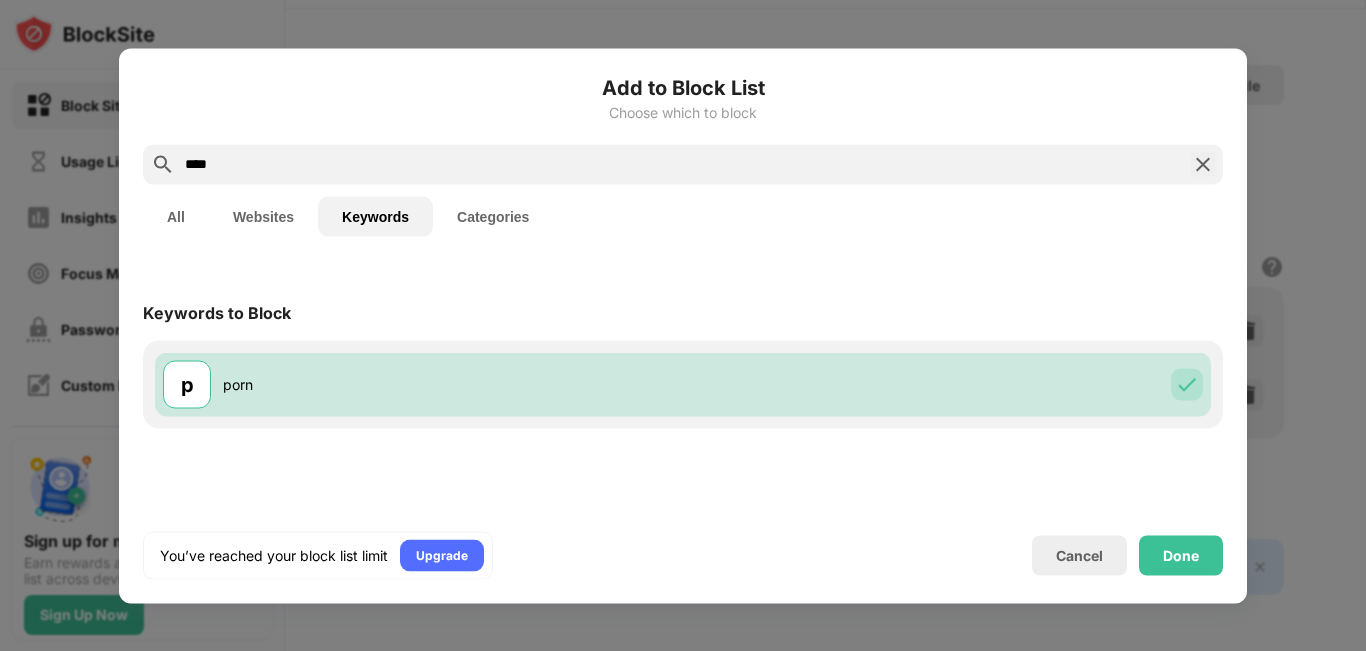 click on "****" at bounding box center (683, 164) 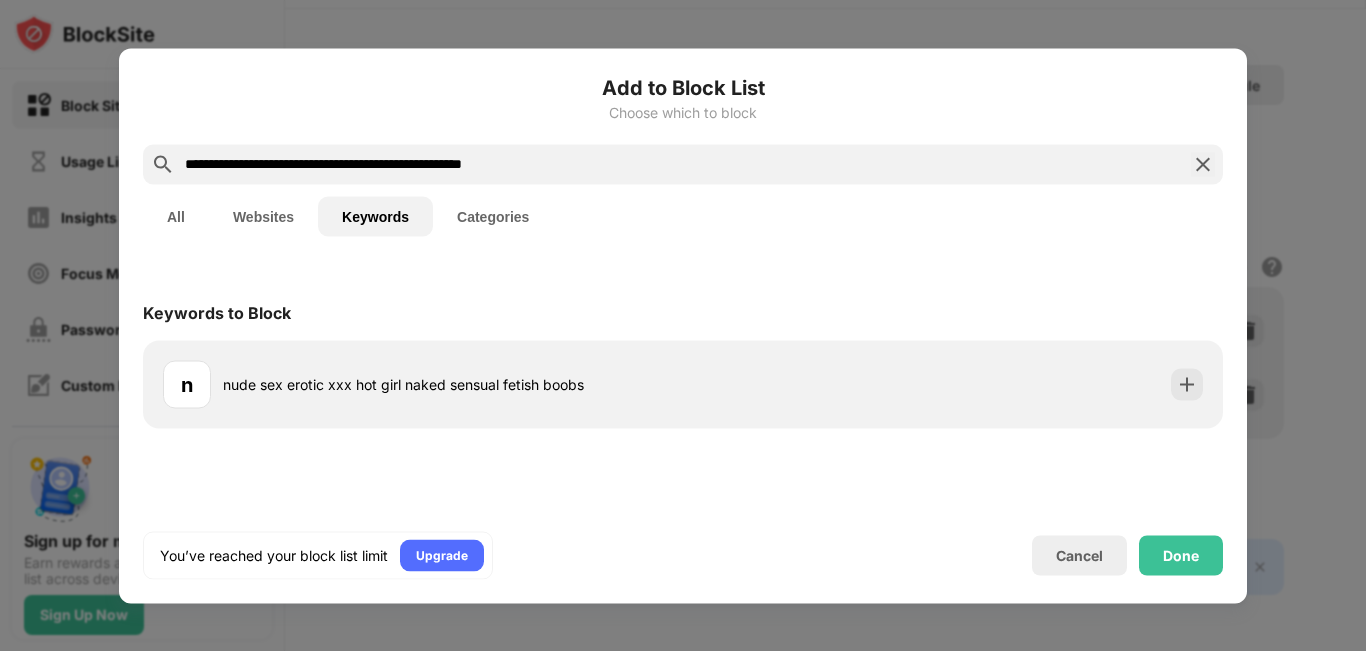 drag, startPoint x: 219, startPoint y: 166, endPoint x: 630, endPoint y: 156, distance: 411.12164 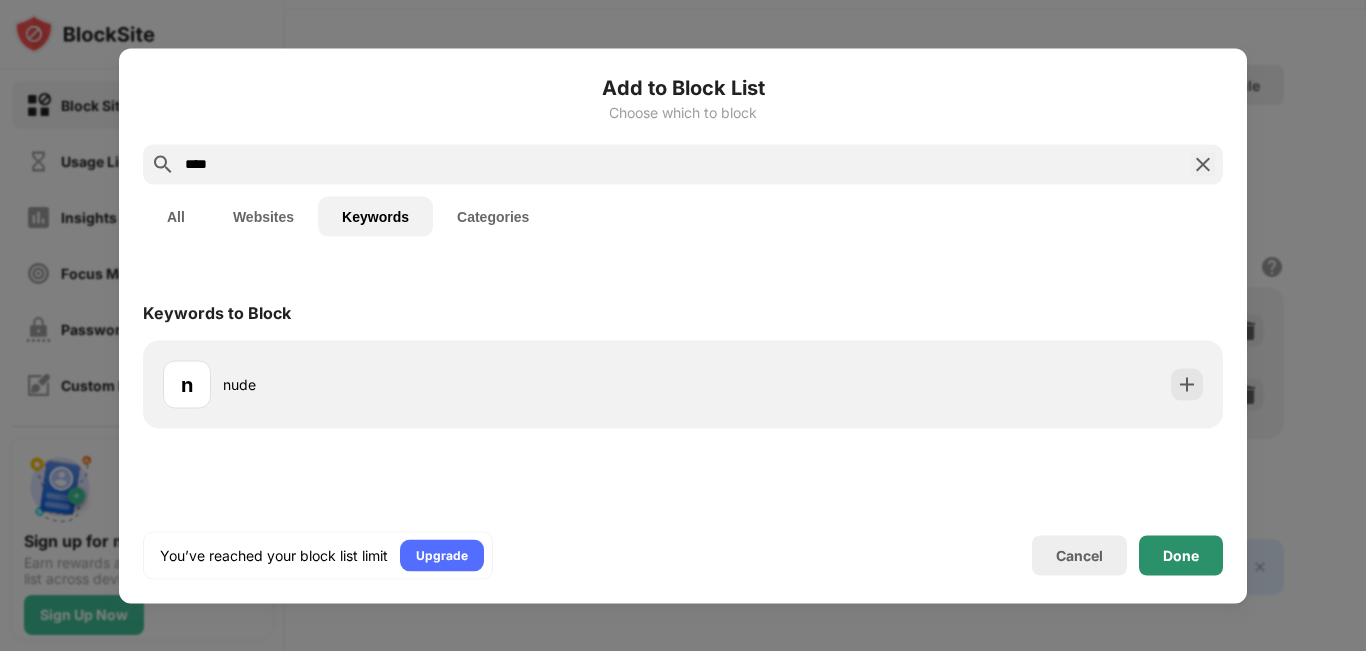 type on "****" 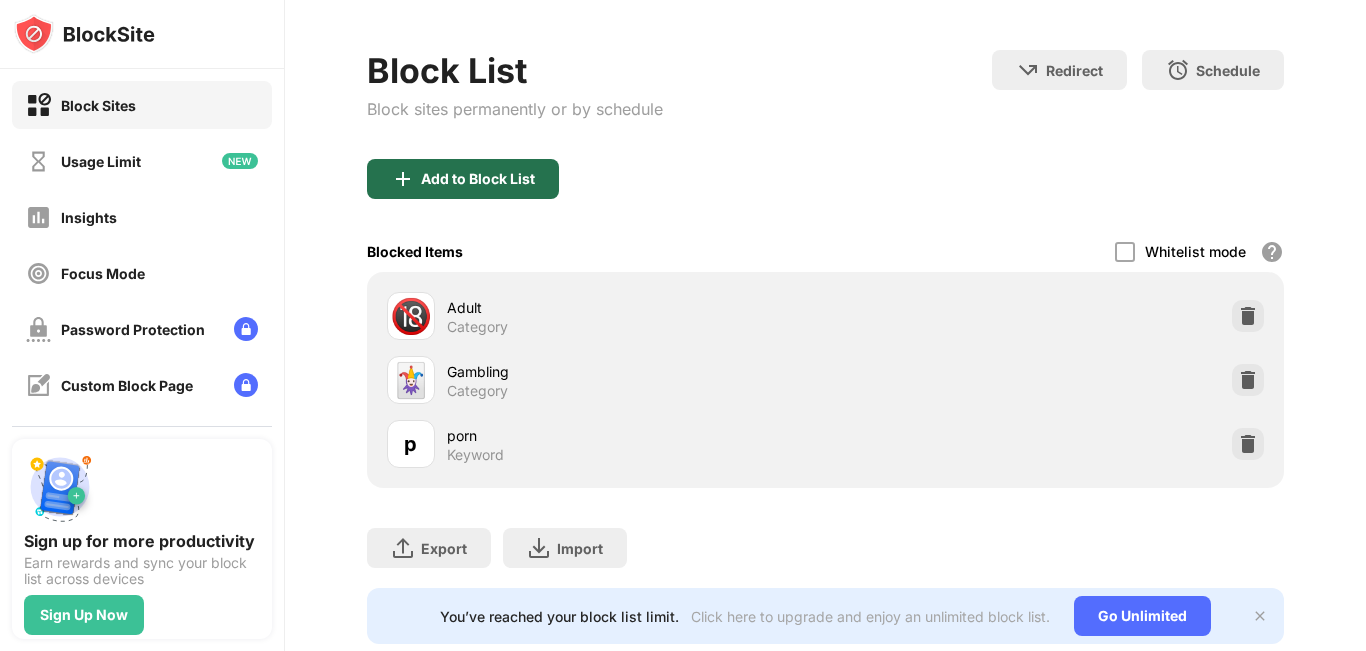 click on "Add to Block List" at bounding box center [478, 179] 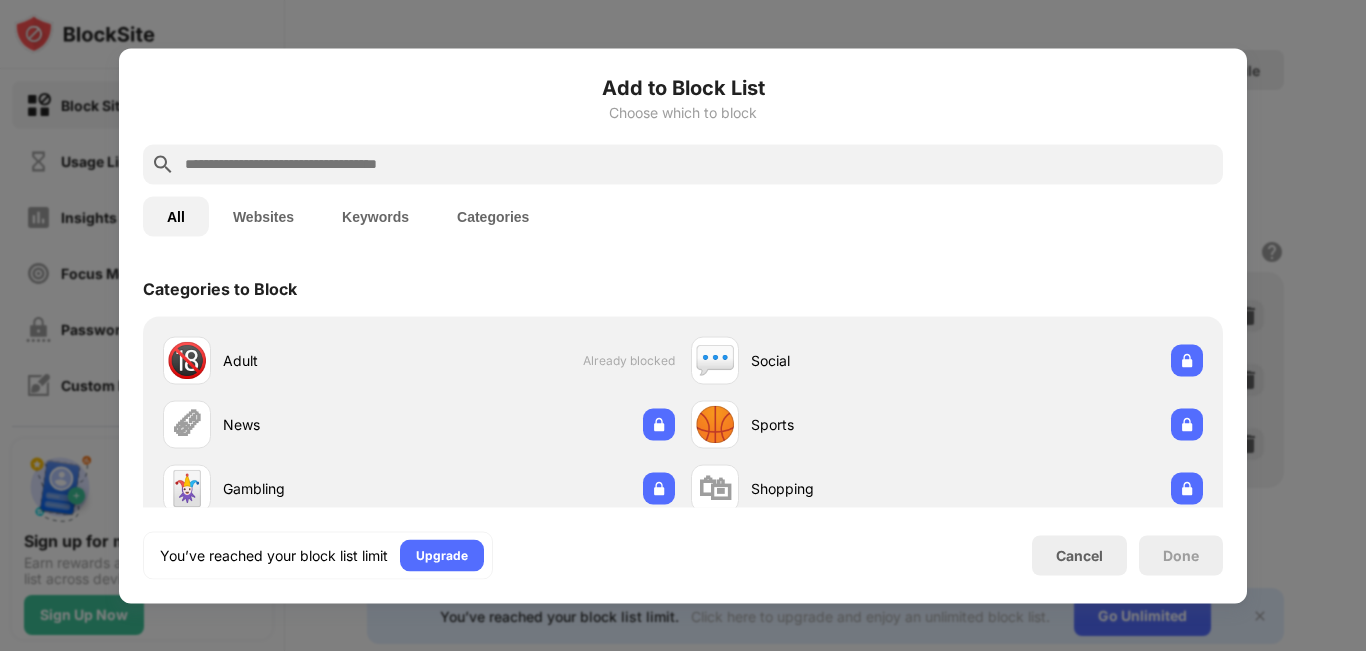 click at bounding box center (699, 164) 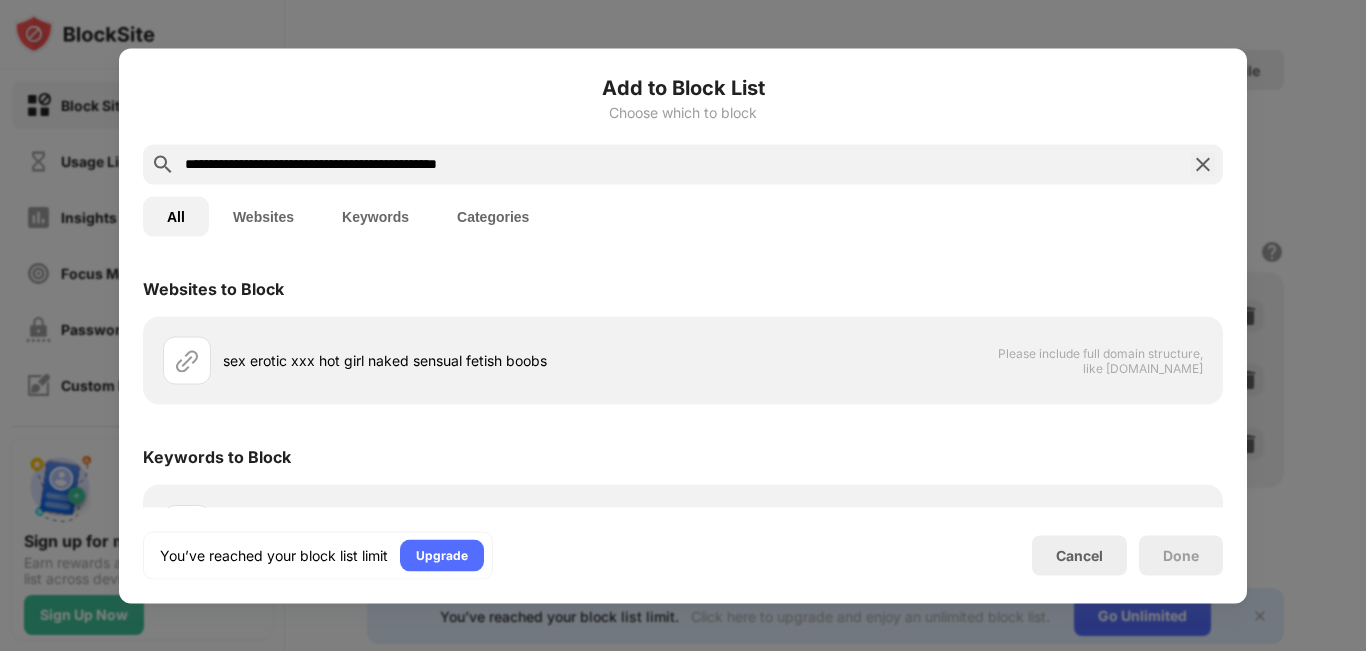 drag, startPoint x: 213, startPoint y: 159, endPoint x: 552, endPoint y: 162, distance: 339.01328 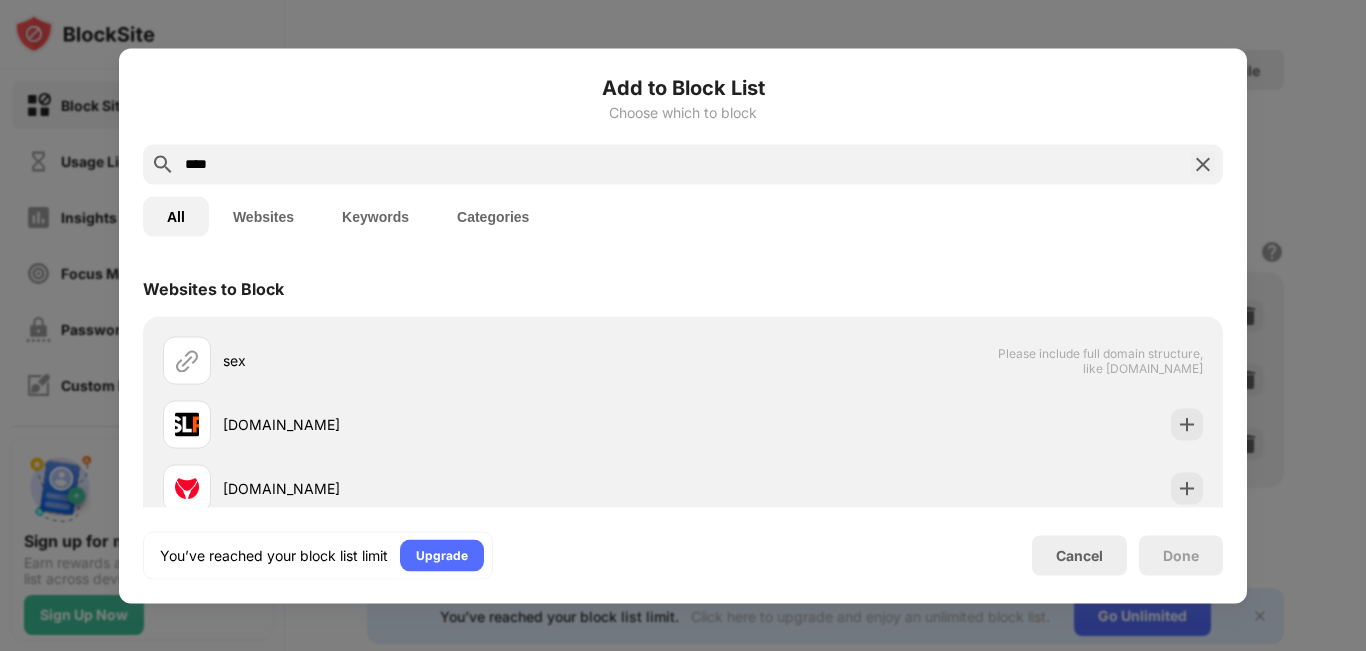 type on "***" 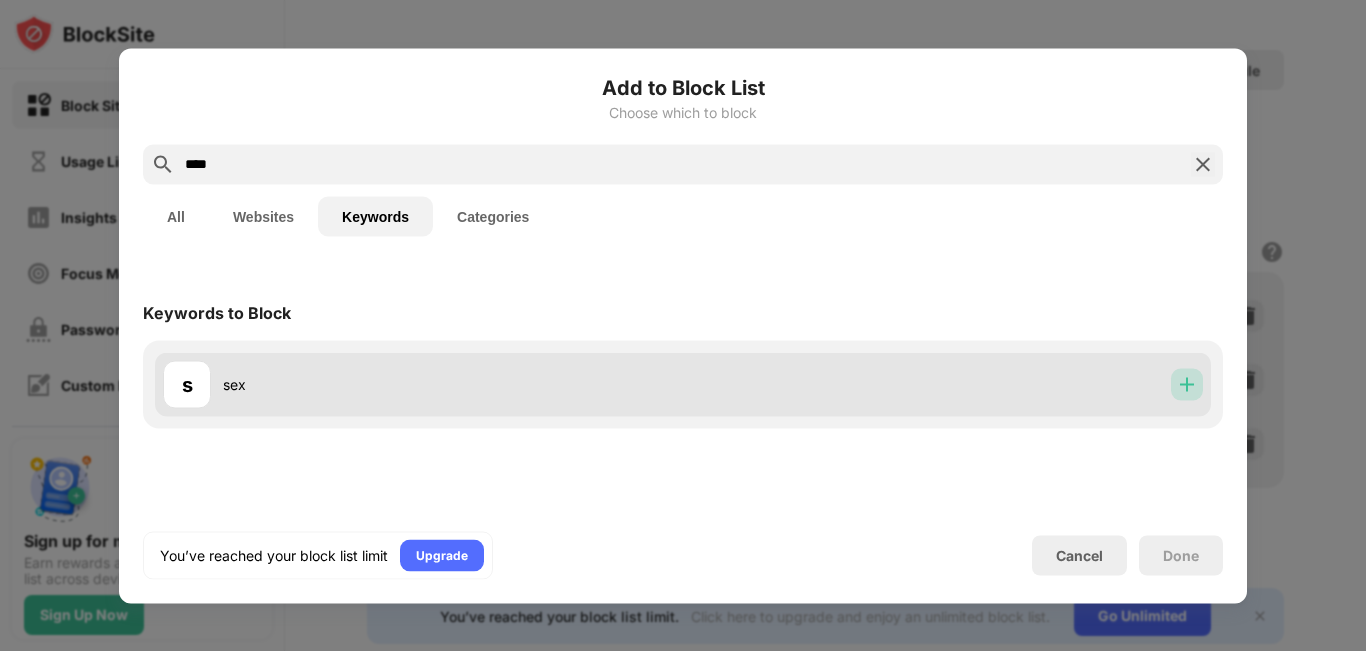 click at bounding box center [1187, 384] 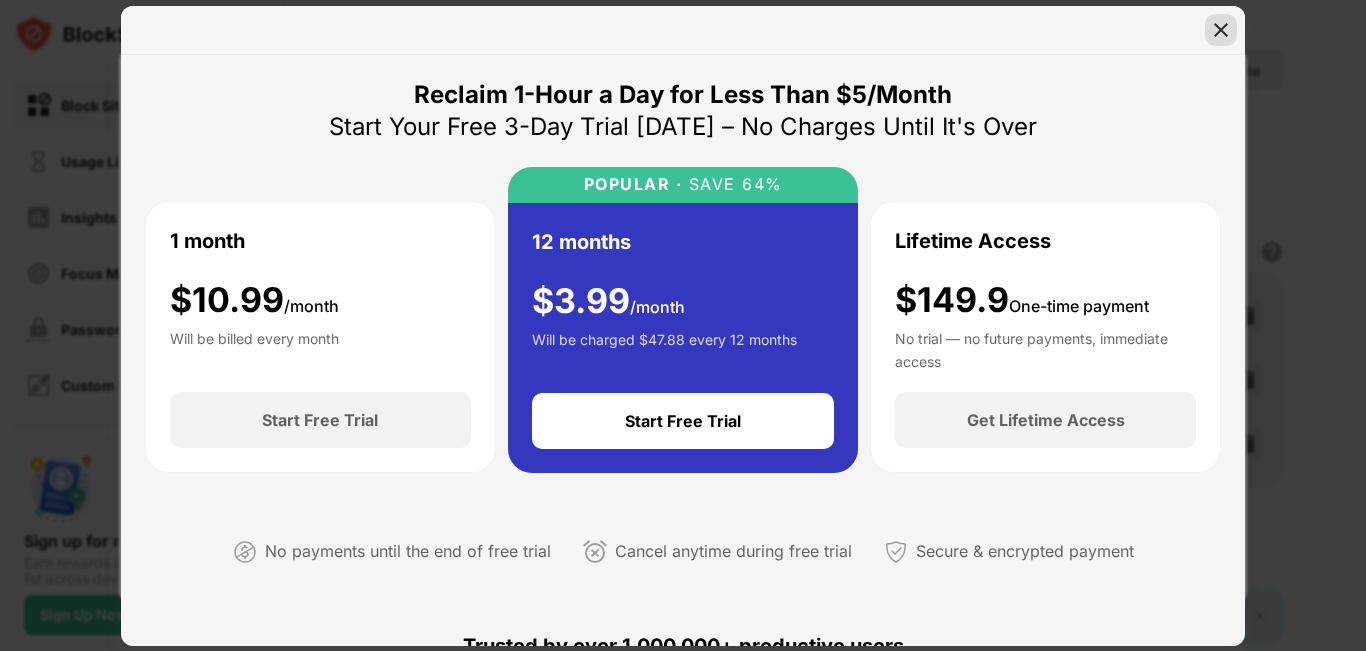 click at bounding box center (1221, 30) 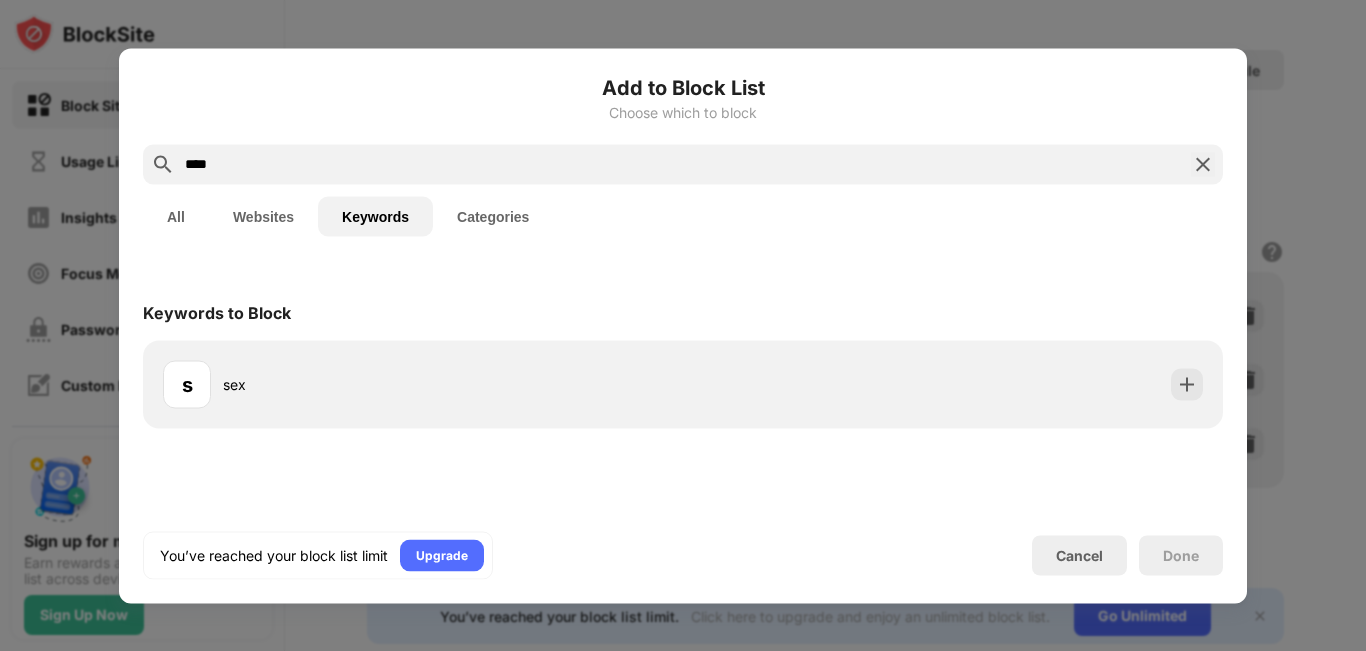 click at bounding box center [1203, 164] 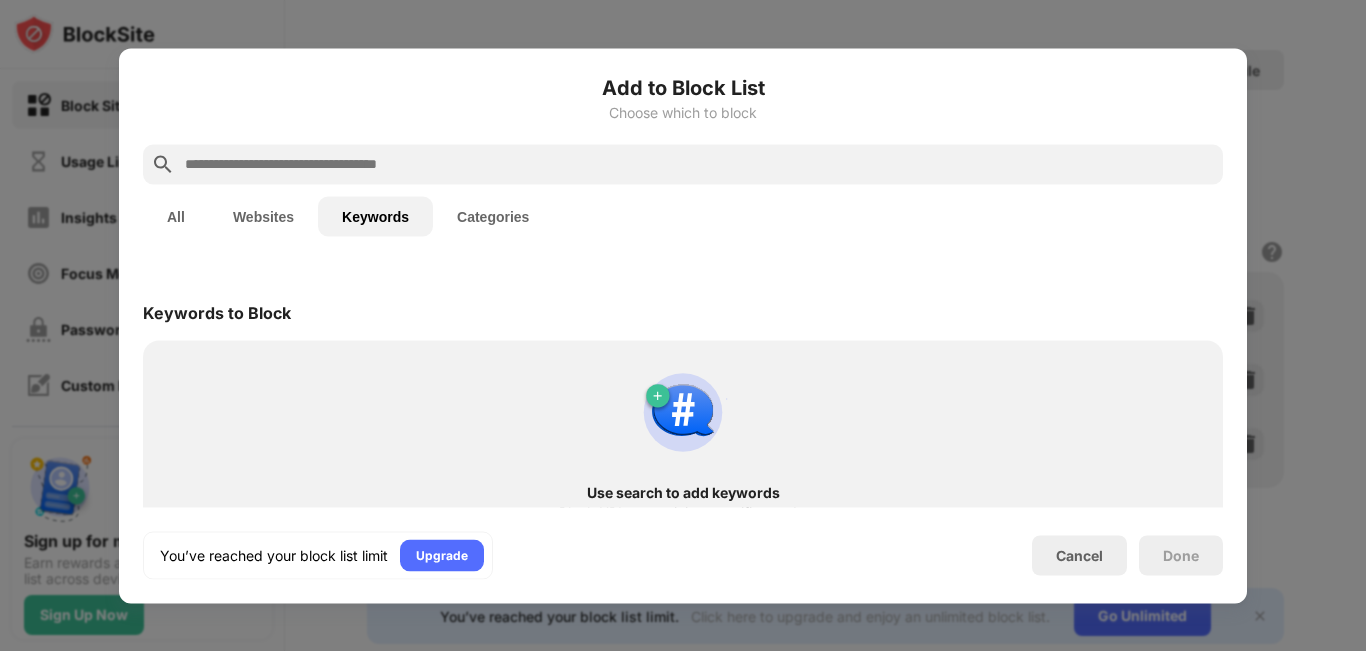 click at bounding box center [683, 325] 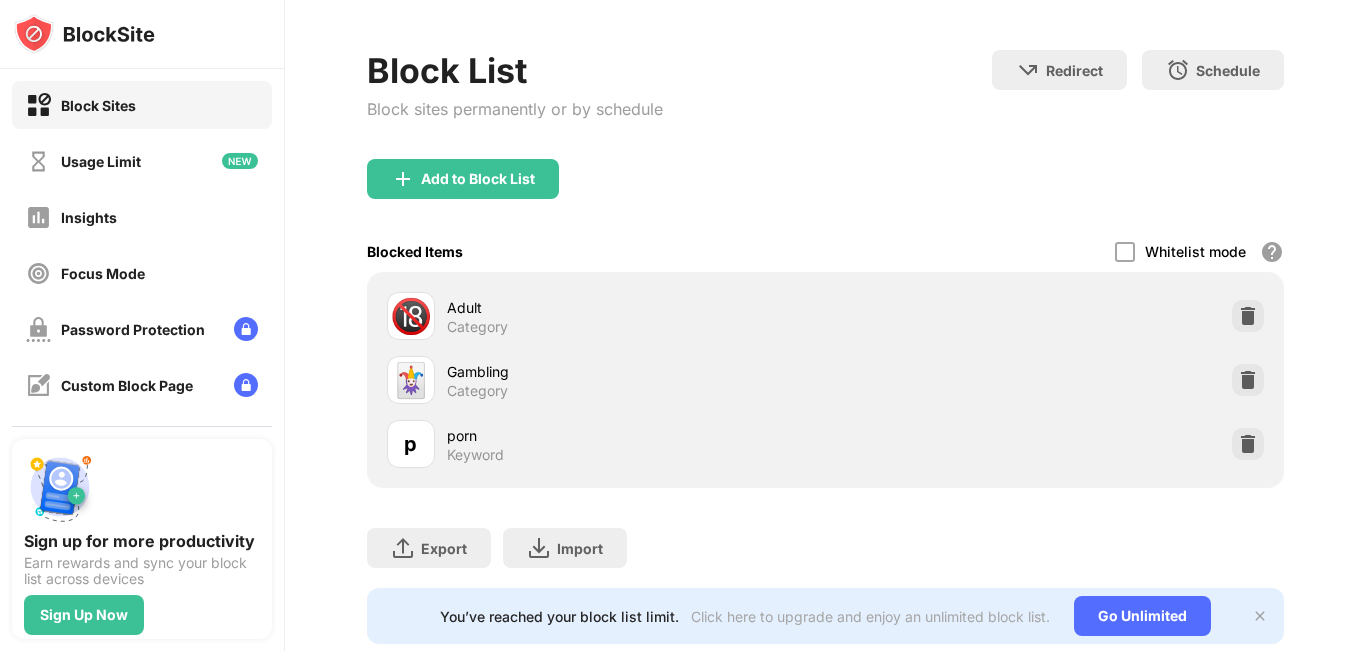 scroll, scrollTop: 0, scrollLeft: 0, axis: both 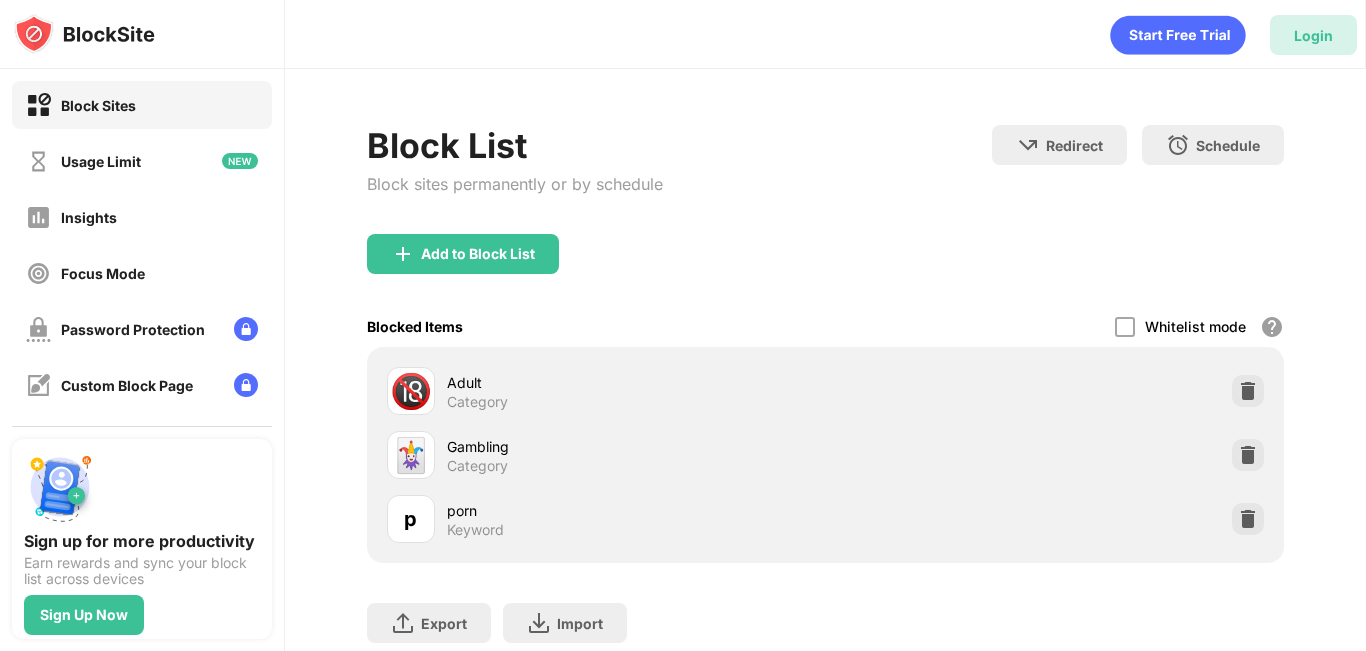 click on "Login" at bounding box center [1313, 35] 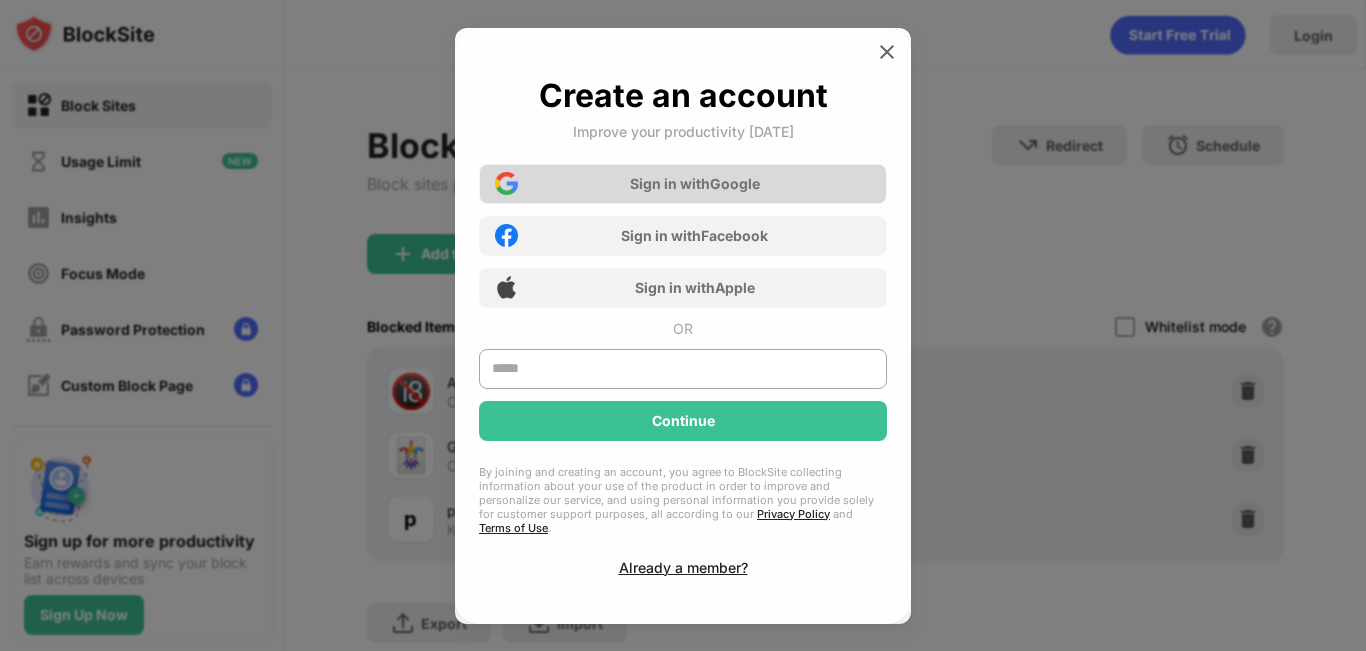 click on "Sign in with  Google" at bounding box center [683, 184] 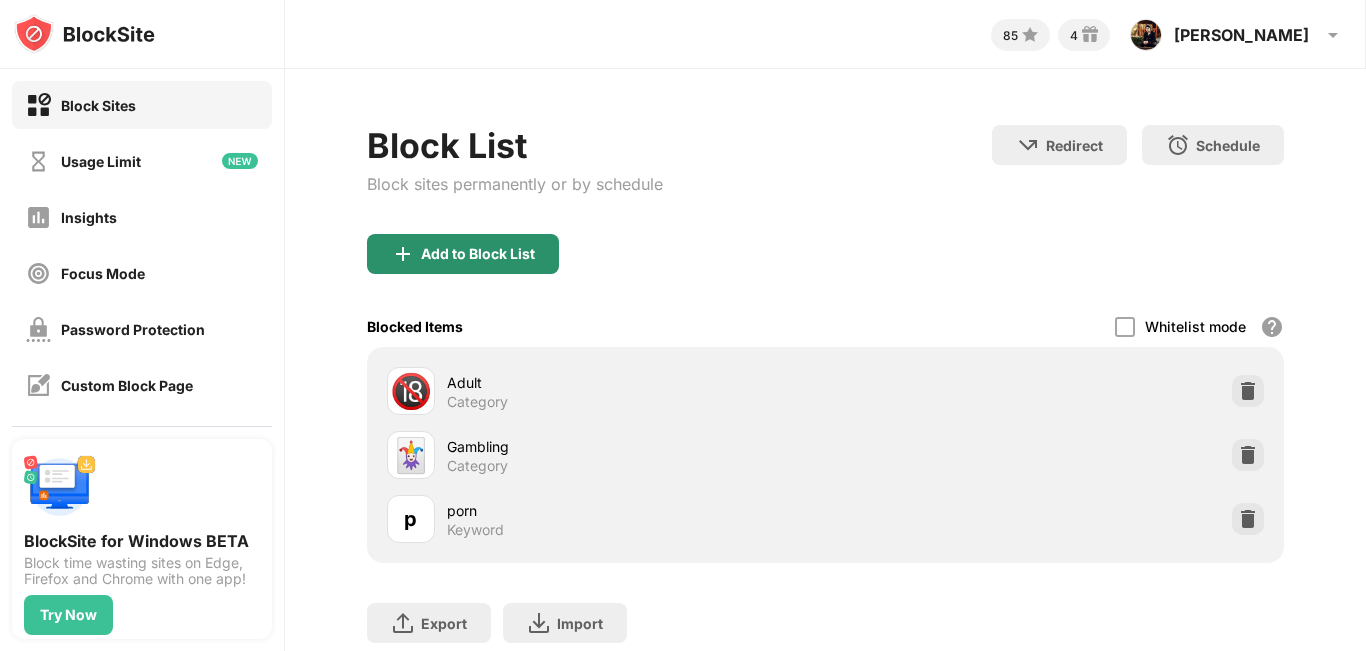 click on "Add to Block List" at bounding box center (463, 254) 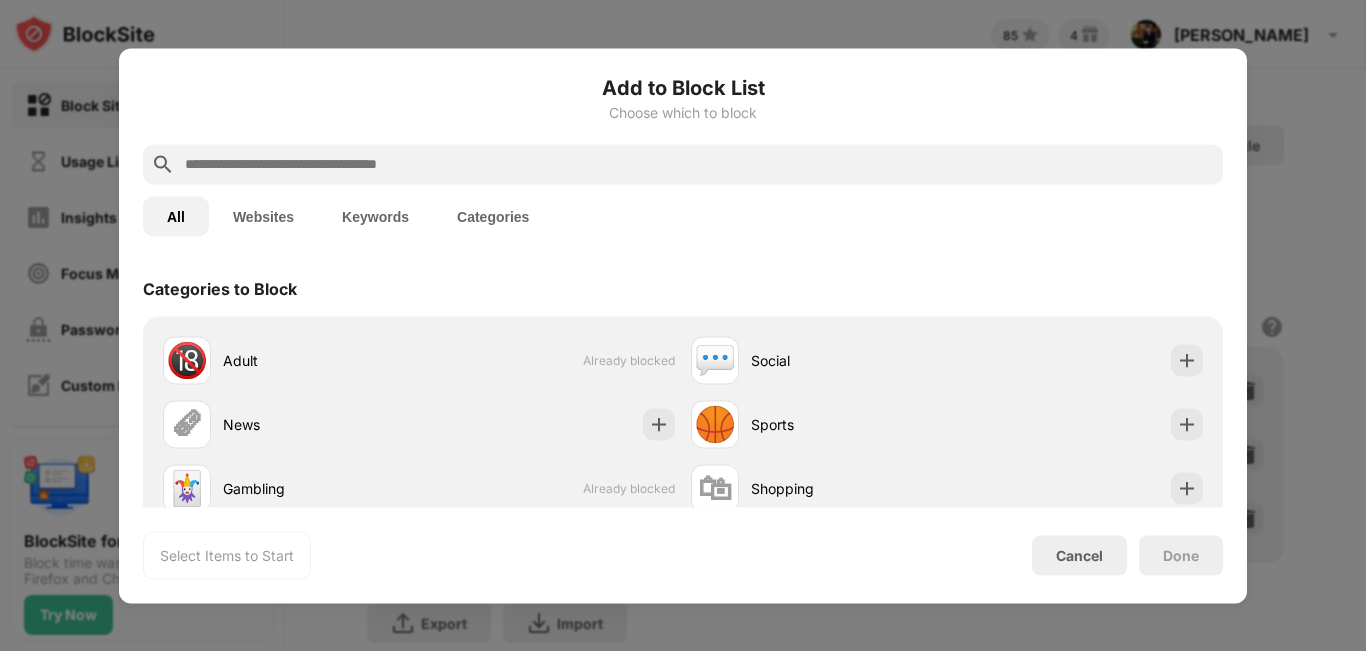 click on "Keywords" at bounding box center (375, 216) 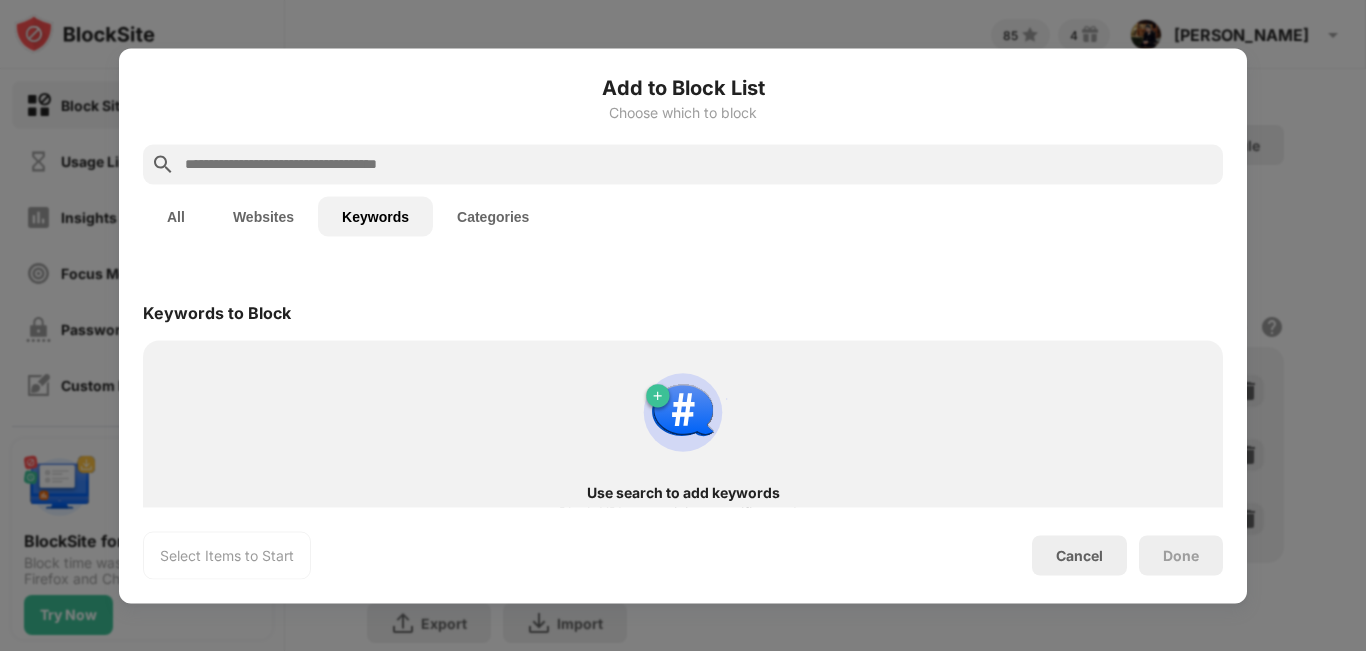 click on "All" at bounding box center [176, 216] 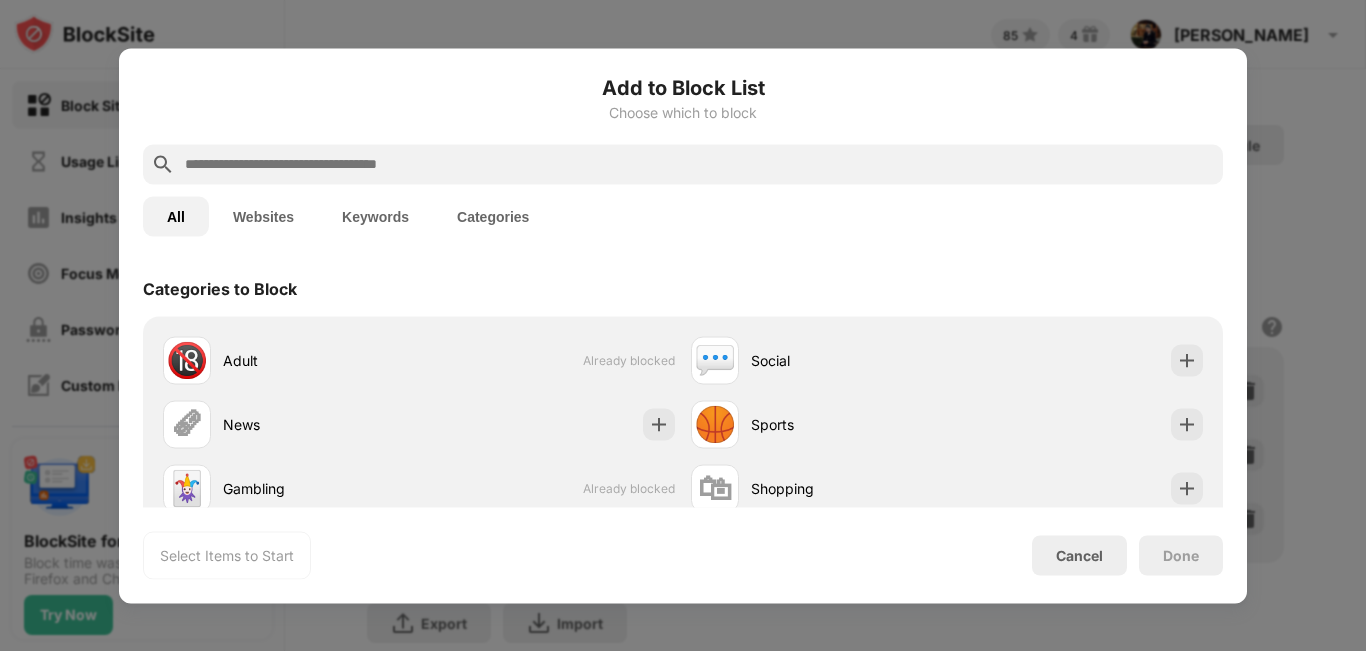 click on "Keywords" at bounding box center (375, 216) 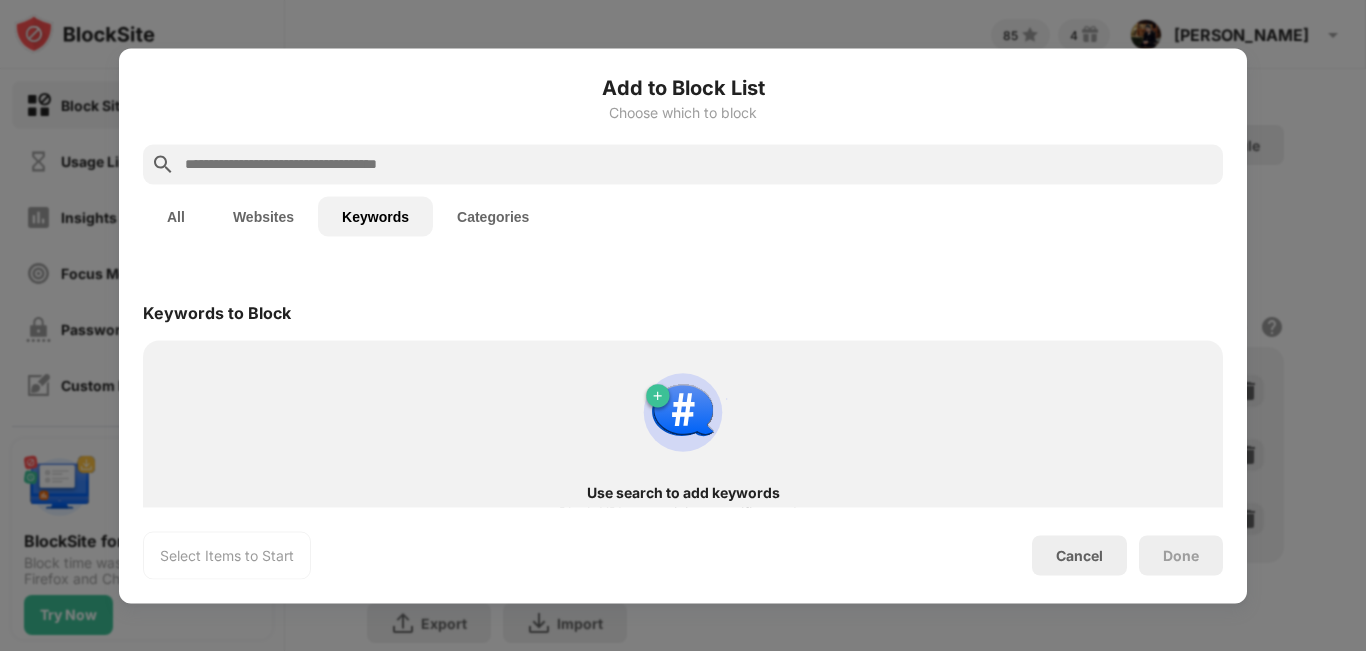 click at bounding box center [699, 164] 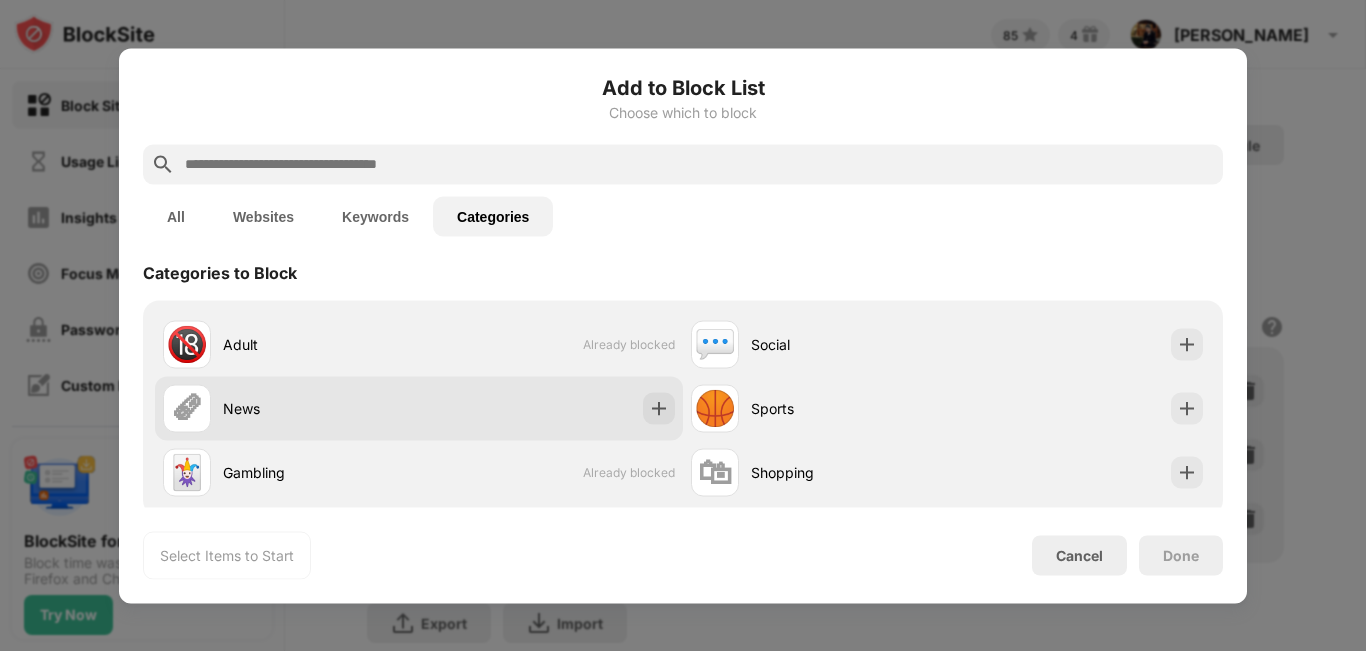 scroll, scrollTop: 0, scrollLeft: 0, axis: both 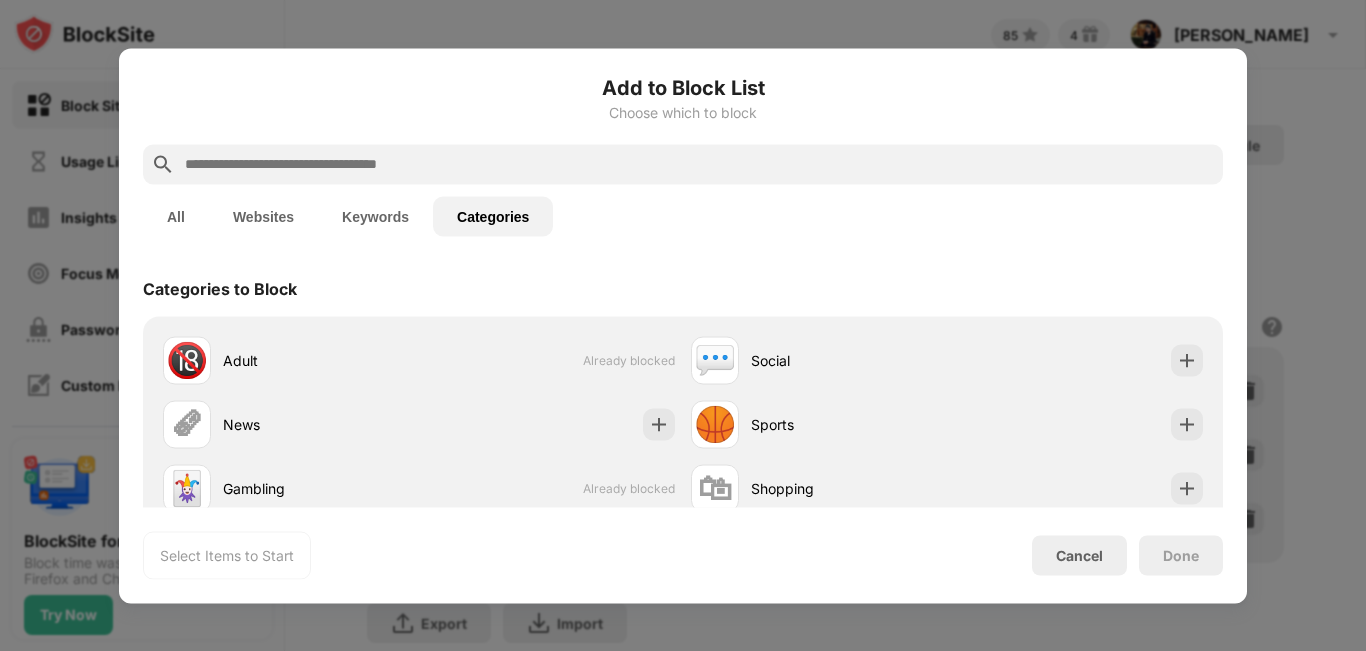 click on "Keywords" at bounding box center [375, 216] 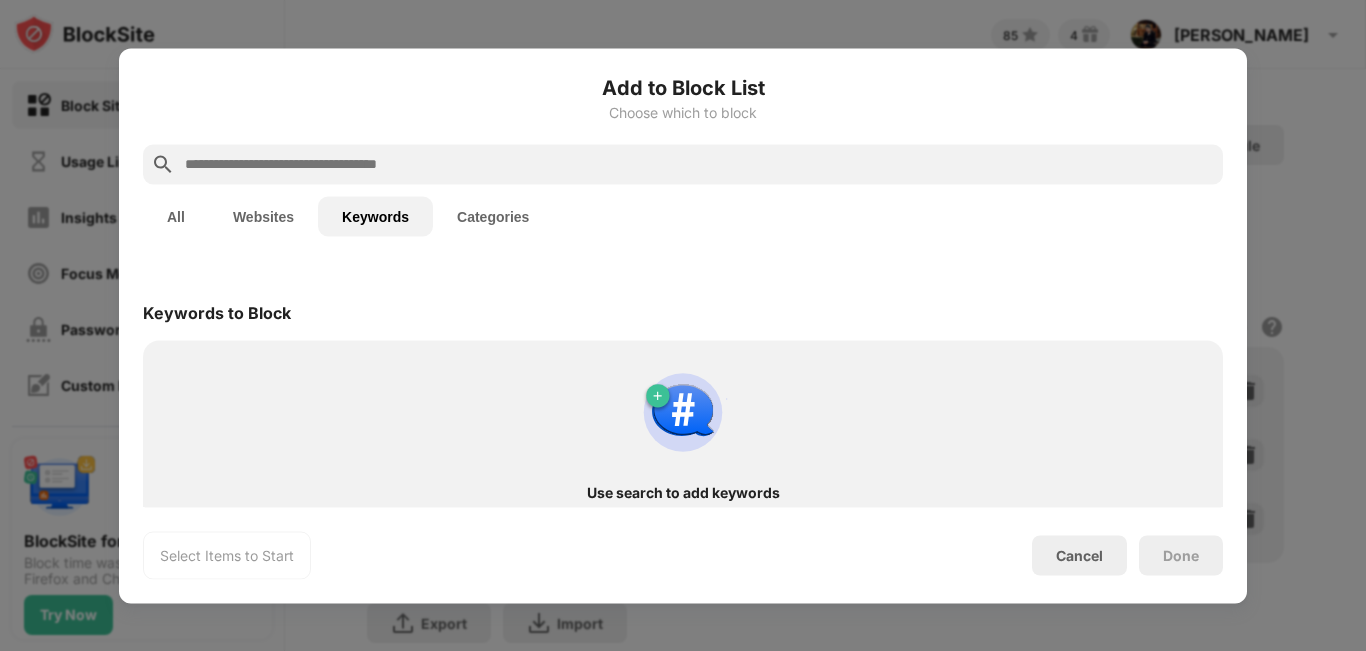 click at bounding box center (699, 164) 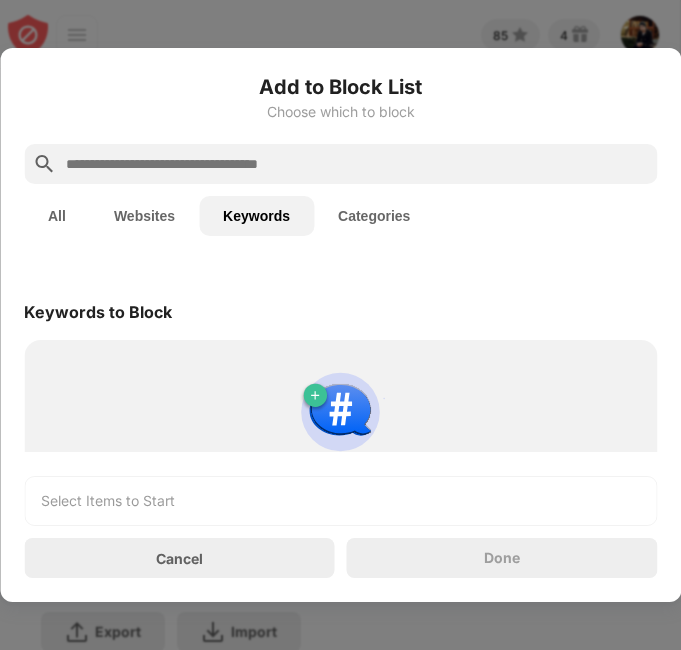 click on "Use search to add keywords Block URLs containing specific words." at bounding box center (340, 442) 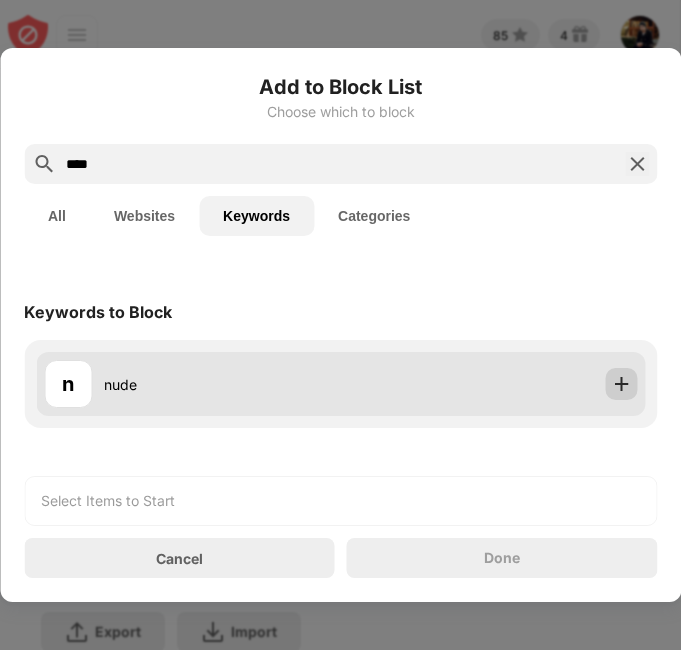 click at bounding box center [621, 384] 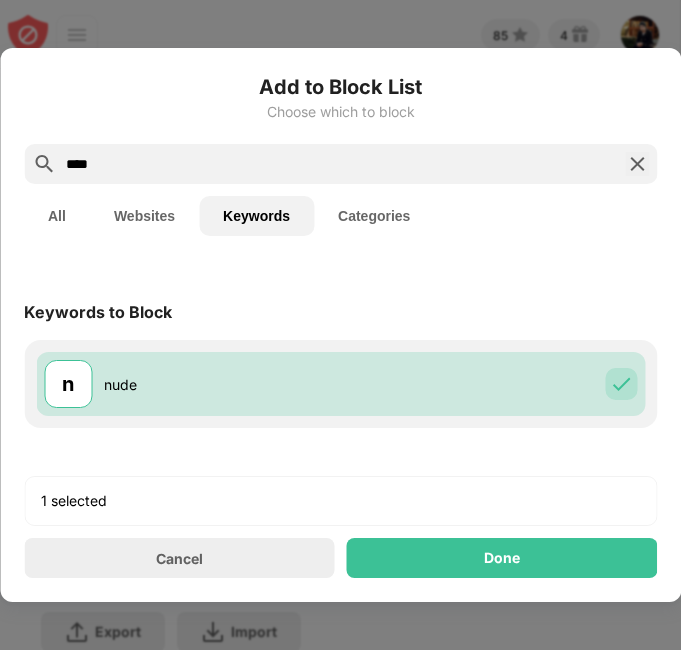 drag, startPoint x: 124, startPoint y: 155, endPoint x: -3, endPoint y: 154, distance: 127.00394 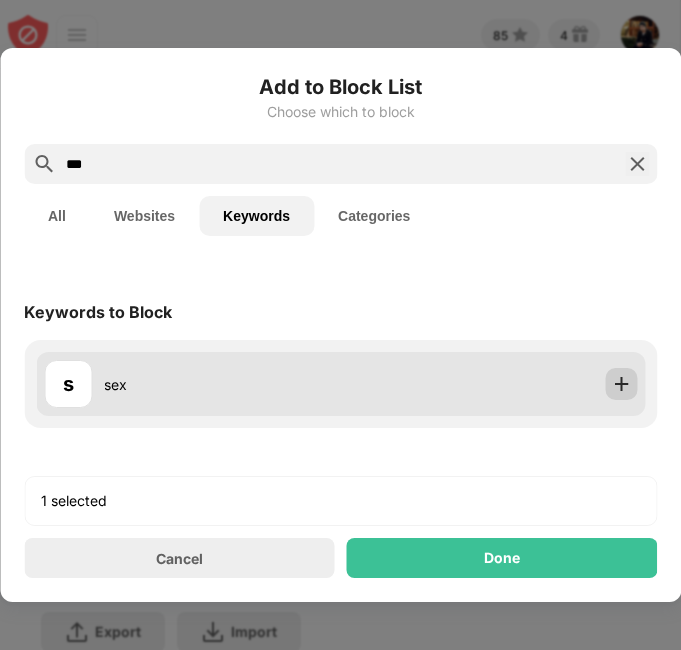 click at bounding box center [621, 384] 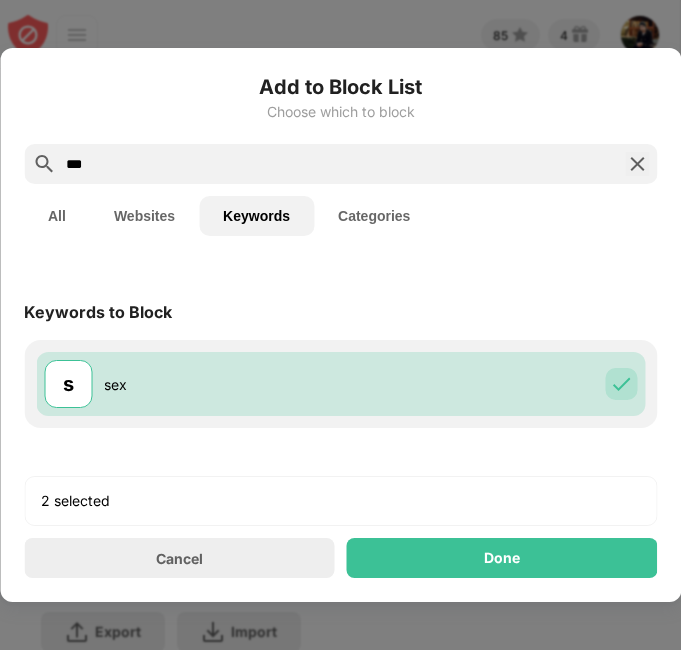 drag, startPoint x: 173, startPoint y: 154, endPoint x: -109, endPoint y: 166, distance: 282.25522 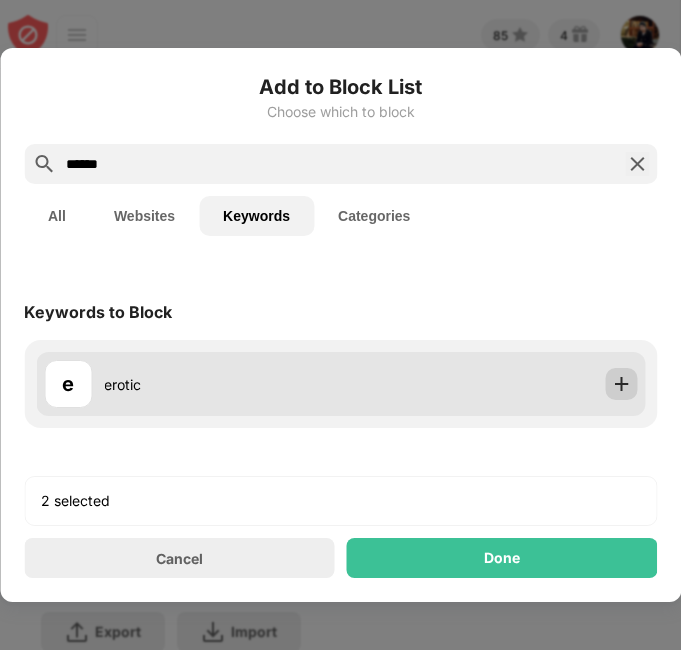 click at bounding box center (621, 384) 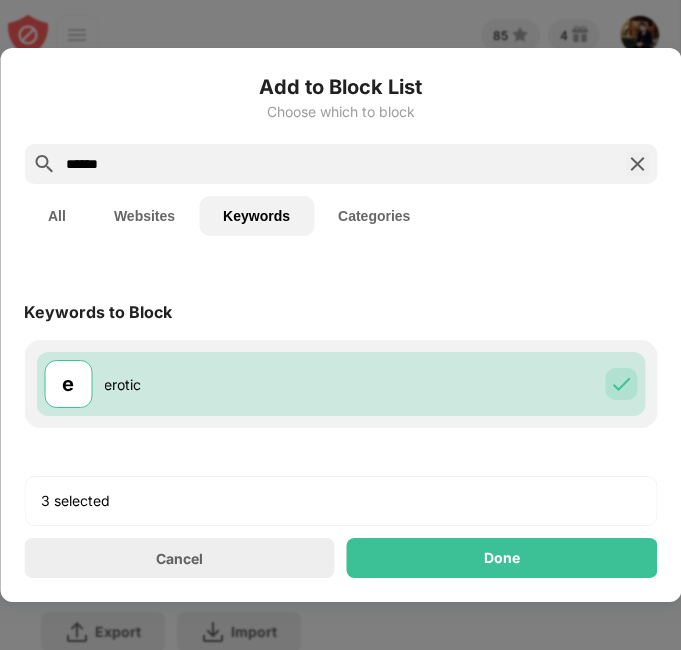 drag, startPoint x: 137, startPoint y: 165, endPoint x: 11, endPoint y: 191, distance: 128.65457 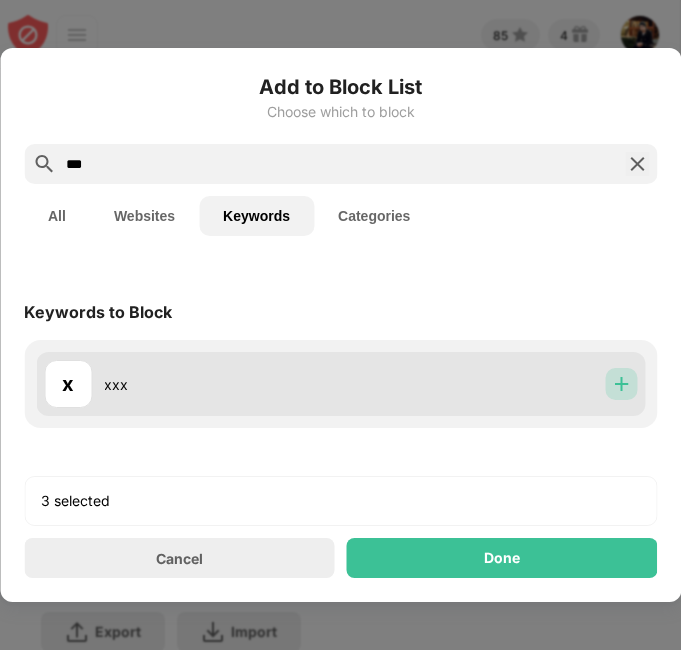 click at bounding box center (621, 384) 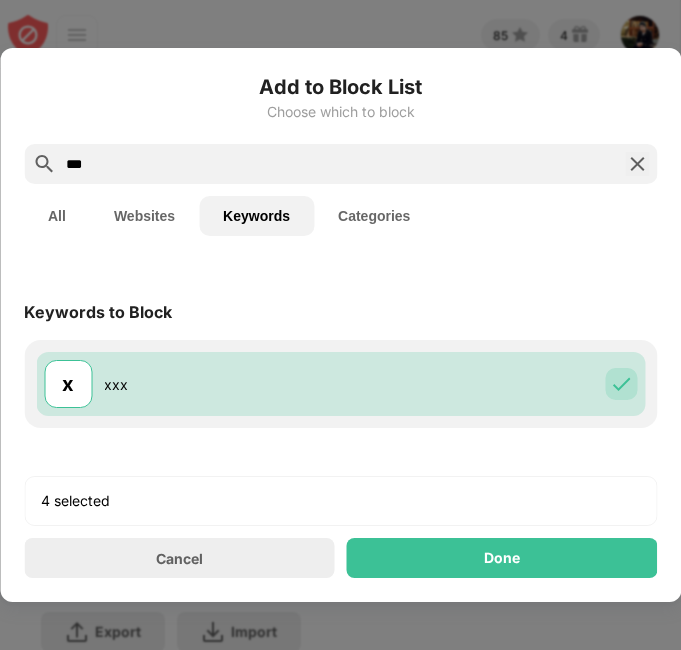 click on "***" at bounding box center [340, 164] 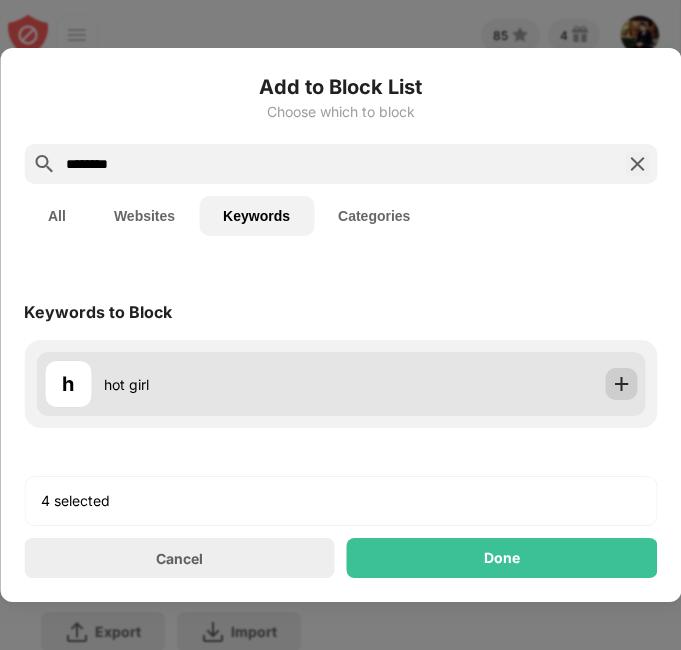 click at bounding box center (621, 384) 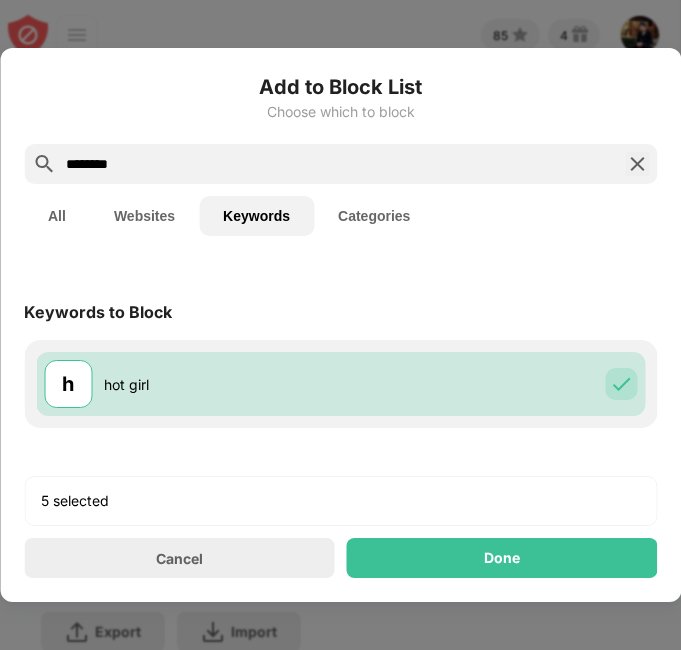 drag, startPoint x: 161, startPoint y: 161, endPoint x: -348, endPoint y: 190, distance: 509.82547 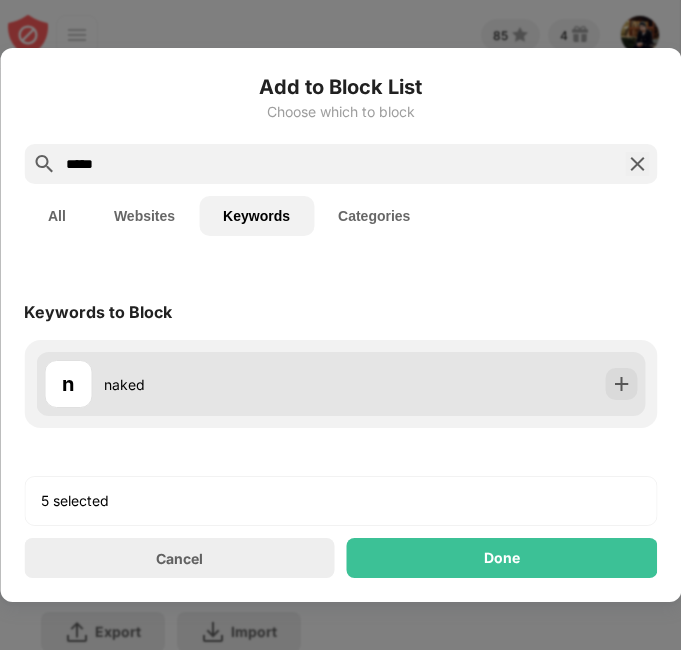 type on "*****" 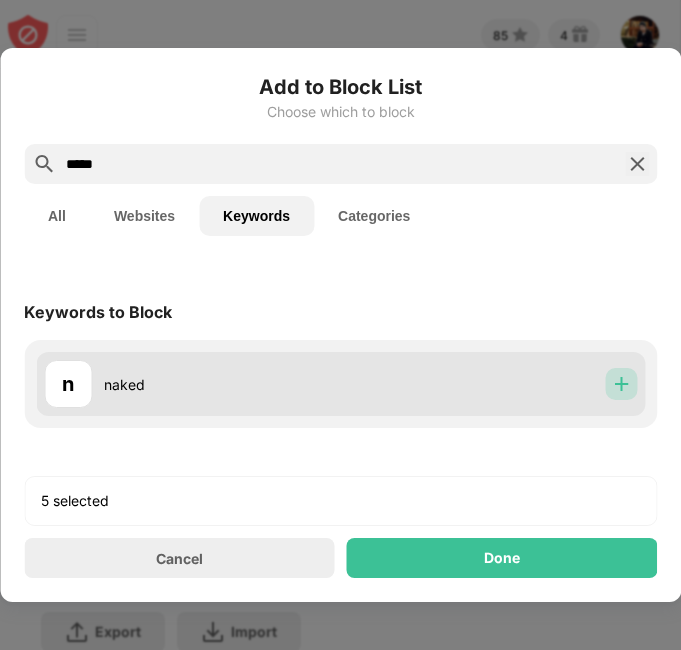 click at bounding box center (621, 384) 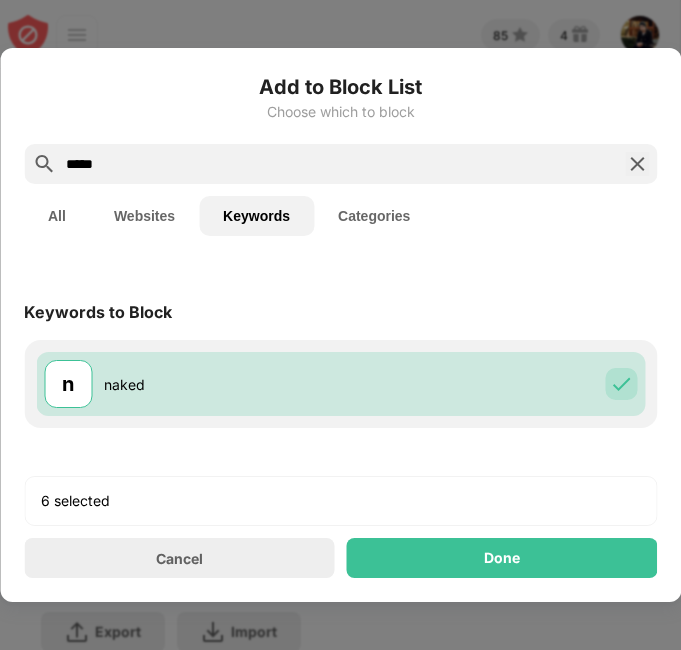 drag, startPoint x: 138, startPoint y: 168, endPoint x: -140, endPoint y: 172, distance: 278.02878 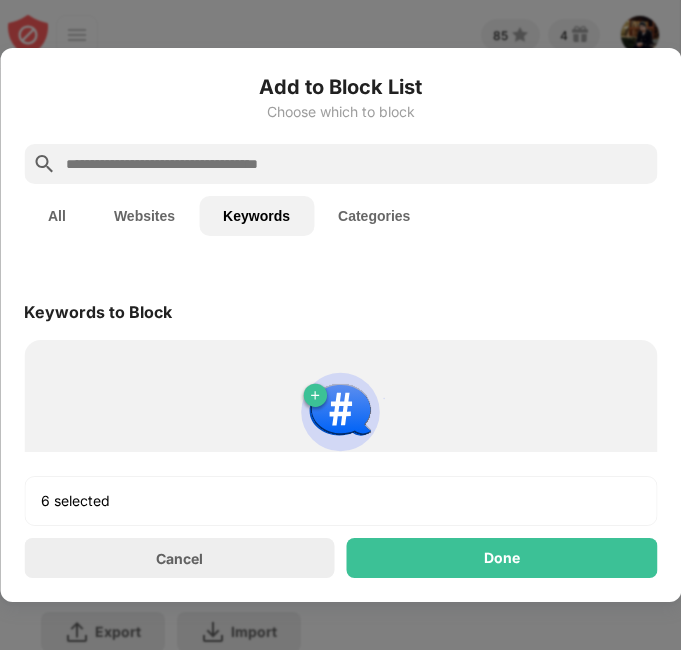 type on "*" 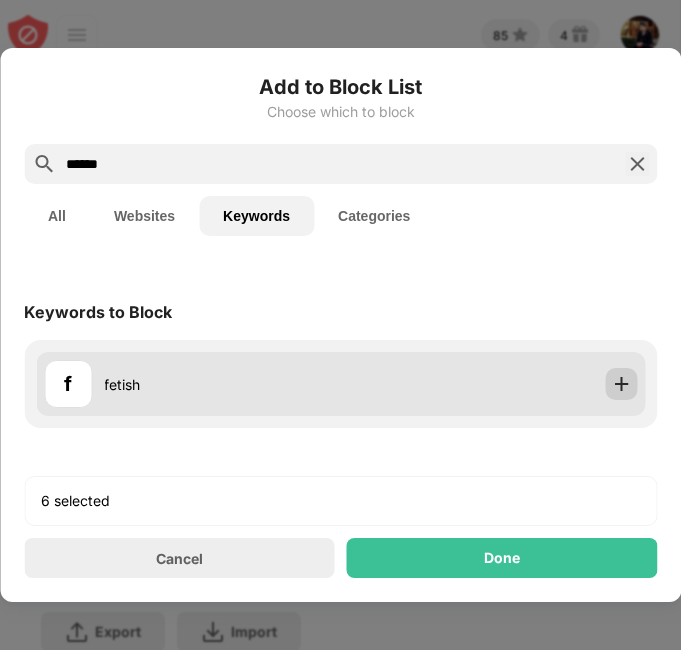 click at bounding box center [621, 384] 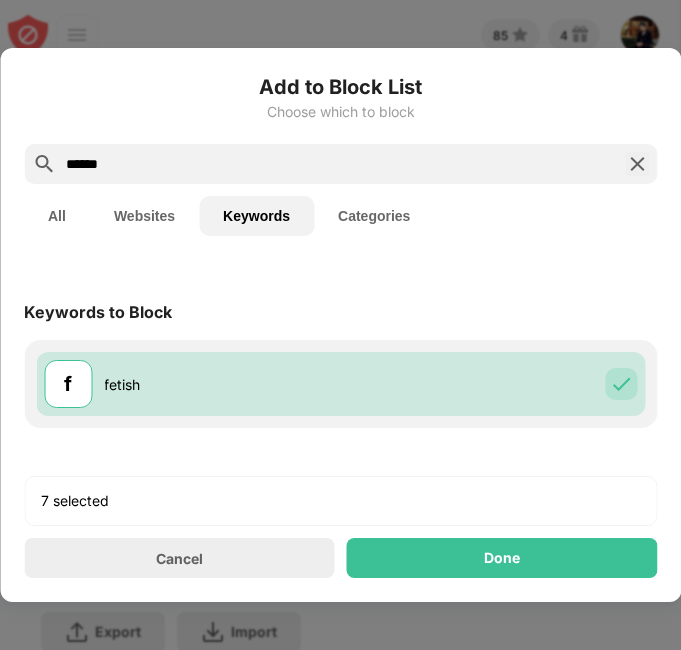 drag, startPoint x: 151, startPoint y: 155, endPoint x: -6, endPoint y: 143, distance: 157.45793 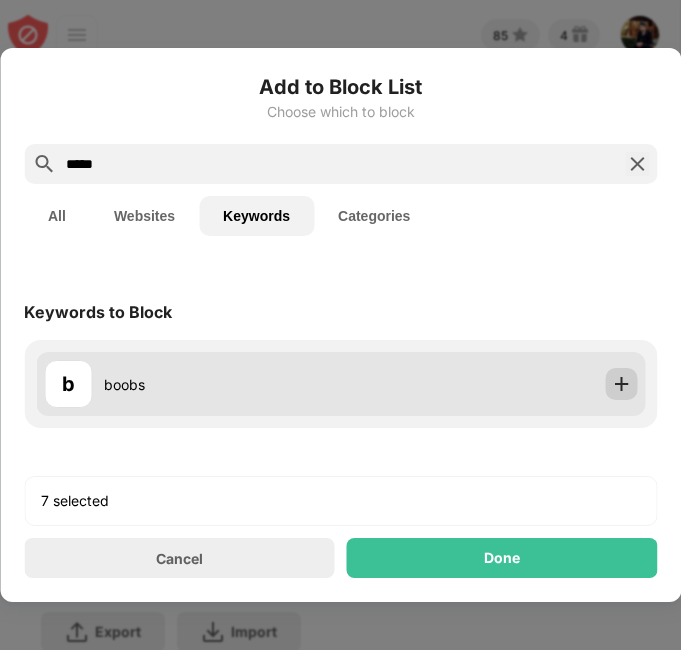 type on "*****" 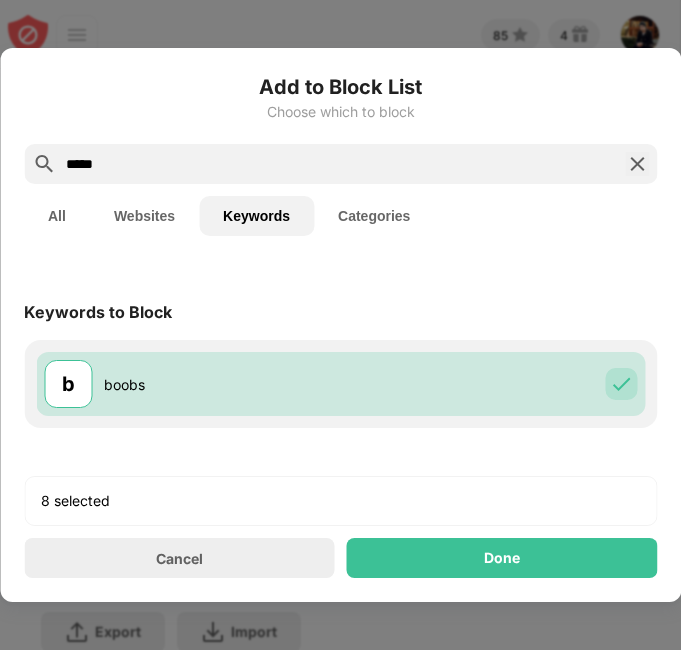 click on "All" at bounding box center (57, 216) 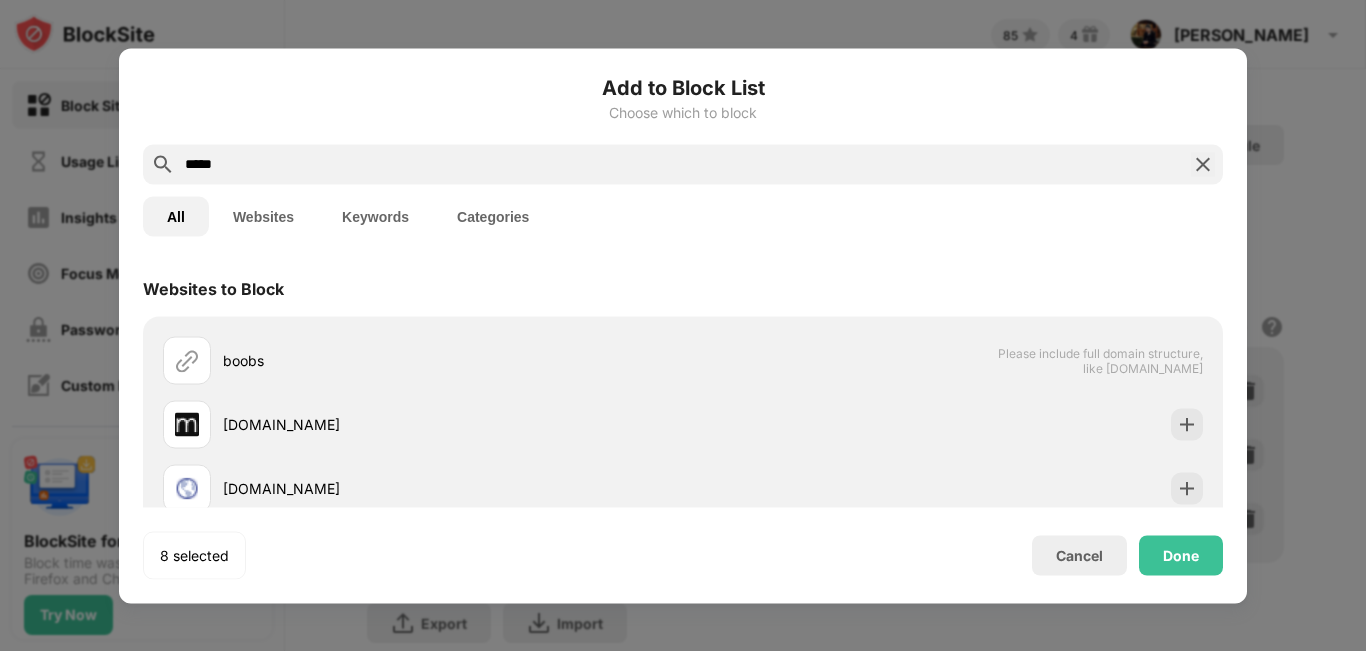 click at bounding box center (683, 325) 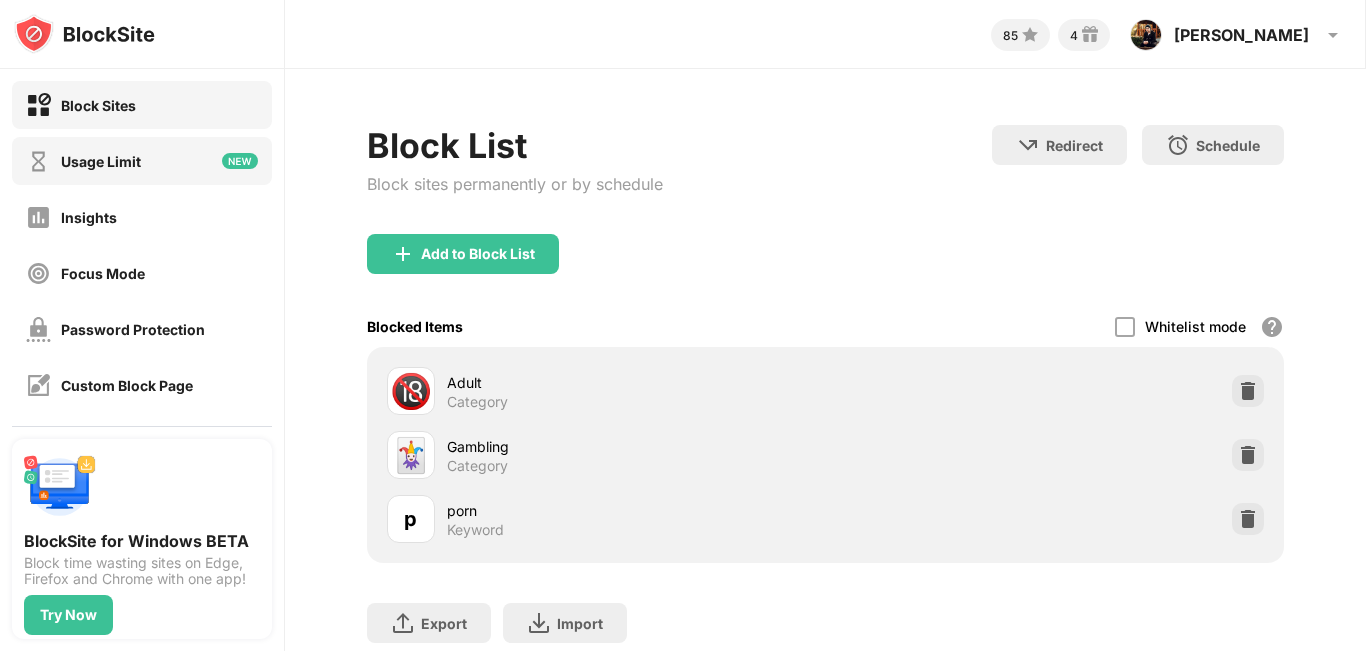 click on "Usage Limit" at bounding box center [142, 161] 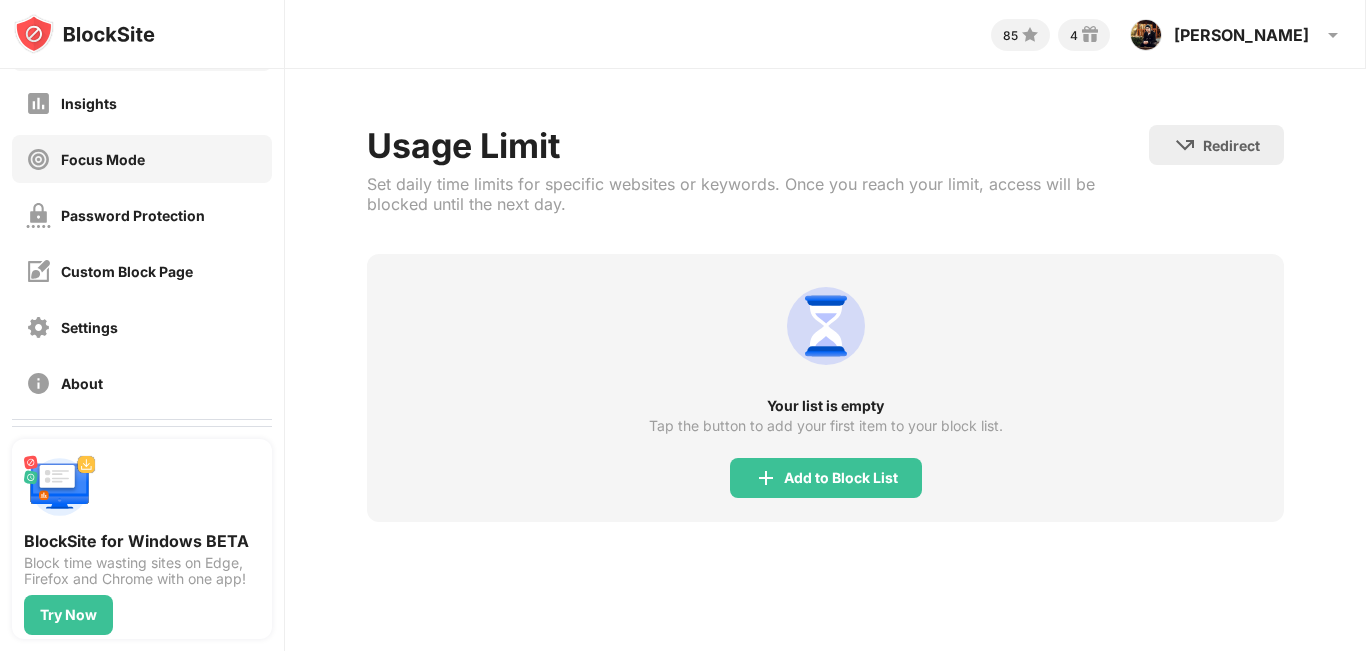 scroll, scrollTop: 0, scrollLeft: 0, axis: both 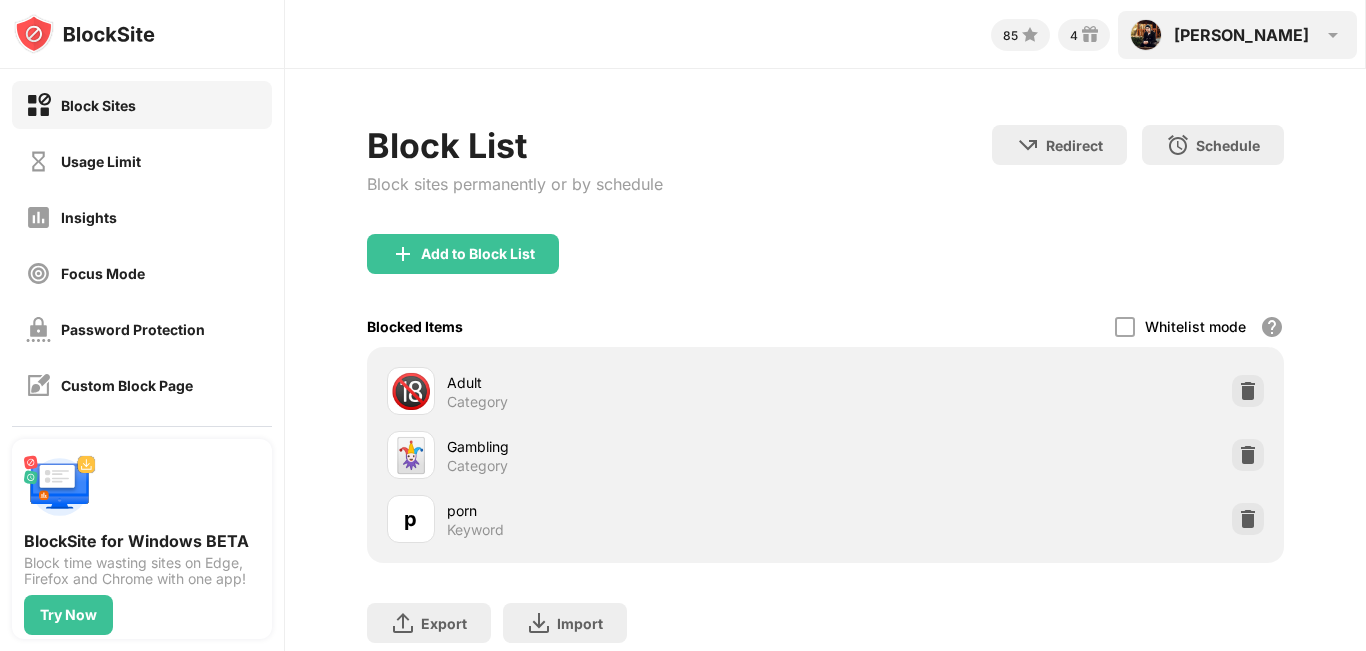 click on "[PERSON_NAME]" at bounding box center [1241, 35] 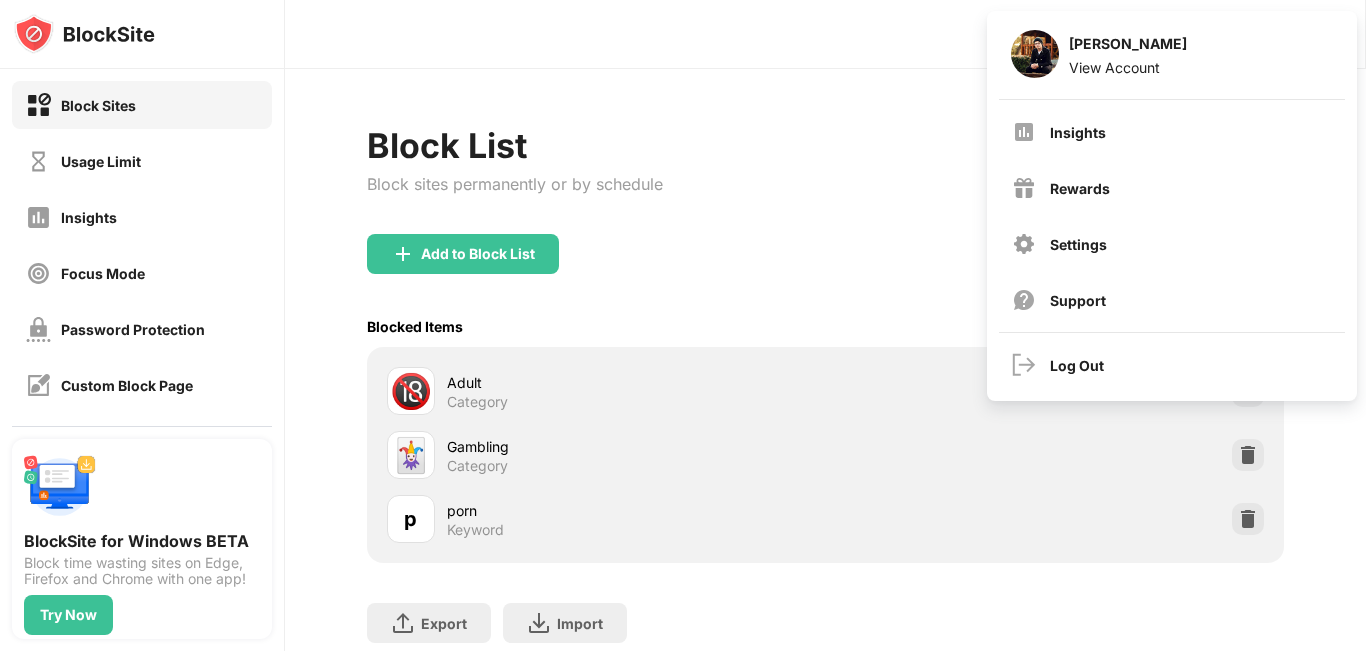 click on "Block List Block sites permanently or by schedule Redirect Choose a site to be redirected to when blocking is active Schedule Select which days and timeframes the block list will be active Add to Block List Blocked Items Whitelist mode Block all websites except for those in your whitelist. Whitelist Mode only works with URLs and won't include categories or keywords. 🔞 Adult Category 🃏 Gambling Category p porn Keyword Export Export Files (for websites items only) Import Import Files (for websites items only)" at bounding box center [825, 394] 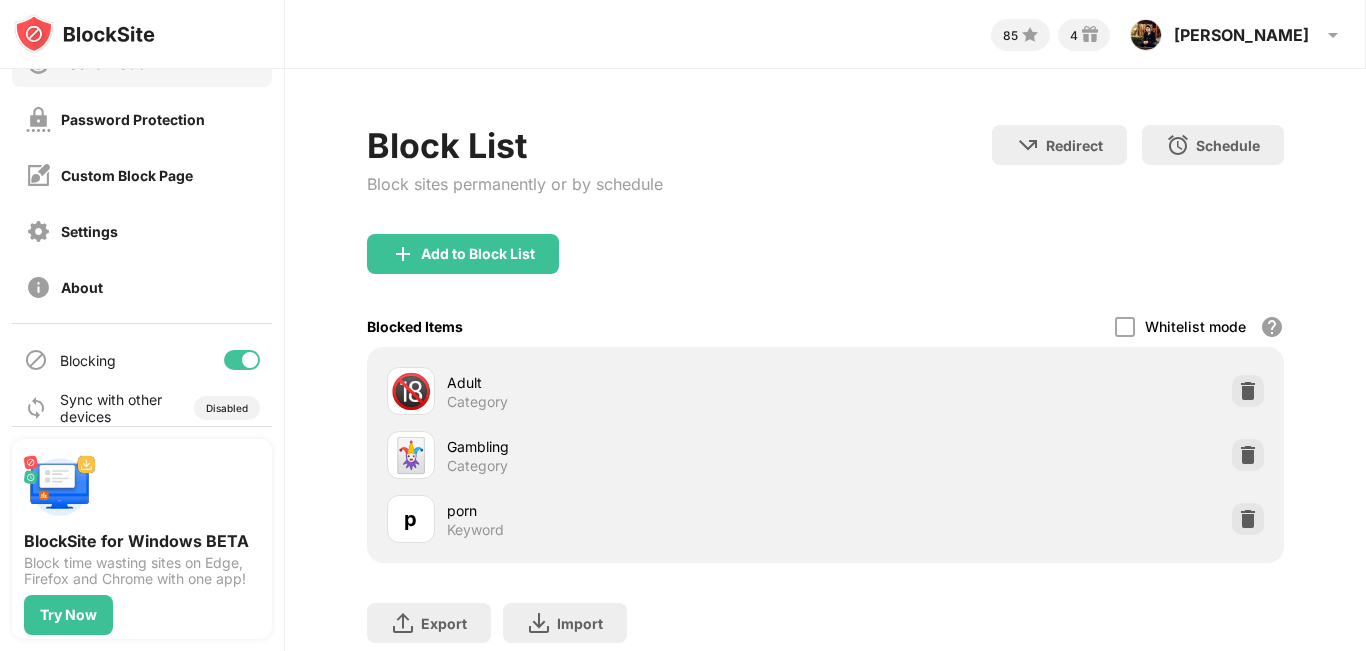 scroll, scrollTop: 228, scrollLeft: 0, axis: vertical 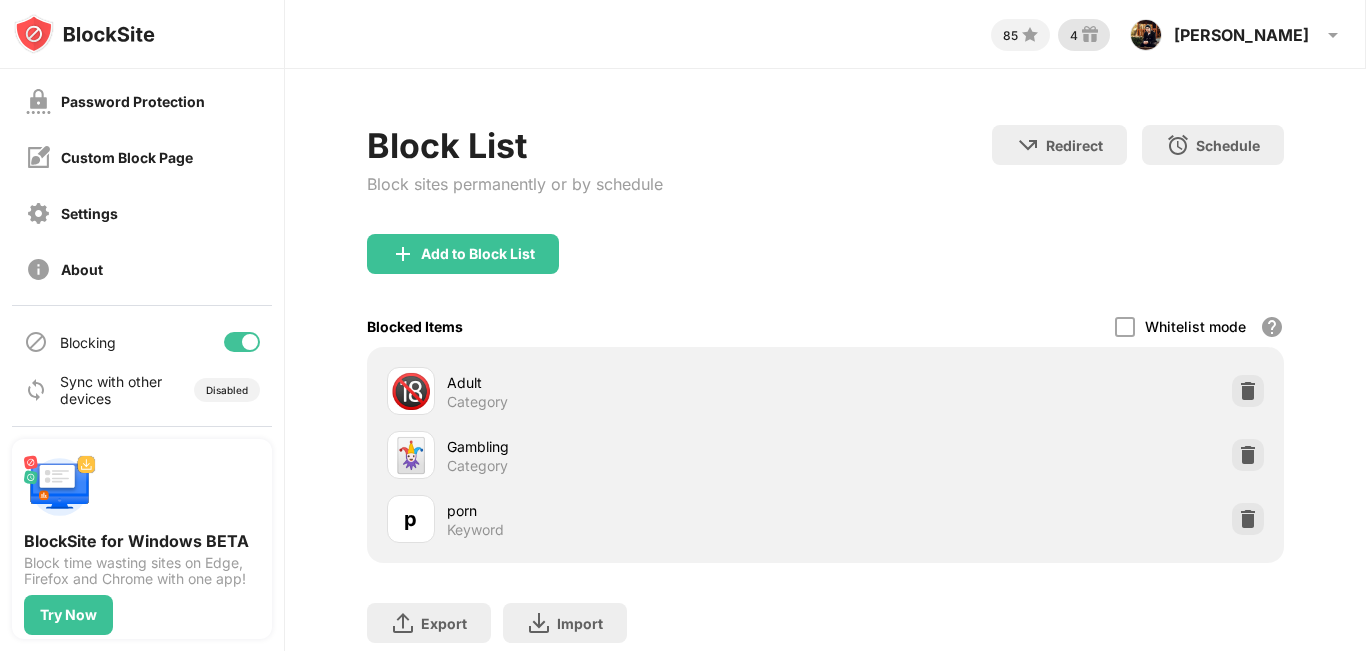 click at bounding box center (1090, 35) 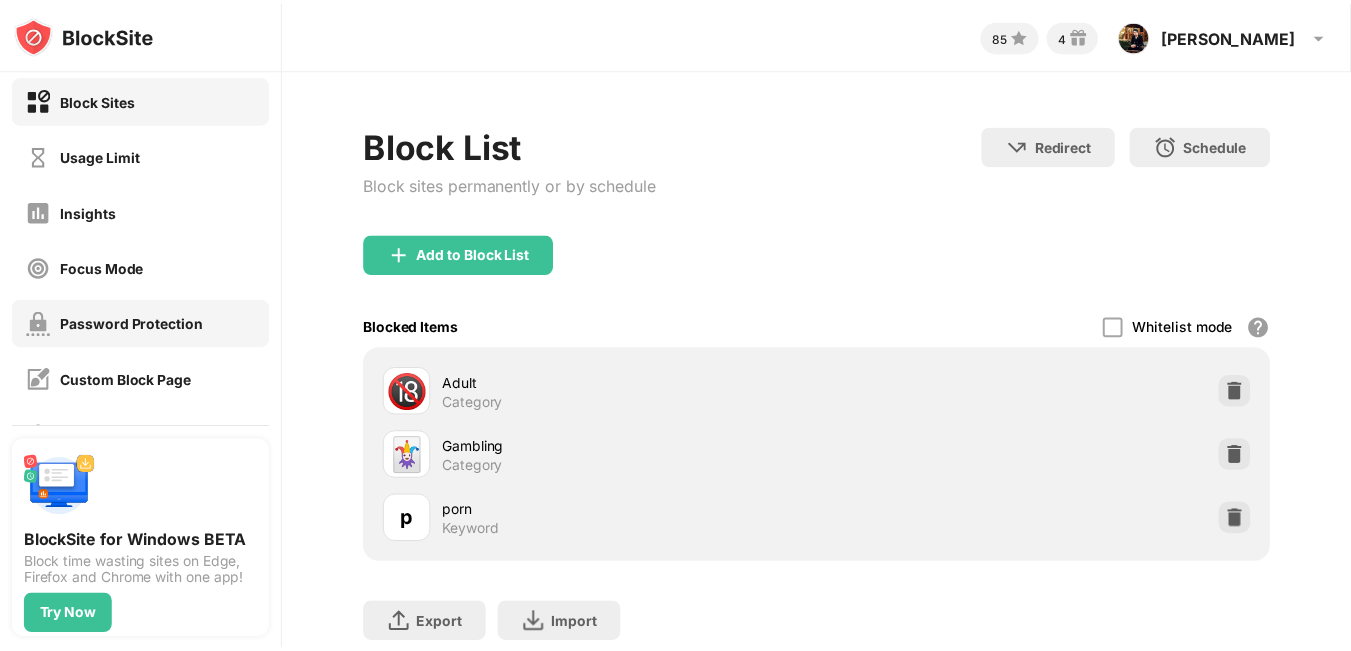 scroll, scrollTop: 0, scrollLeft: 0, axis: both 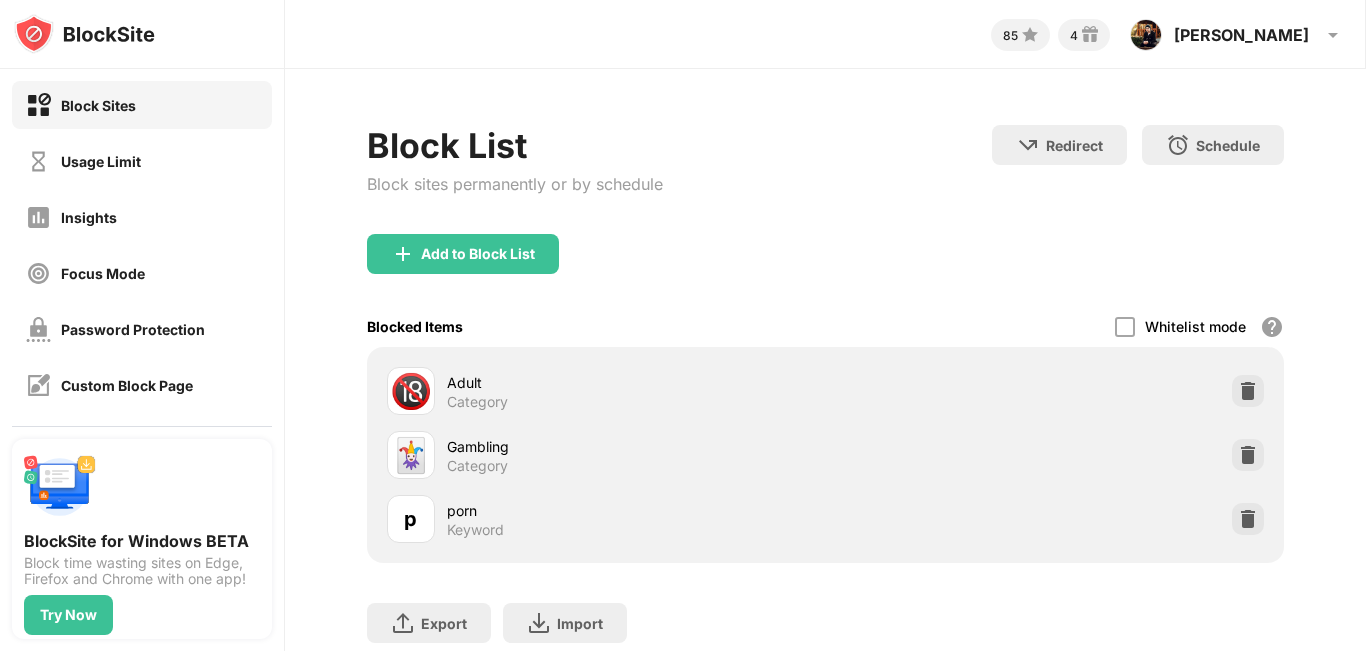 click on "Block Sites" at bounding box center [142, 105] 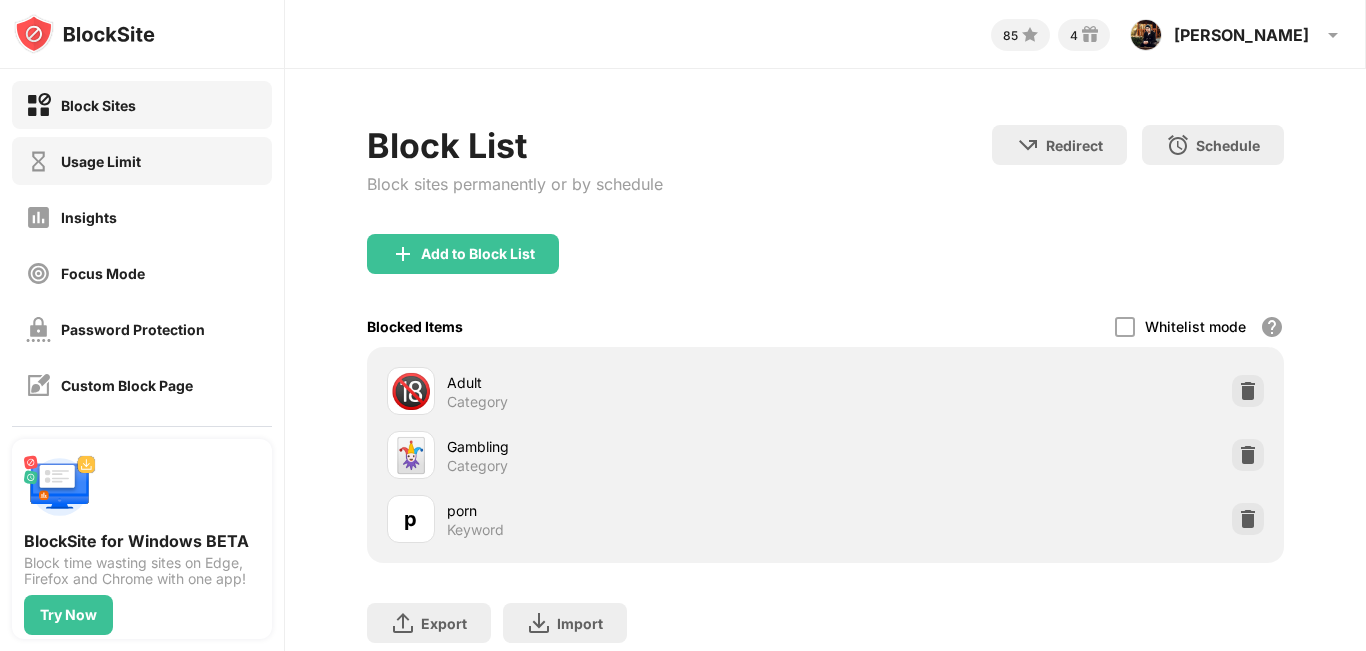 click on "Usage Limit" at bounding box center [142, 161] 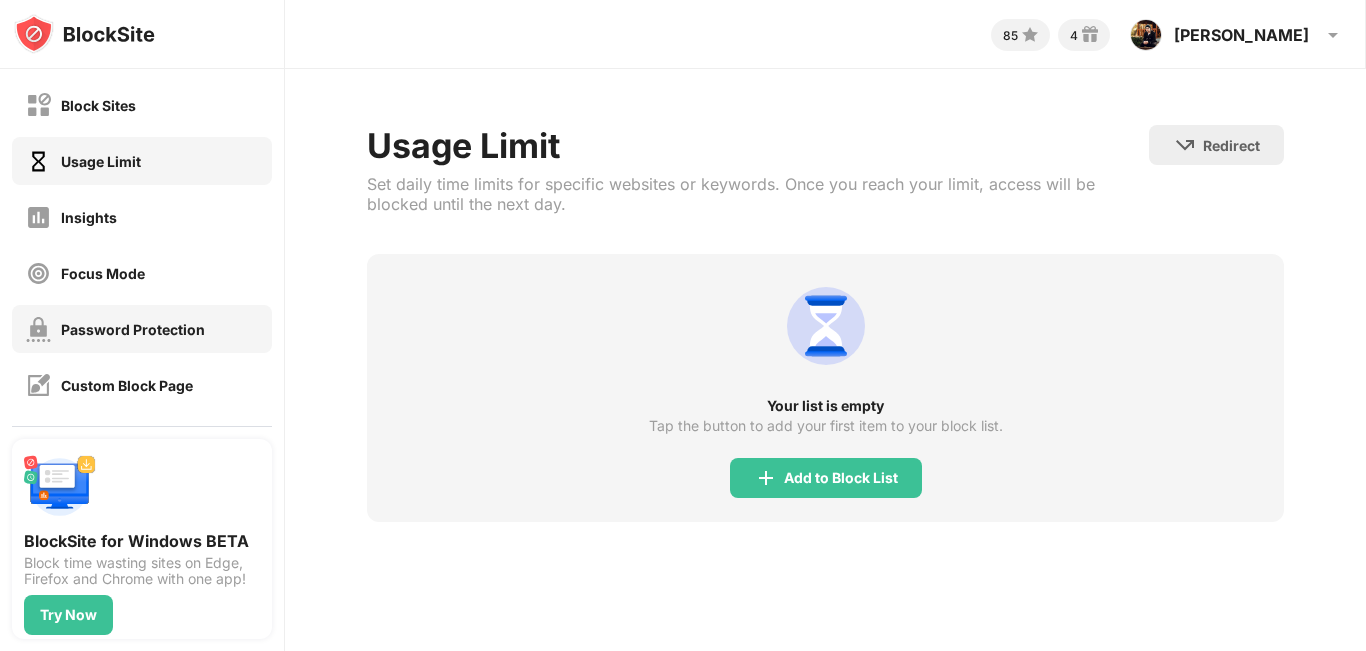 click on "Password Protection" at bounding box center (133, 329) 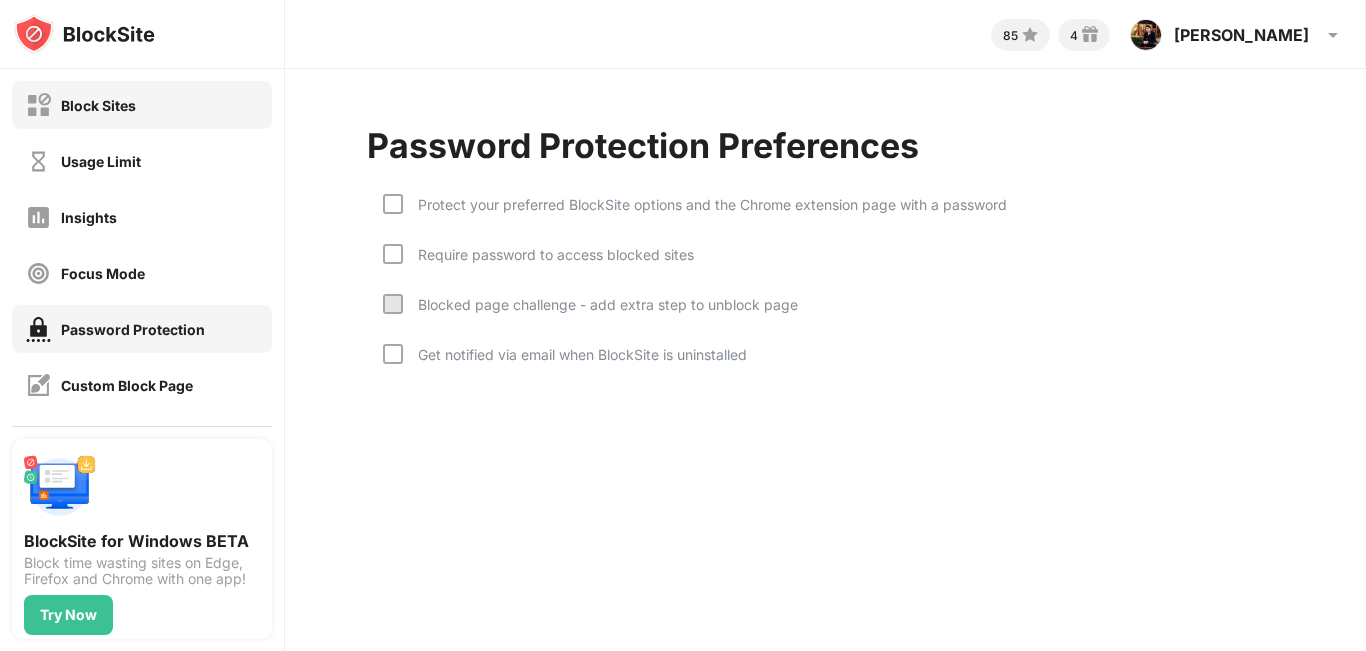 click on "Block Sites" at bounding box center (142, 105) 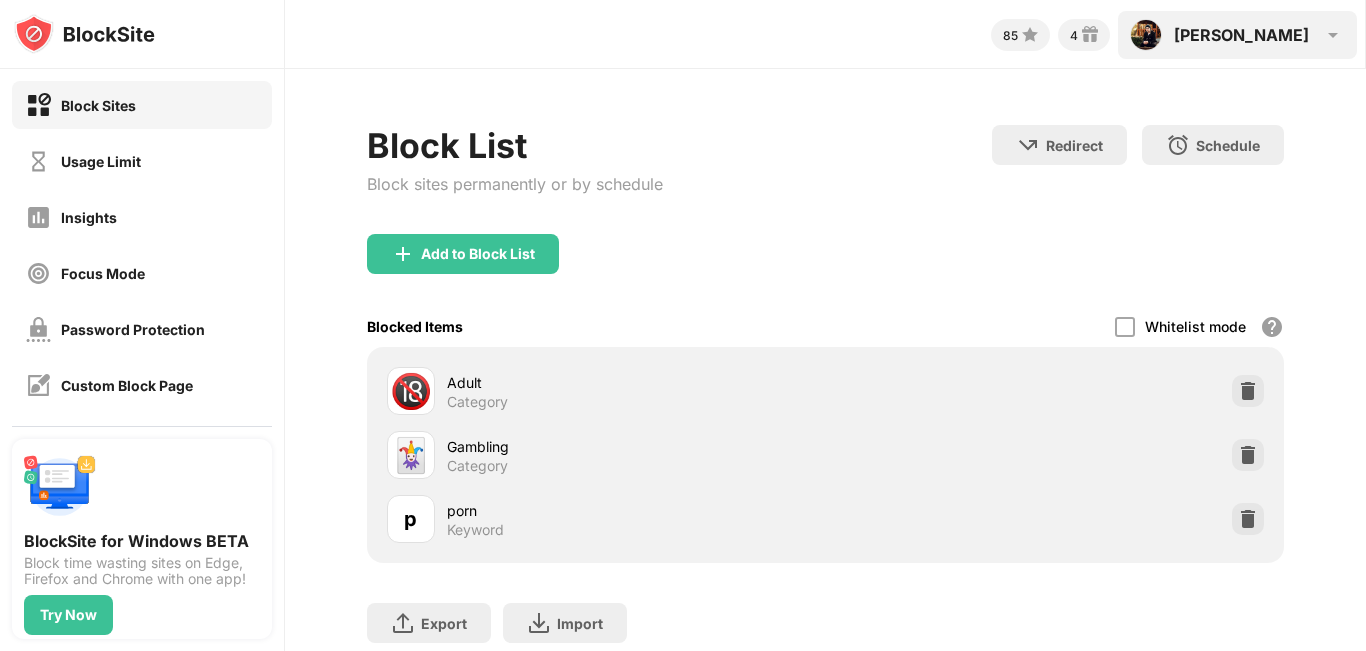click at bounding box center [1146, 35] 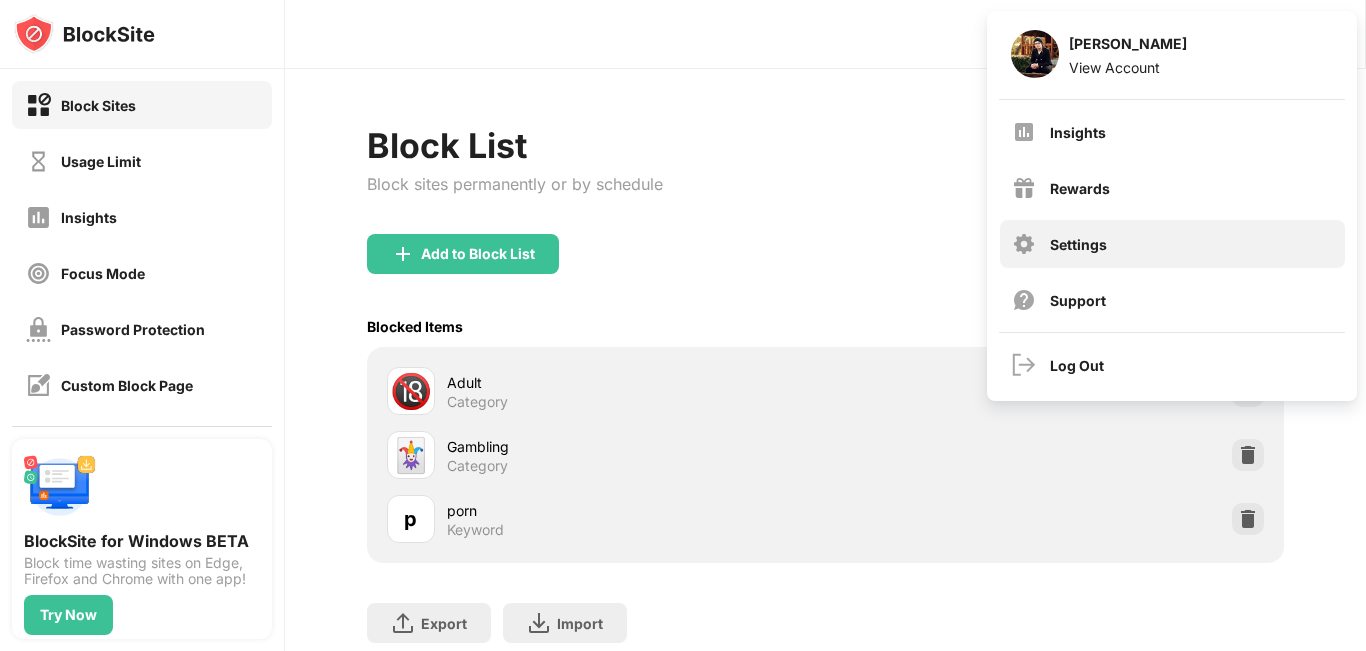 click on "Settings" at bounding box center [1172, 244] 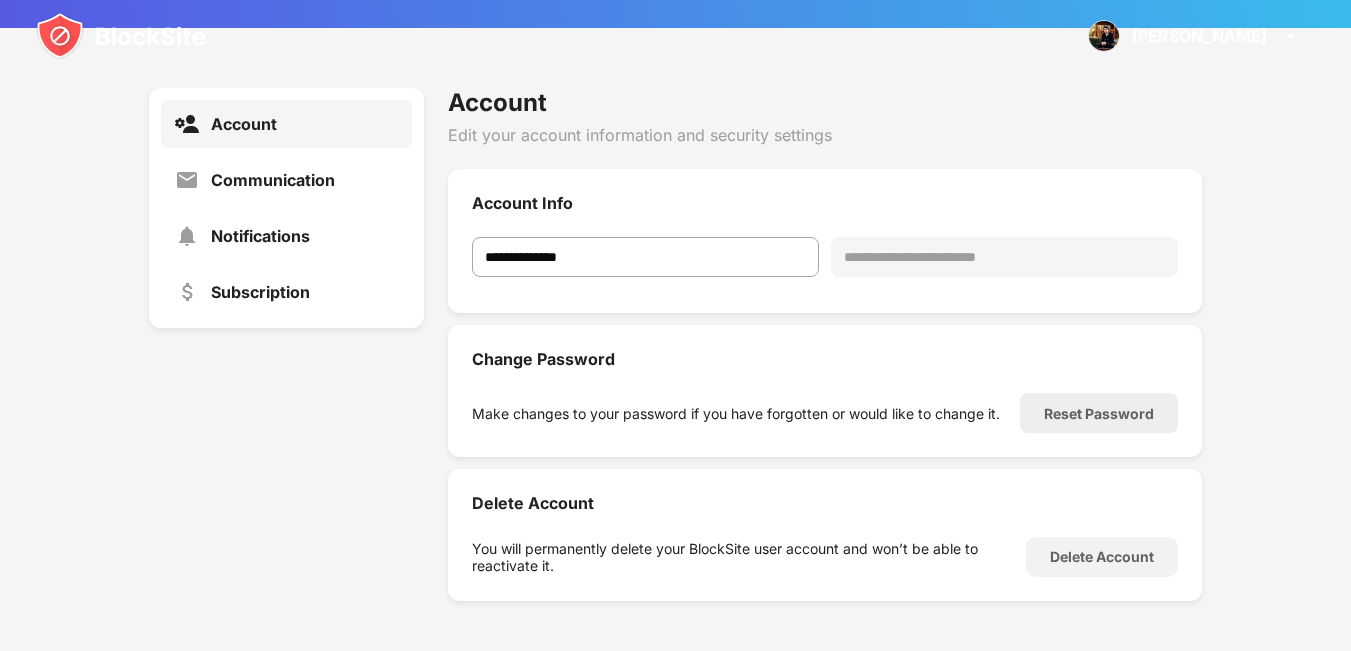 scroll, scrollTop: 258, scrollLeft: 0, axis: vertical 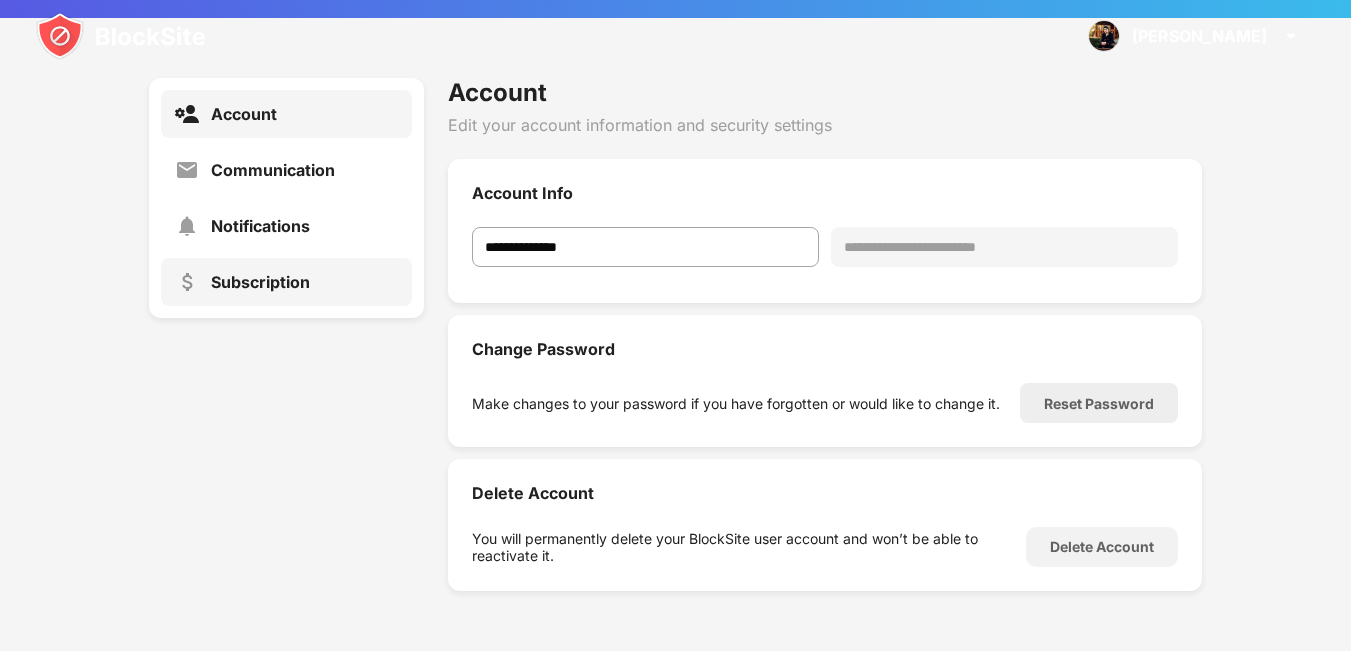 click on "Subscription" at bounding box center [286, 282] 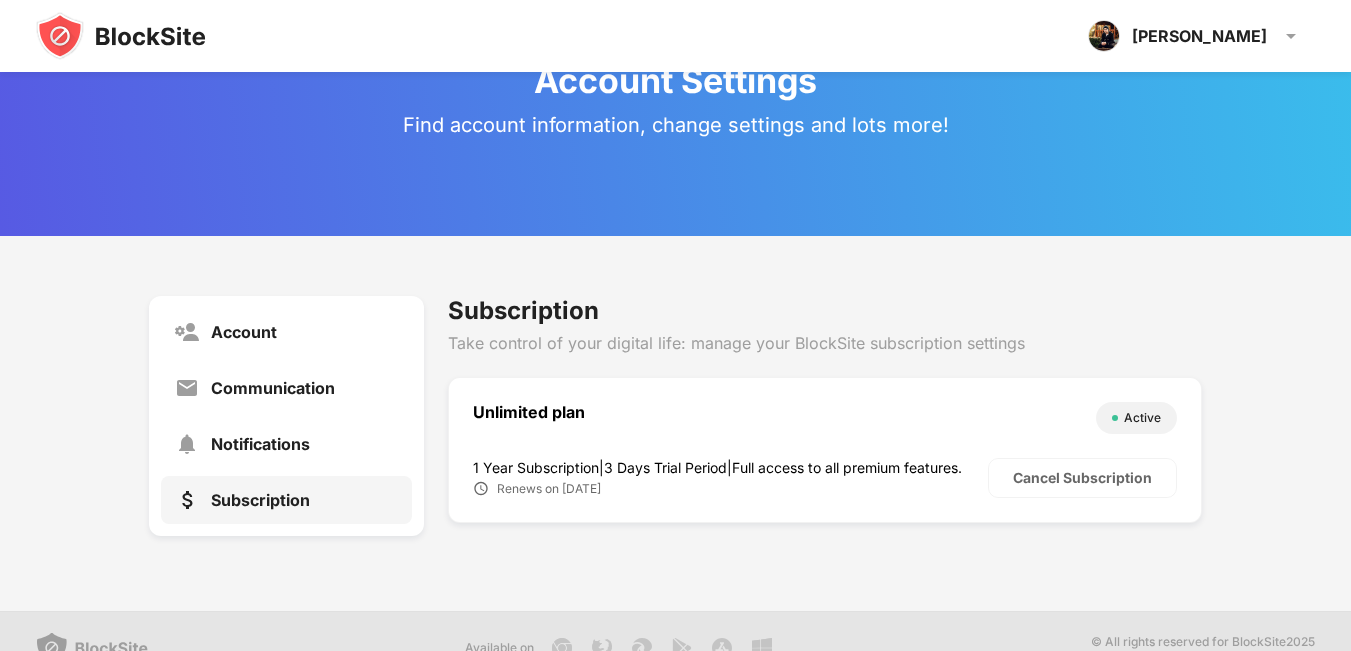 scroll, scrollTop: 73, scrollLeft: 0, axis: vertical 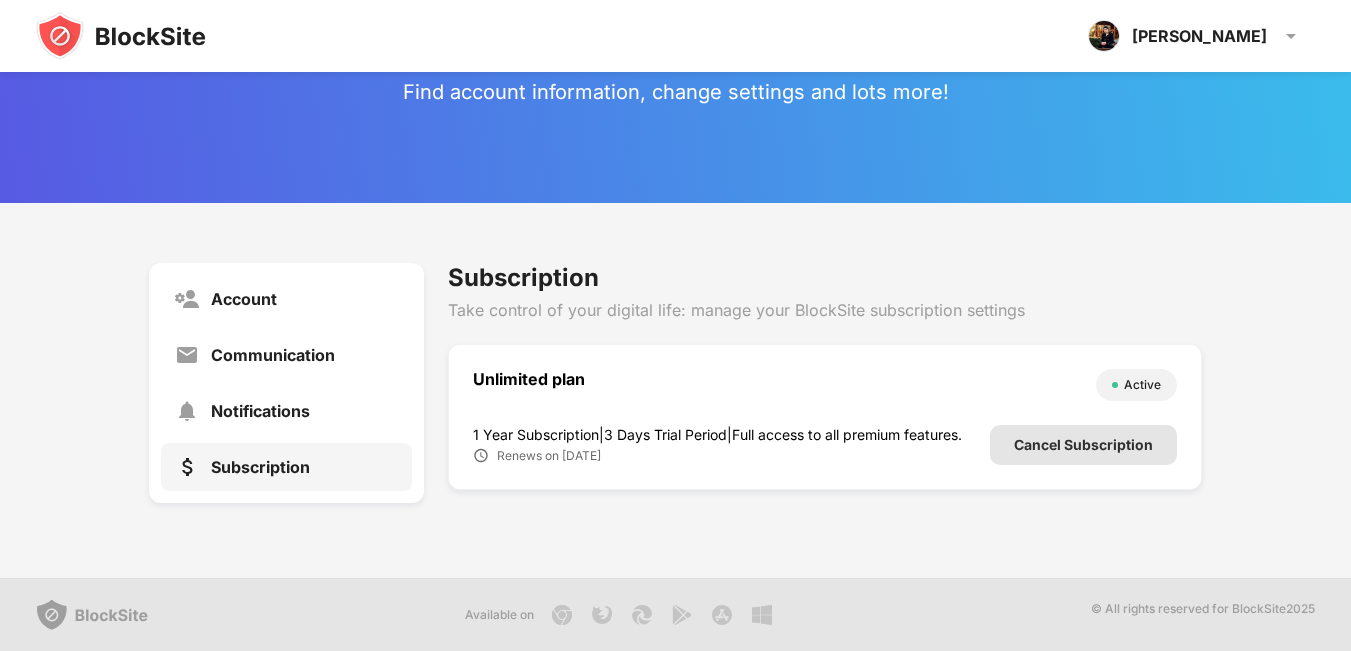 click on "Cancel Subscription" at bounding box center [1083, 445] 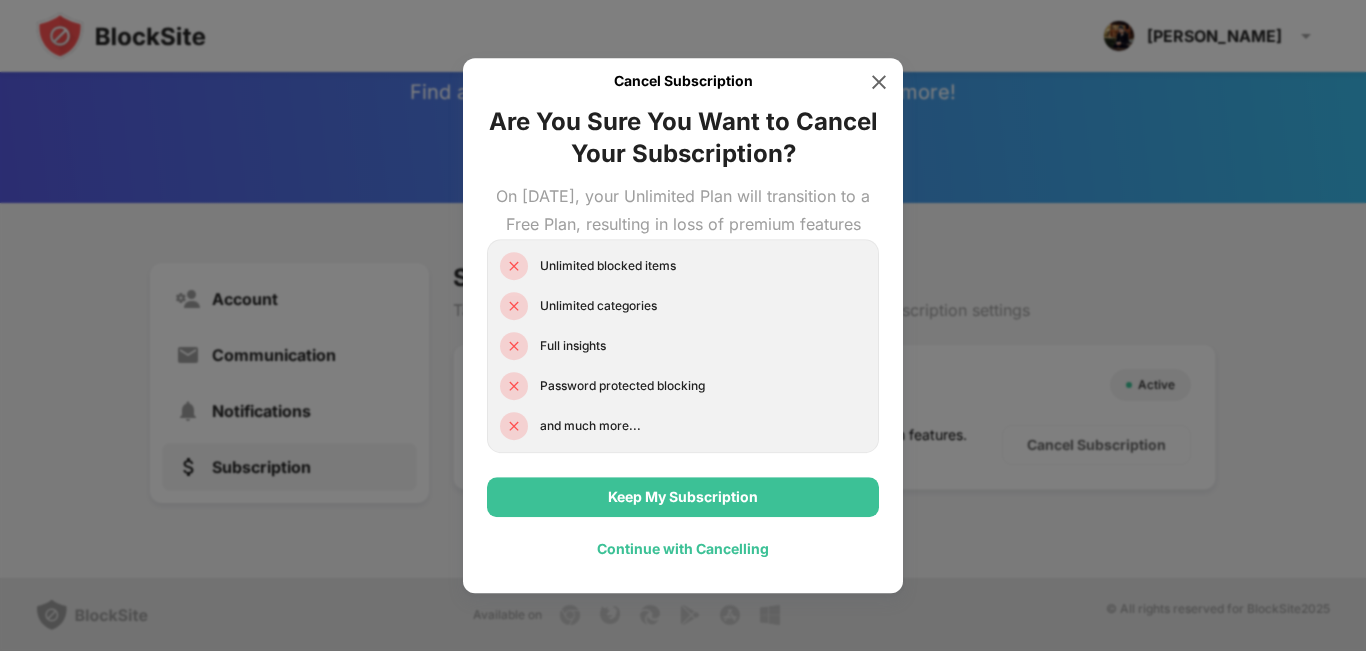 click on "Continue with Cancelling" at bounding box center (683, 549) 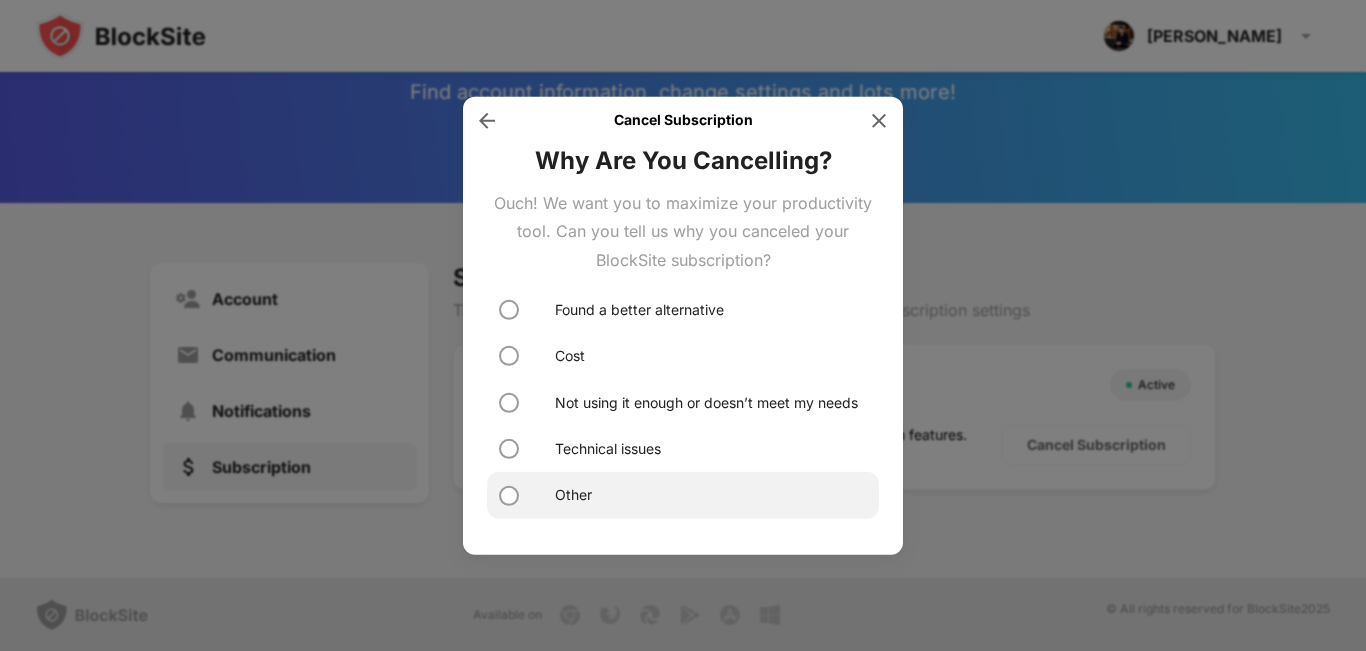 click on "Other" at bounding box center [683, 495] 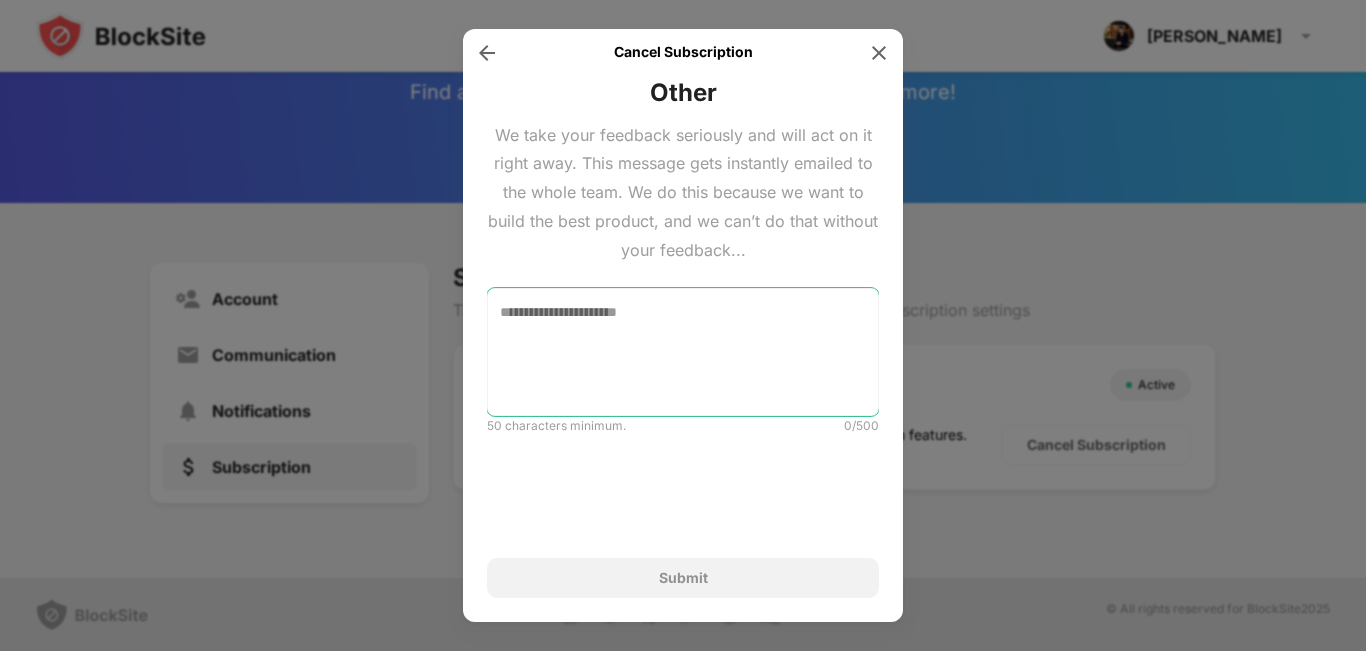 click at bounding box center (683, 352) 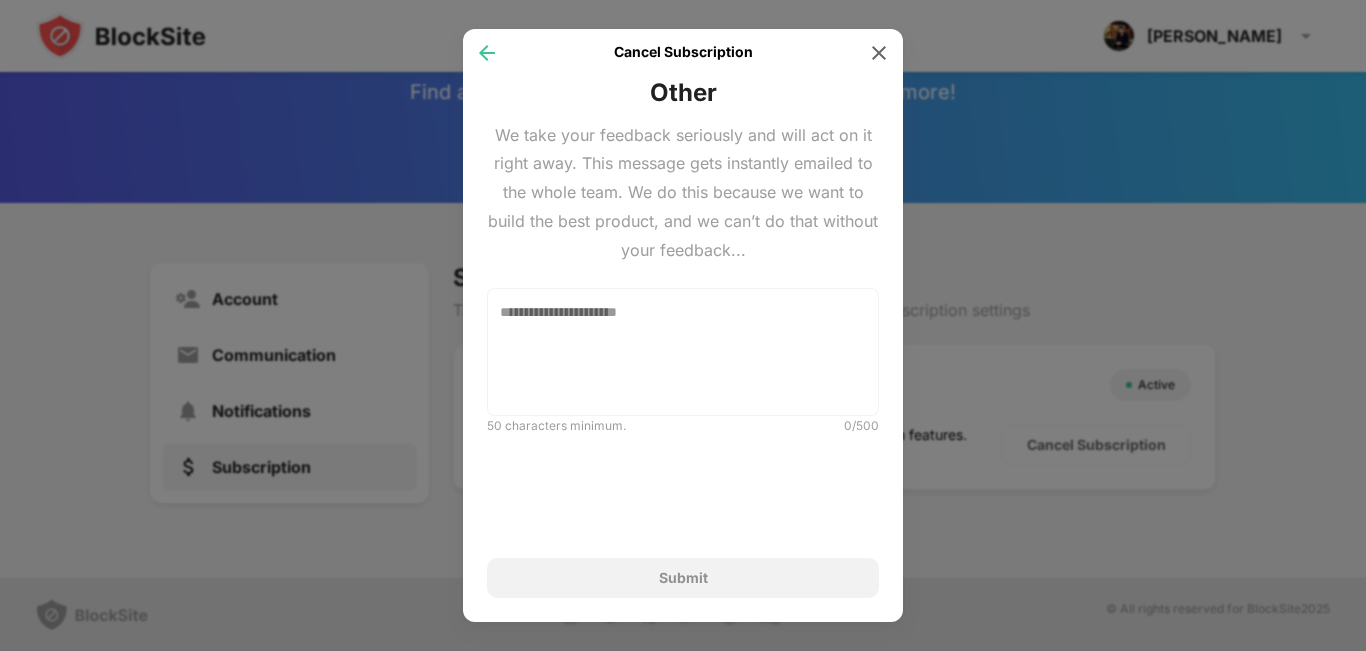 click at bounding box center [487, 53] 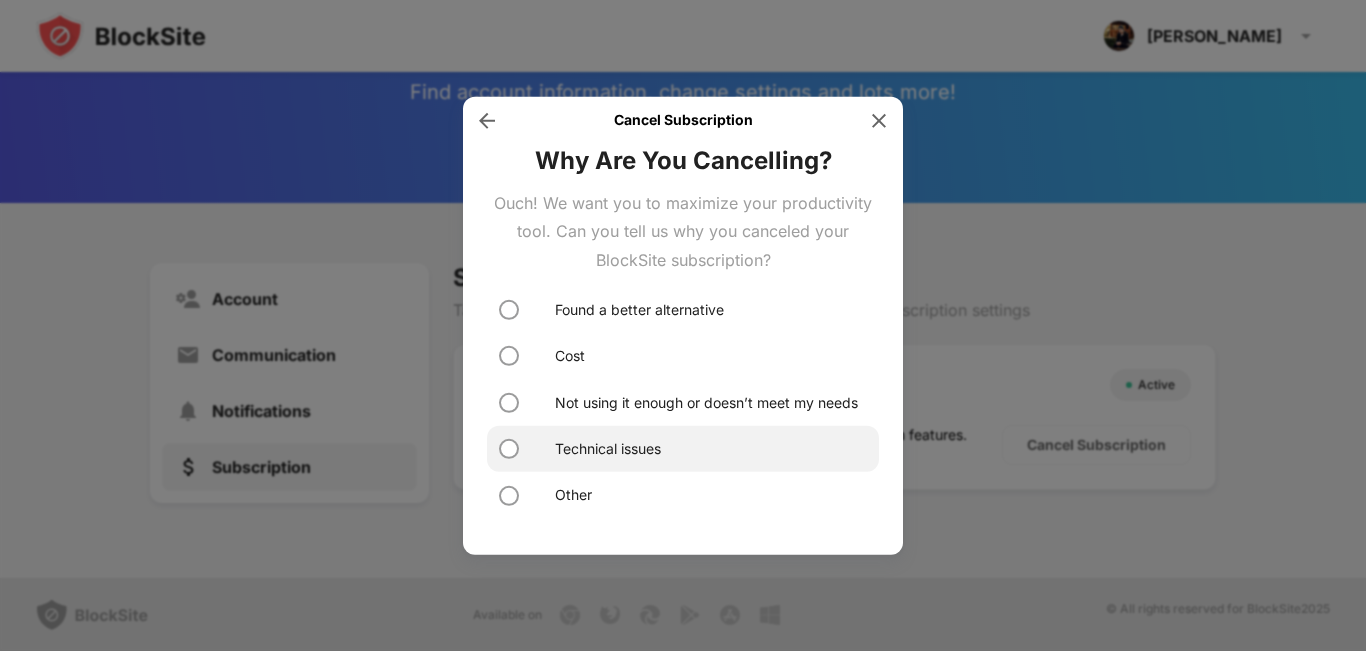 click on "Technical issues" at bounding box center (608, 449) 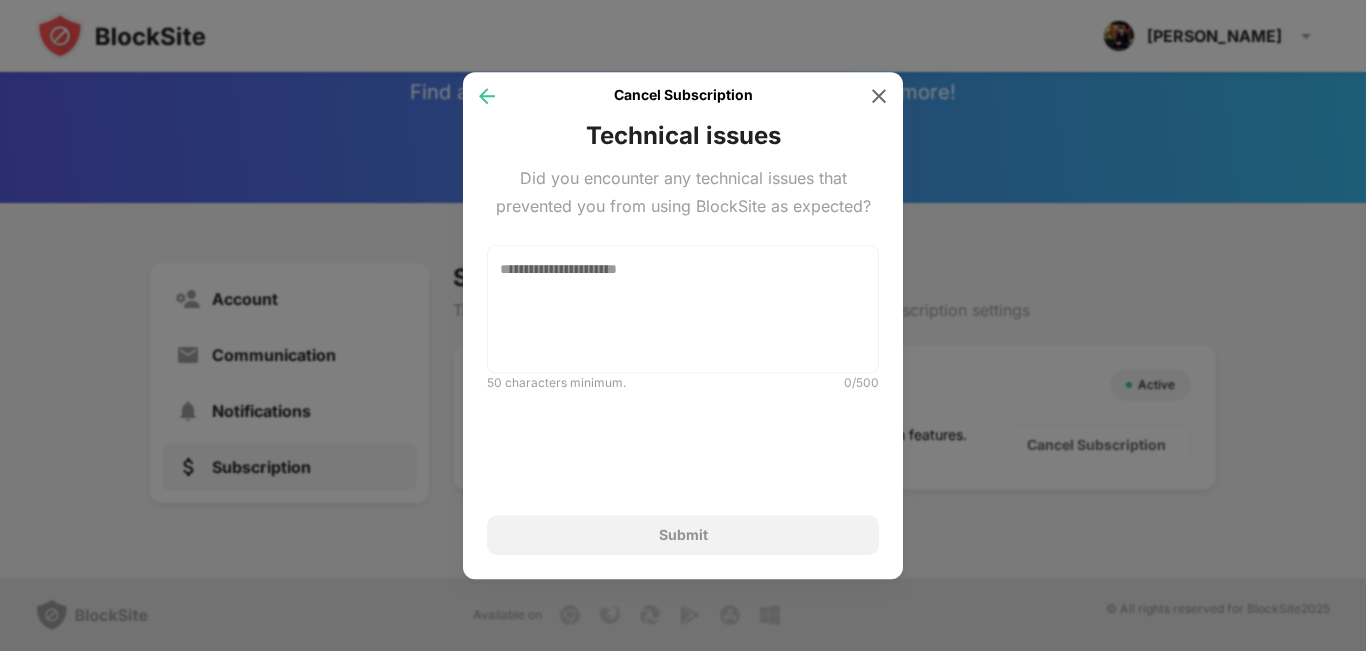 click at bounding box center [487, 96] 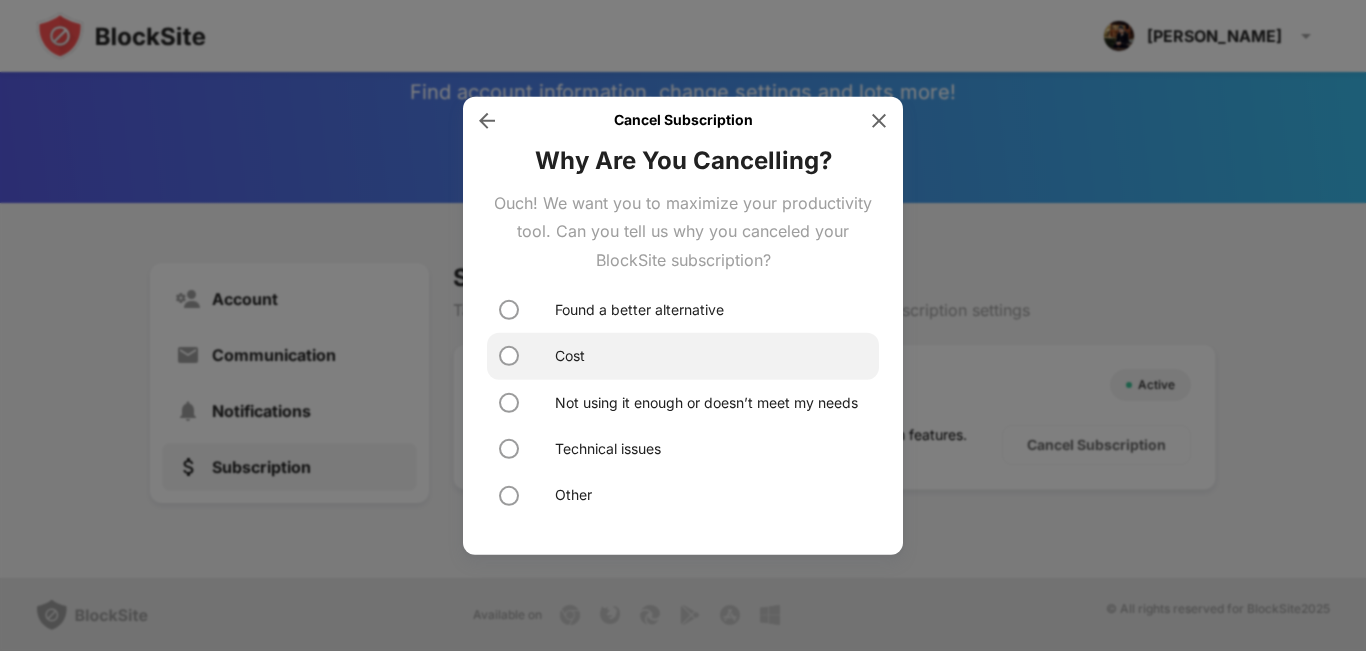 click on "Cost" at bounding box center (683, 356) 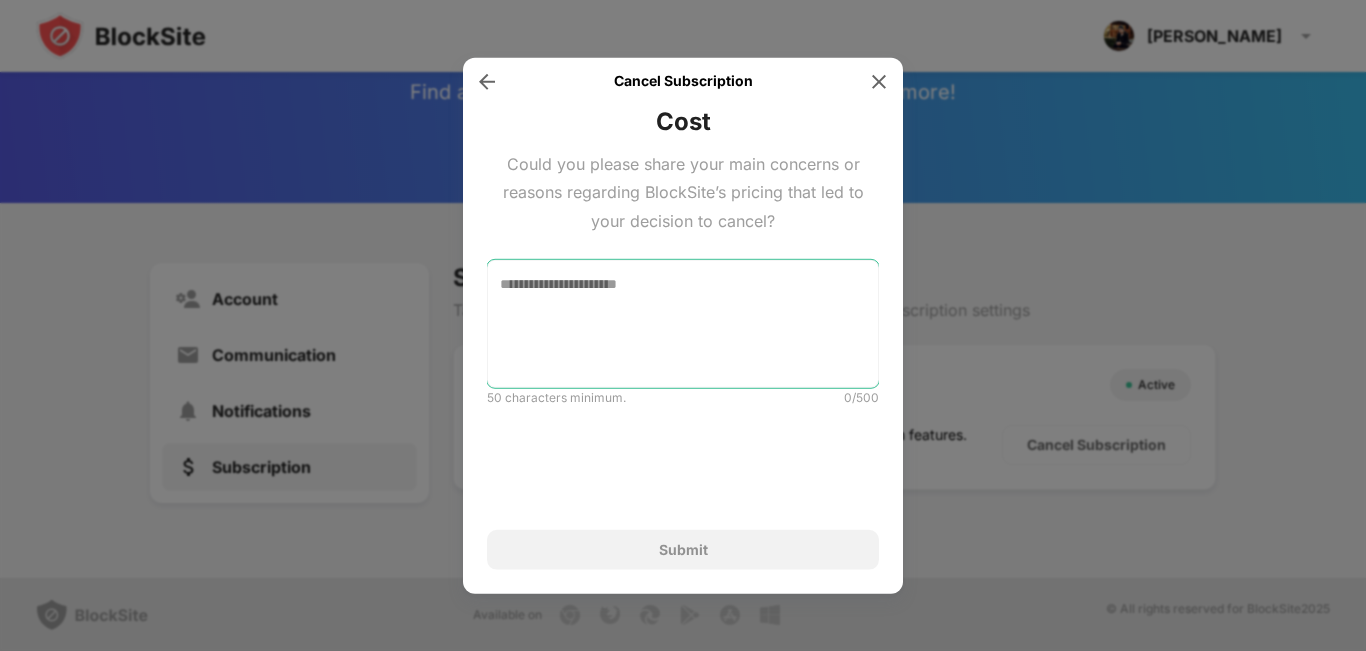 click at bounding box center (683, 324) 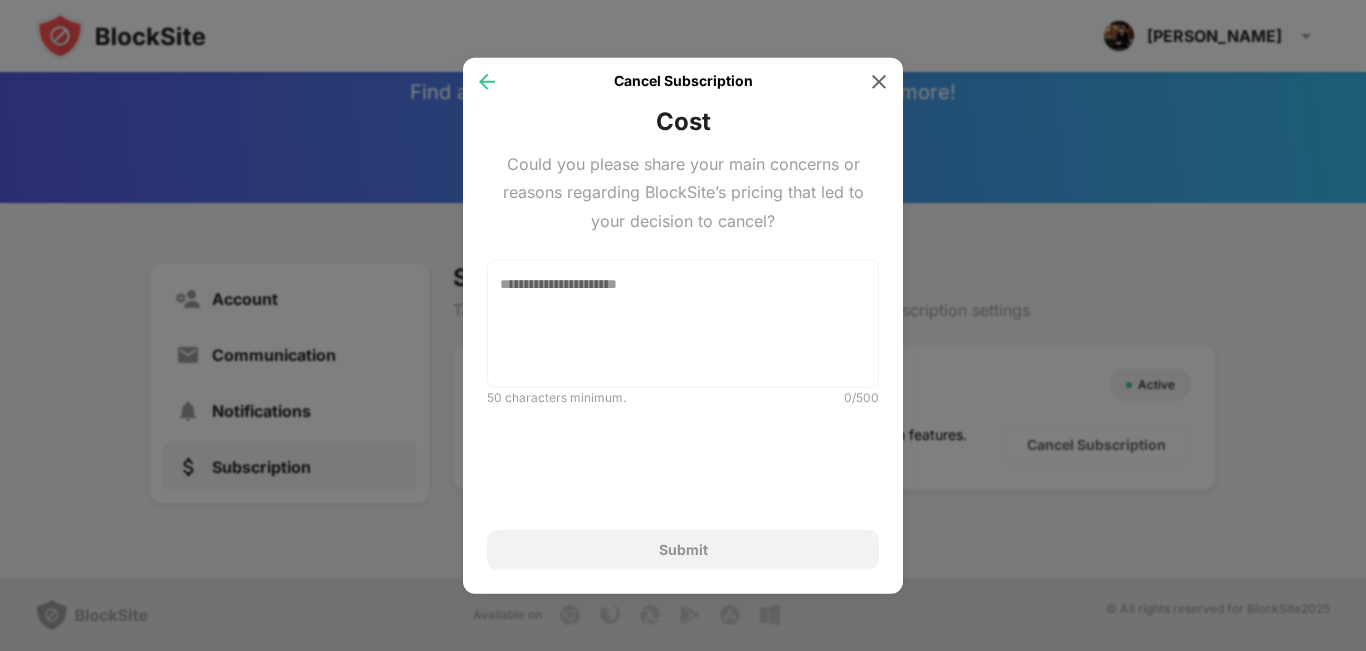 click at bounding box center [487, 81] 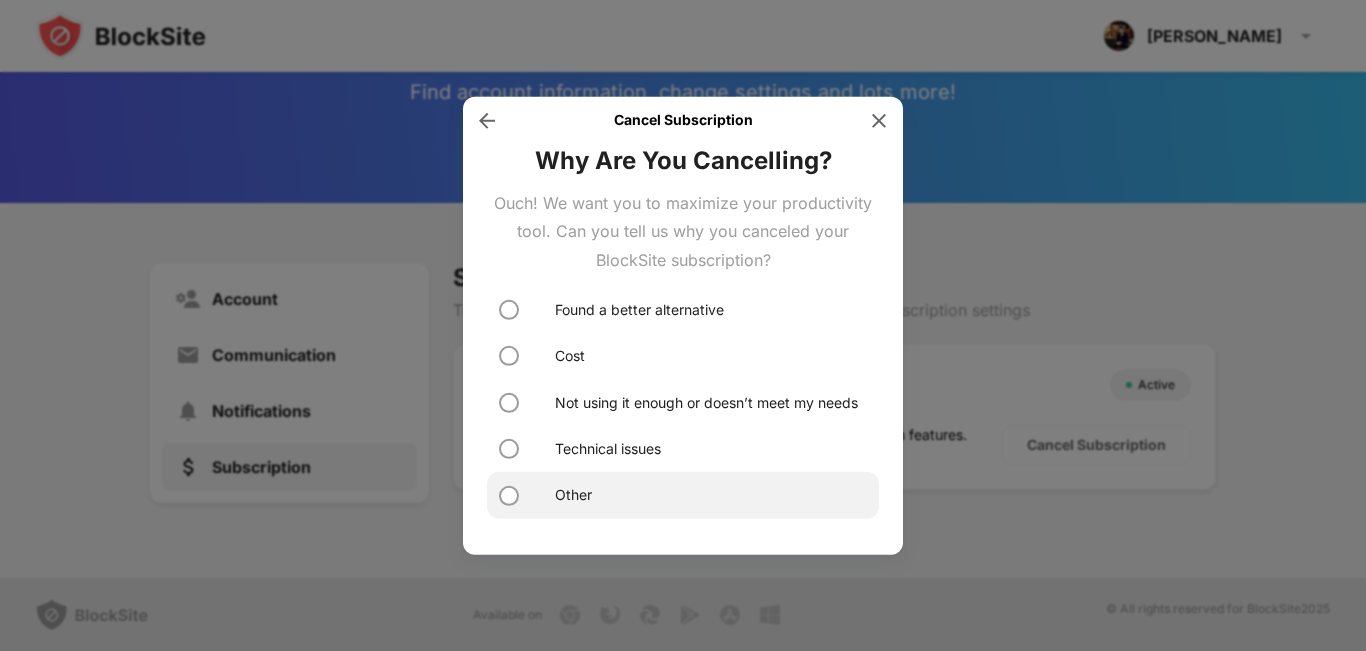 click on "Other" at bounding box center (683, 495) 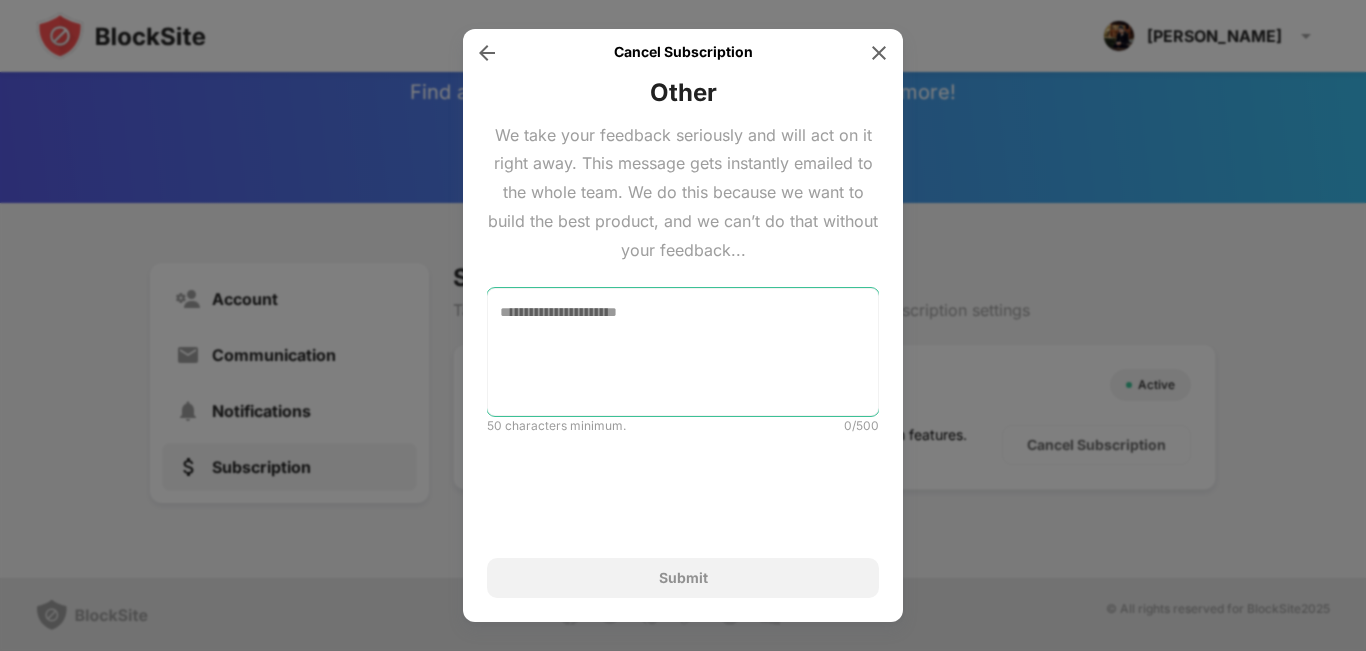 click at bounding box center [683, 352] 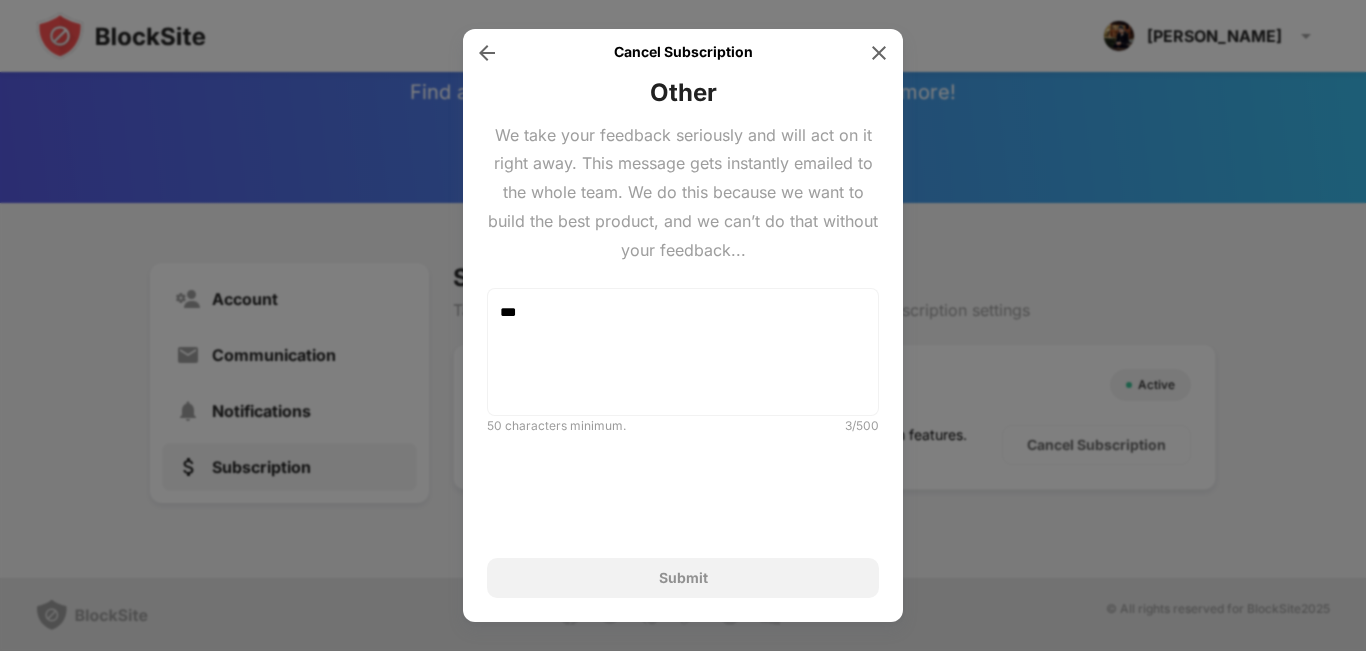 click on "Submit" at bounding box center (683, 578) 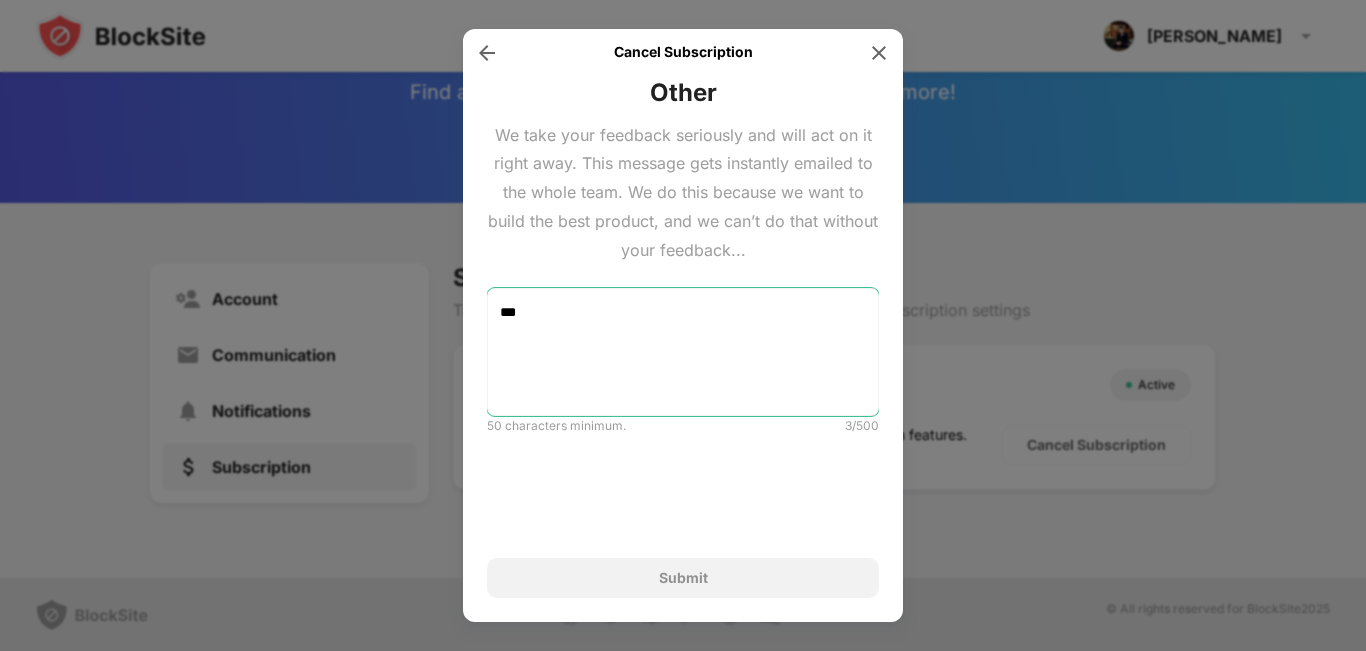 click on "***" at bounding box center (683, 352) 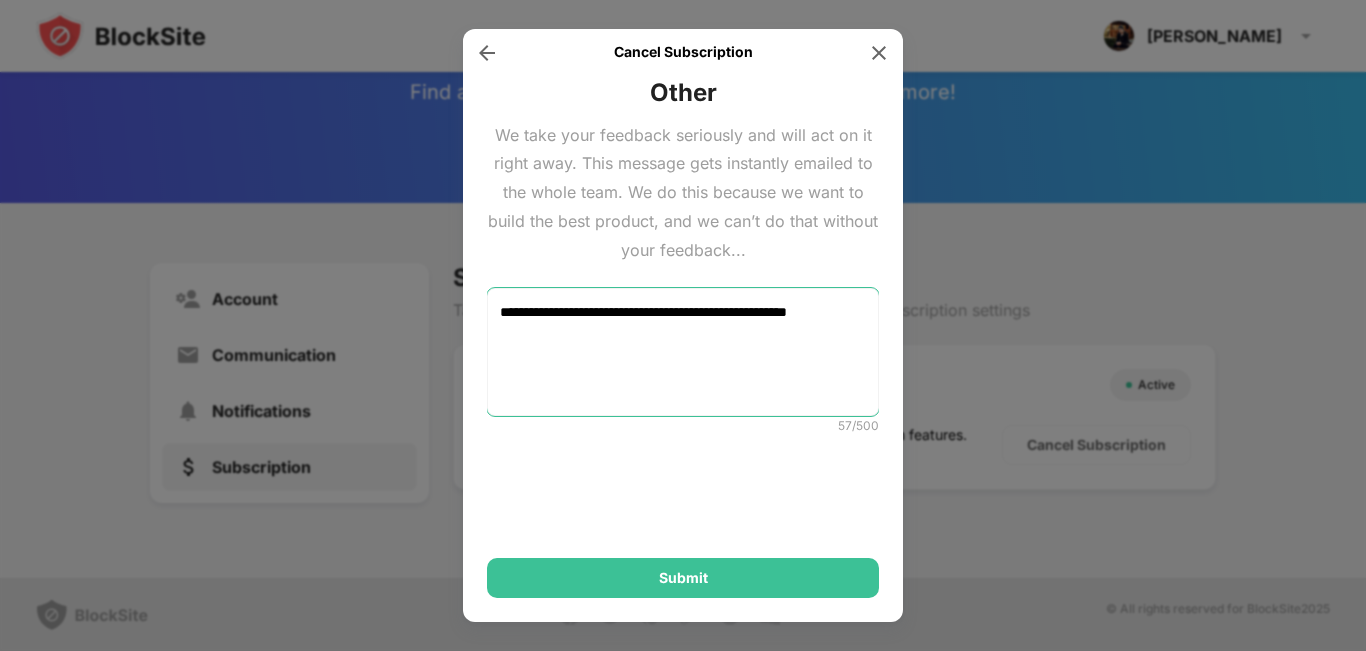 type on "**********" 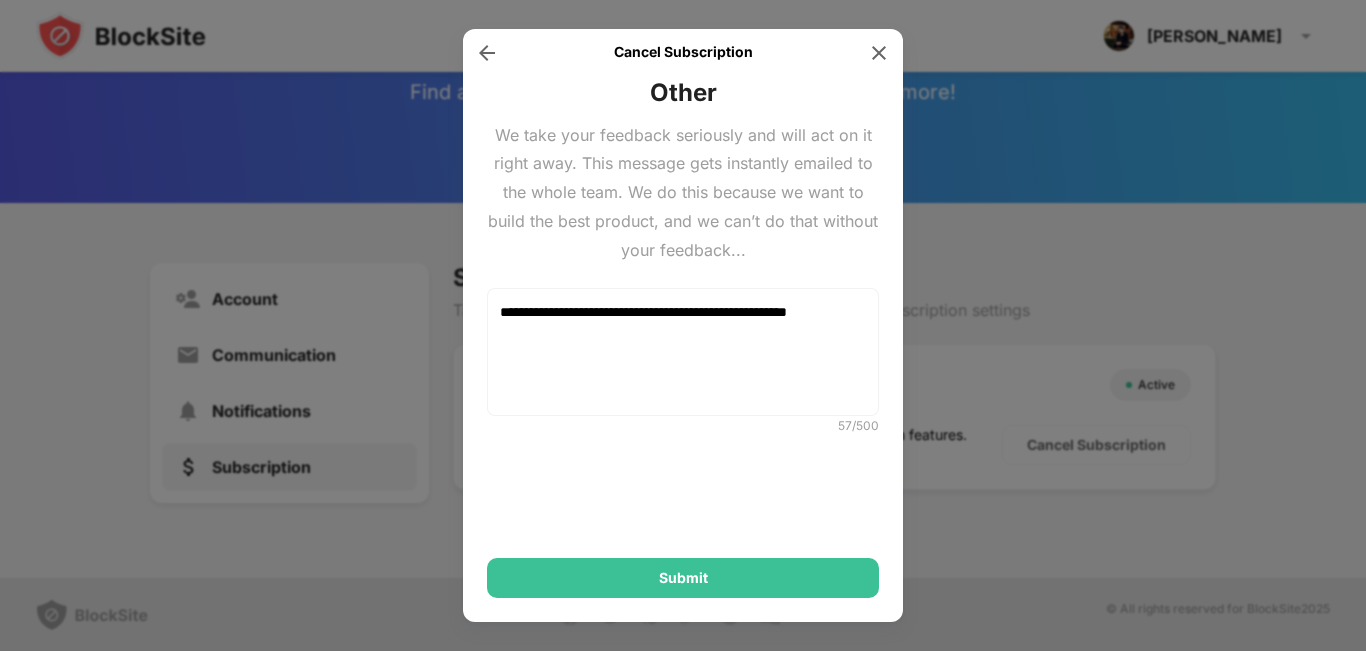 click on "**********" at bounding box center [683, 338] 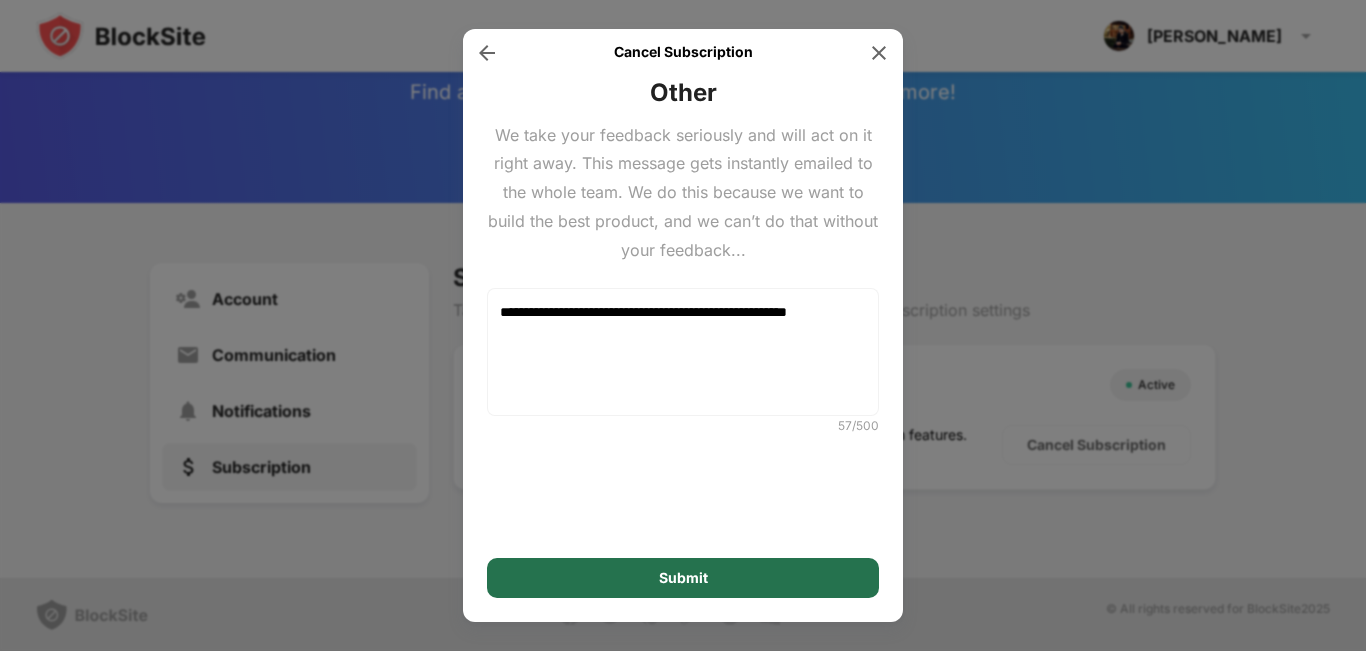 click on "Submit" at bounding box center [683, 578] 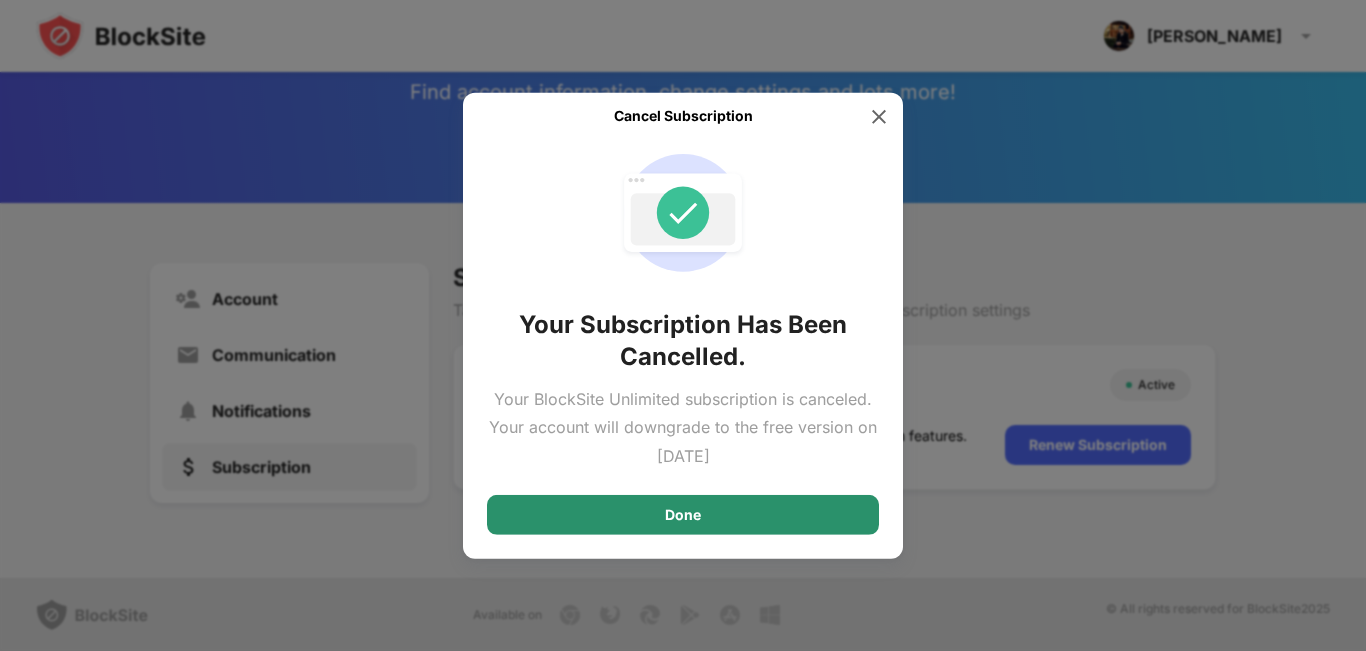 click on "Done" at bounding box center [683, 515] 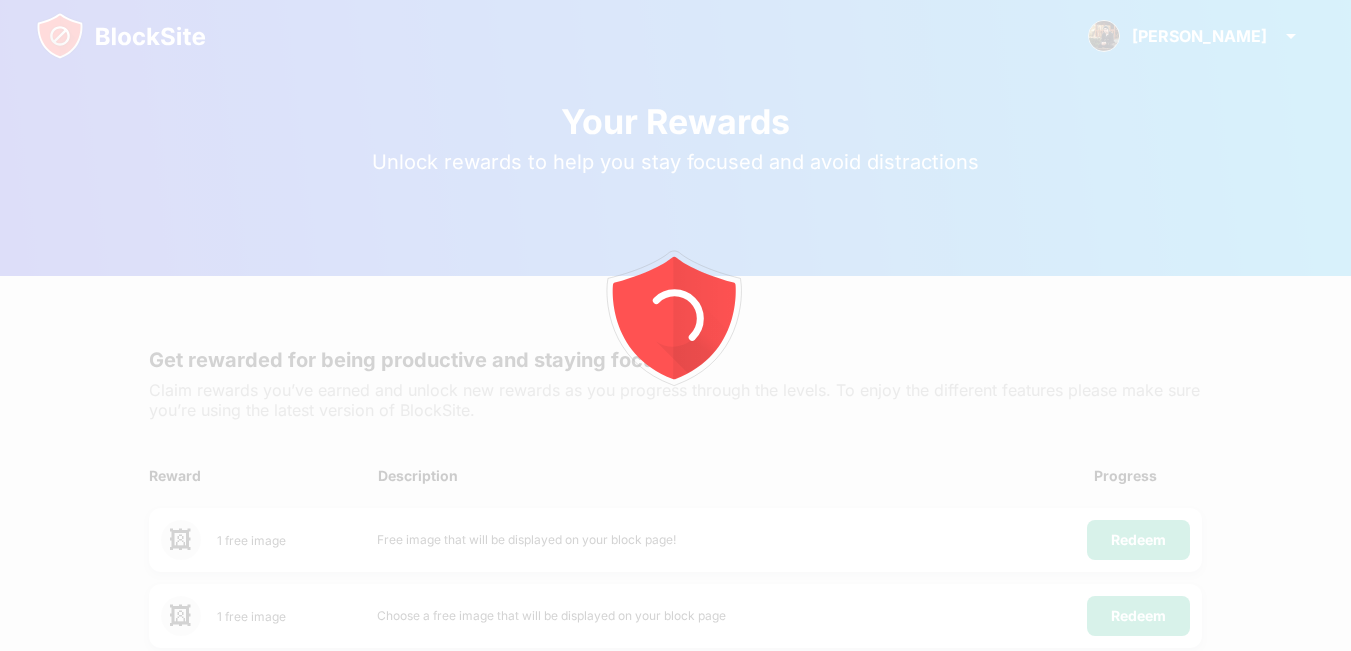 scroll, scrollTop: 0, scrollLeft: 0, axis: both 